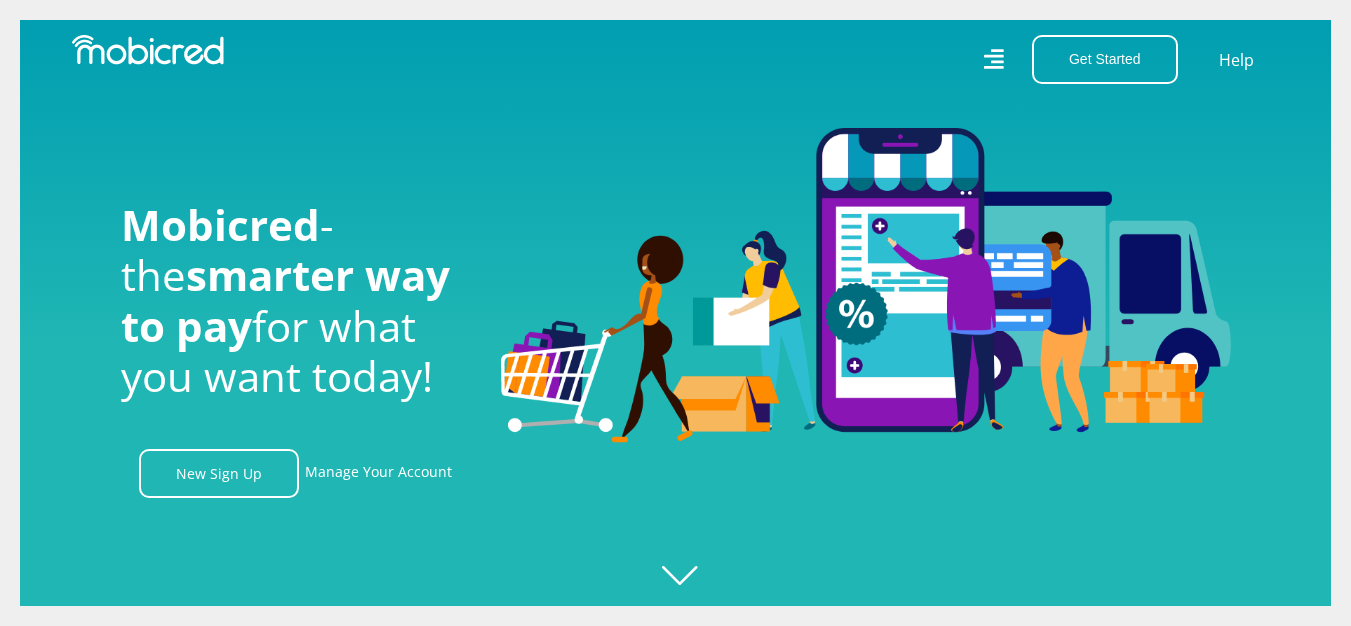 scroll, scrollTop: 0, scrollLeft: 0, axis: both 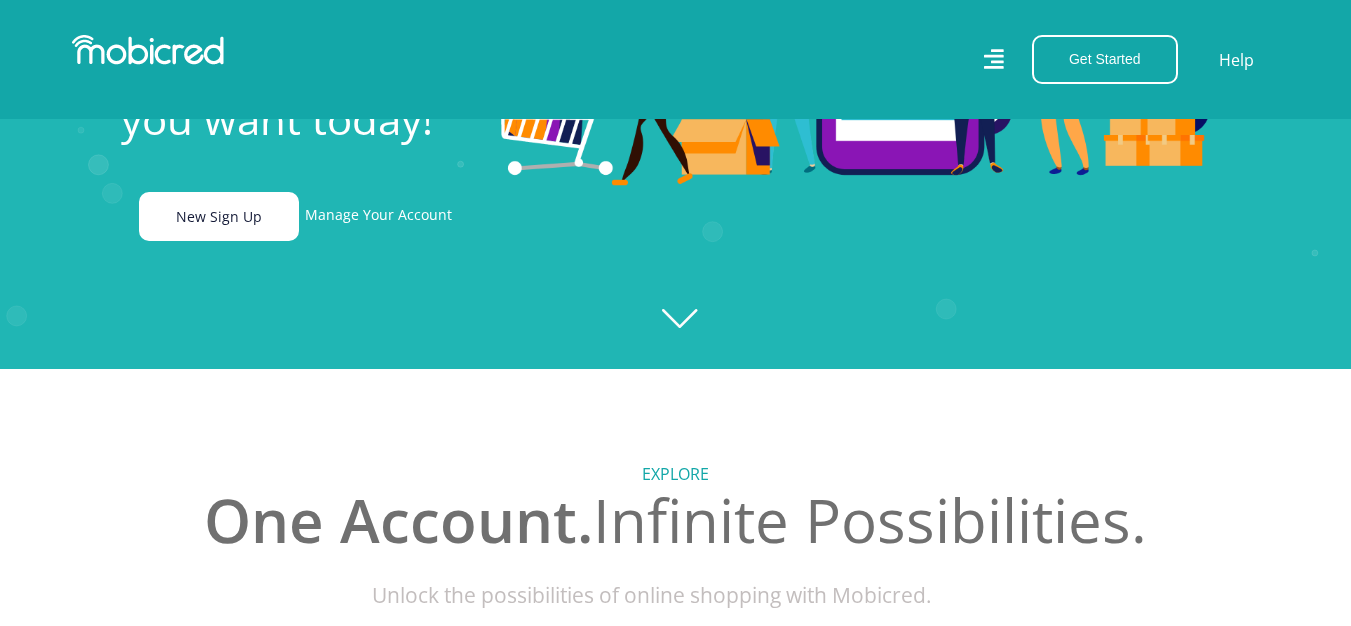 click on "New Sign Up" at bounding box center [219, 216] 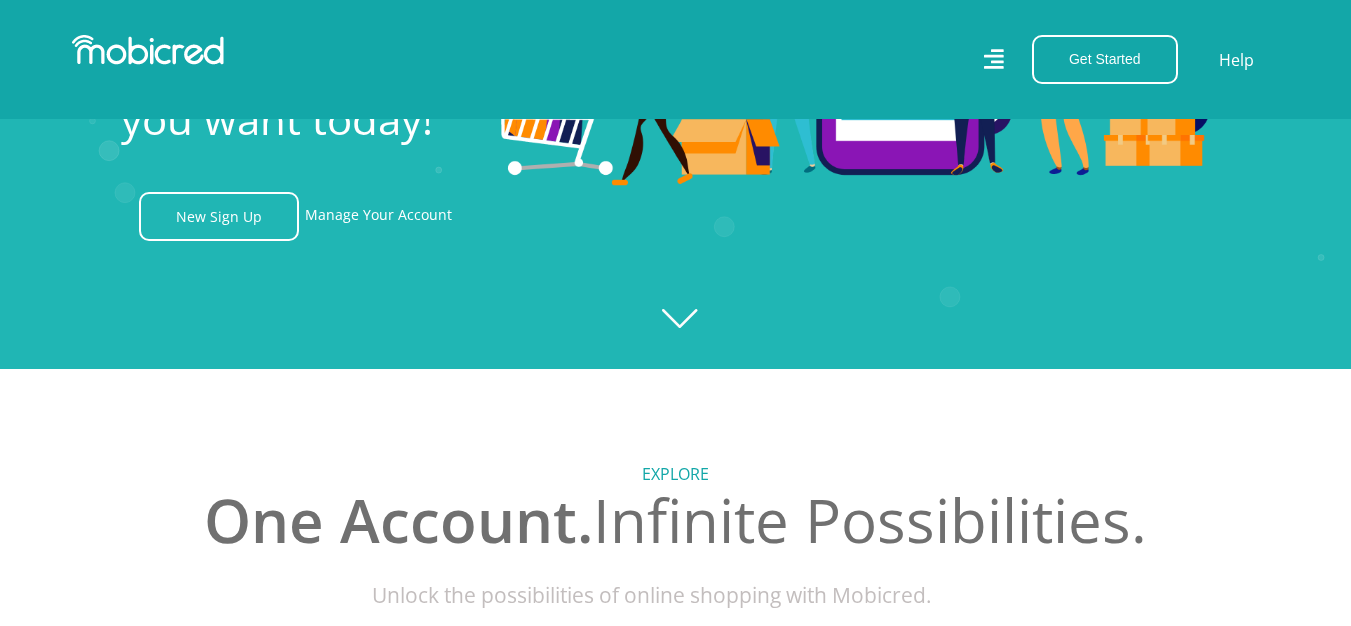 scroll, scrollTop: 454, scrollLeft: 0, axis: vertical 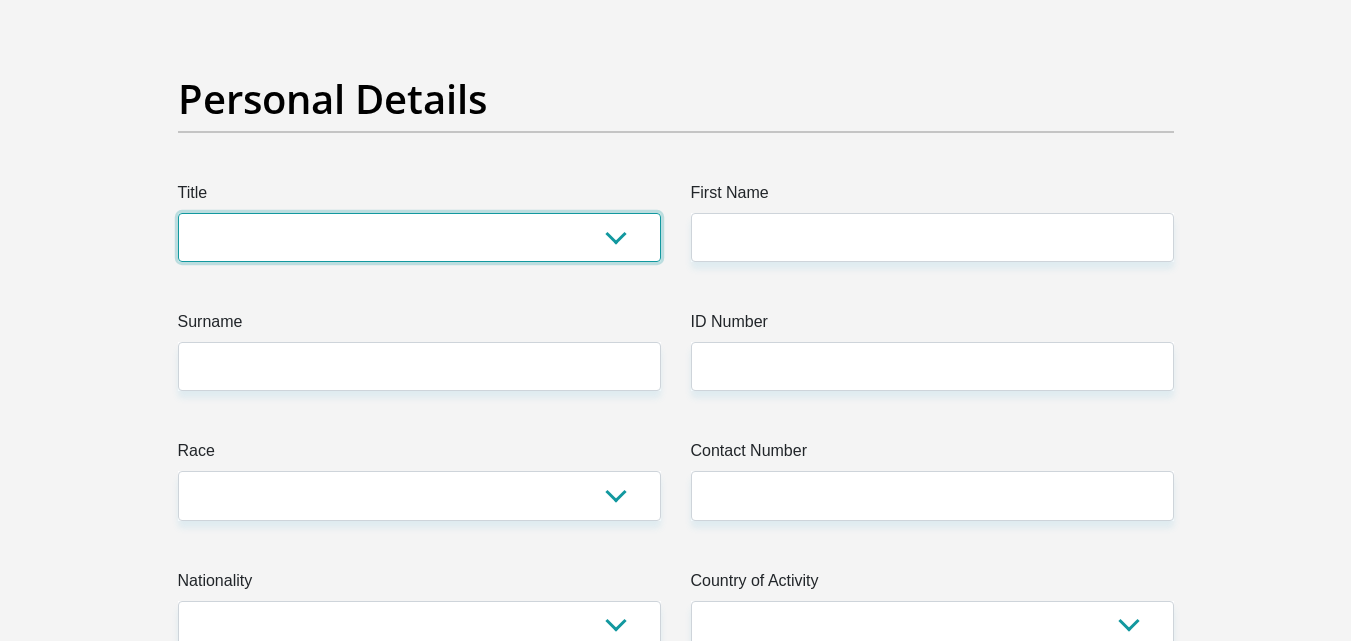 click on "Mr
Ms
Mrs
Dr
Other" at bounding box center (419, 237) 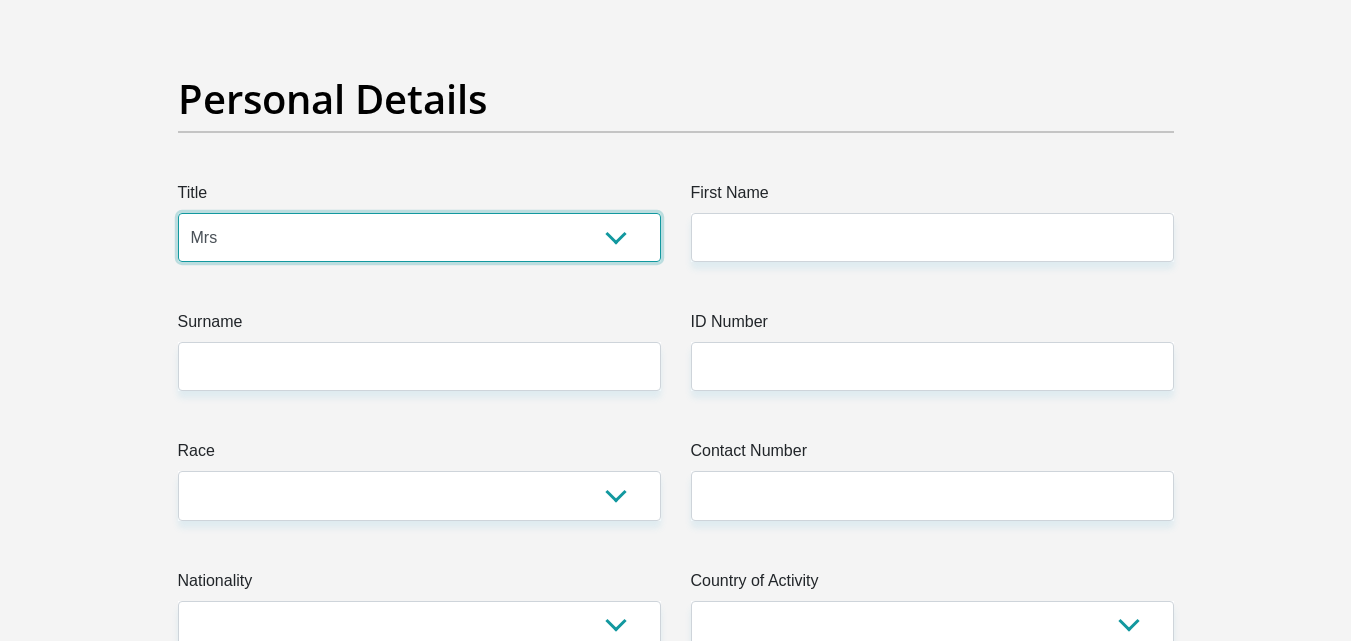 click on "Mr
Ms
Mrs
Dr
Other" at bounding box center [419, 237] 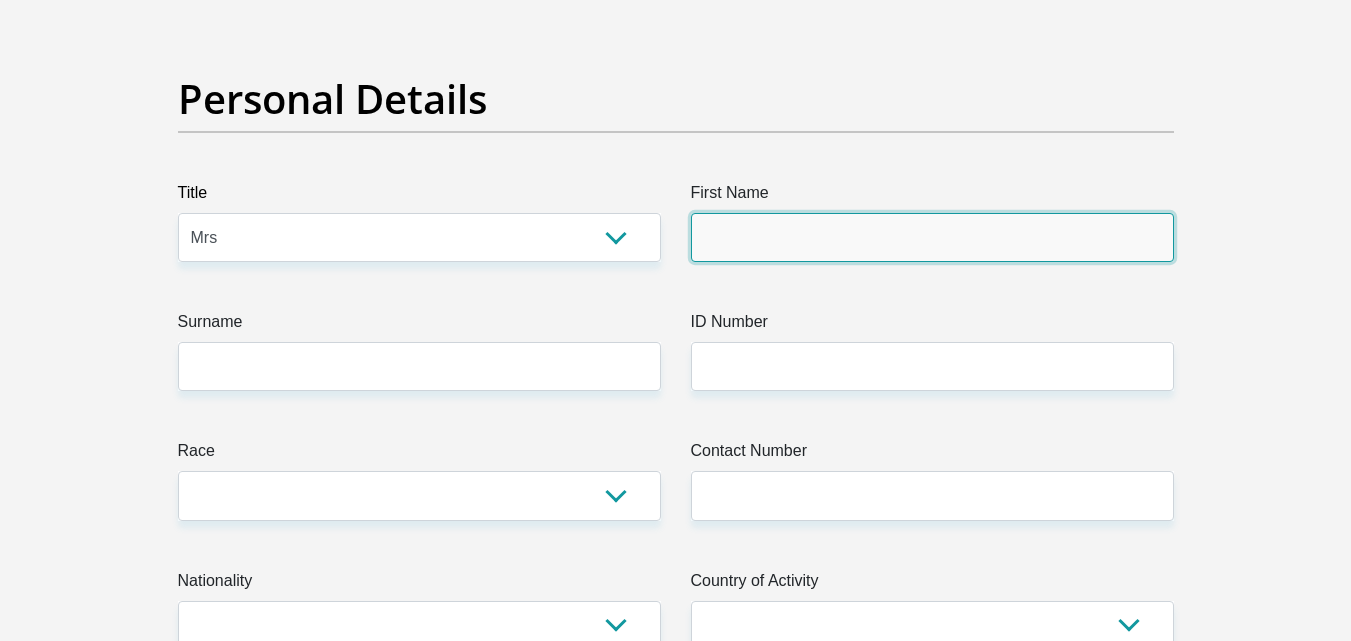 click on "First Name" at bounding box center [932, 237] 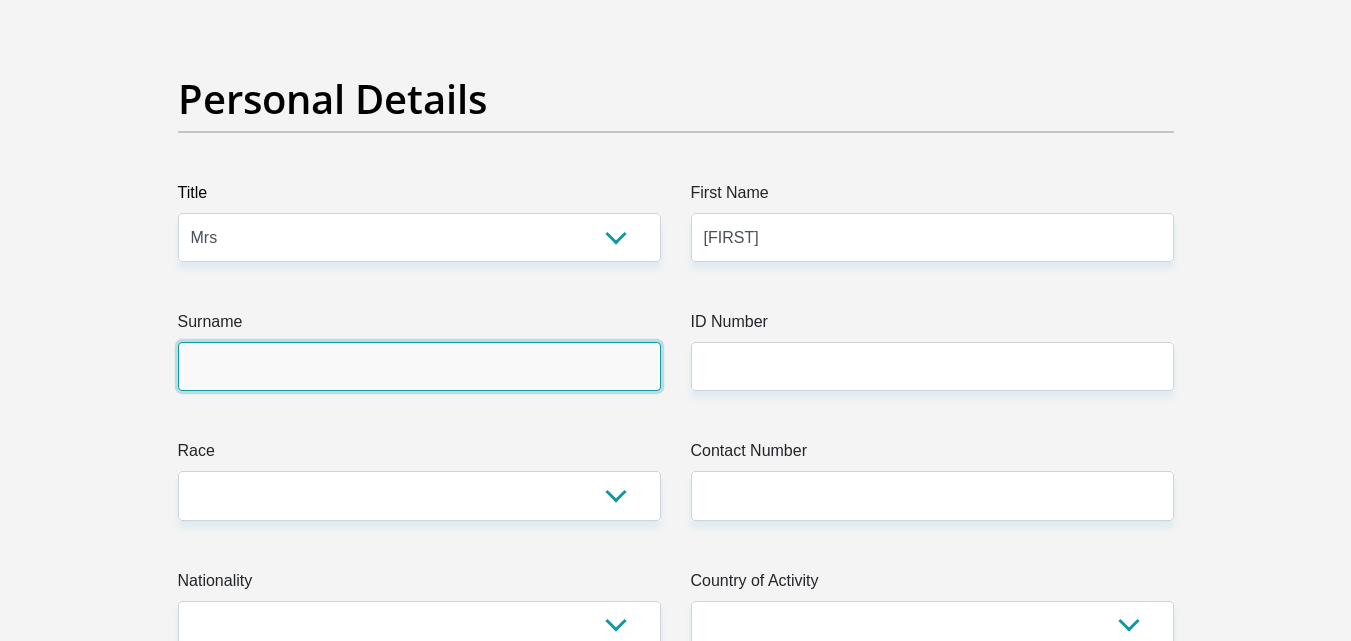 type on "Moabi" 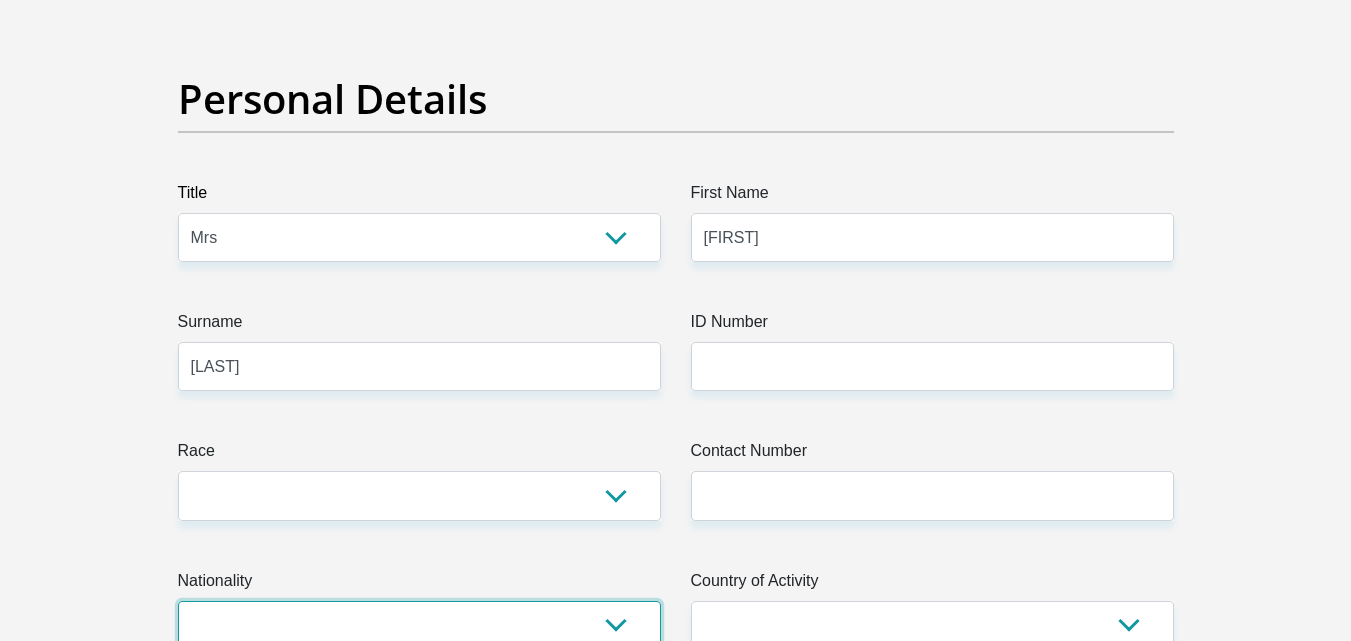 select on "ZAF" 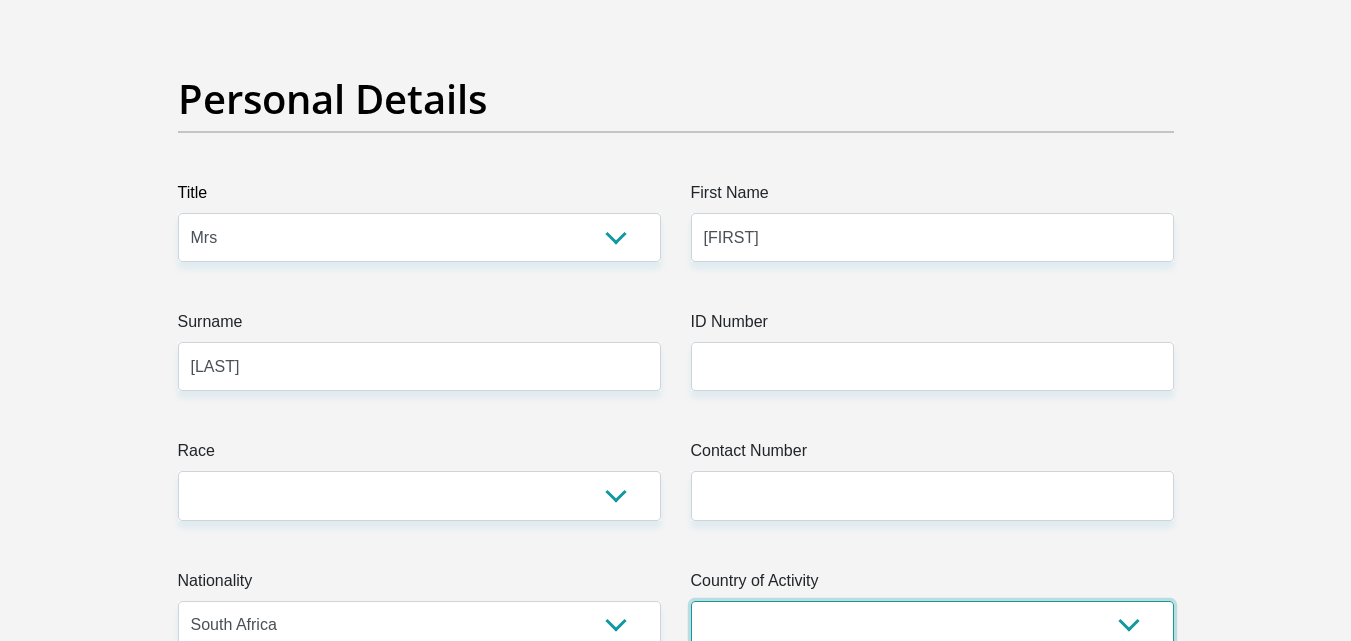 select on "ZAF" 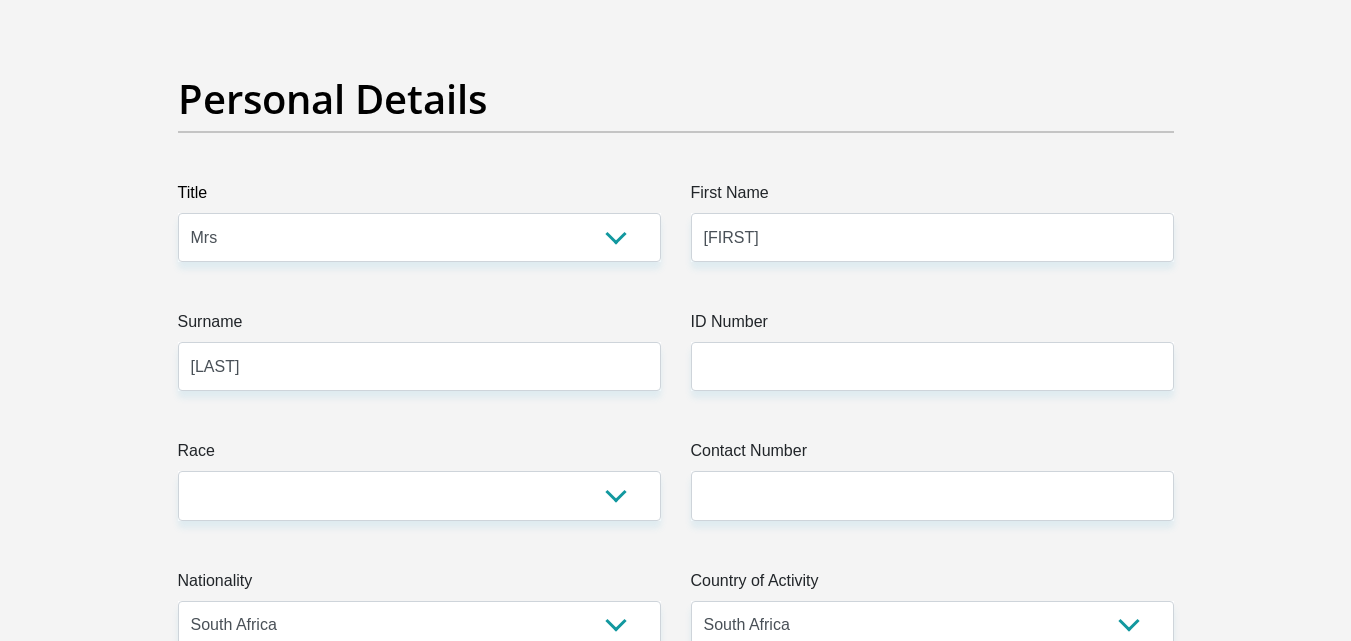 type on "1027 J D Senakane Street" 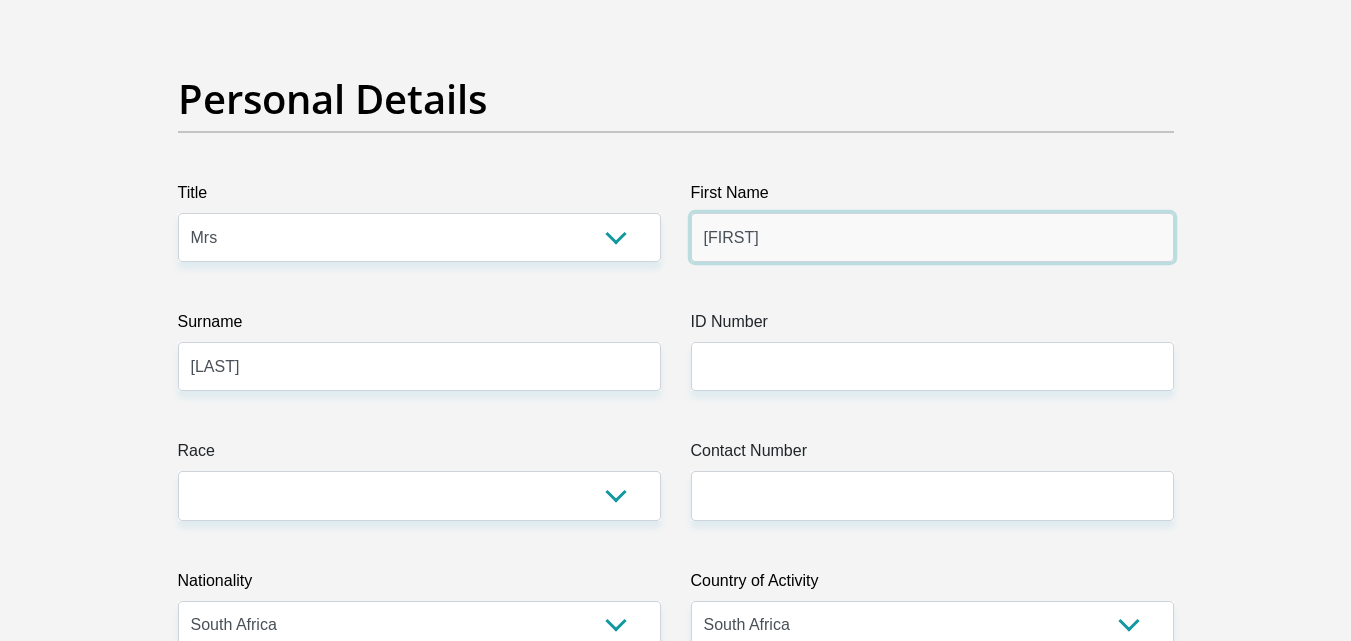 drag, startPoint x: 796, startPoint y: 249, endPoint x: 696, endPoint y: 253, distance: 100.07997 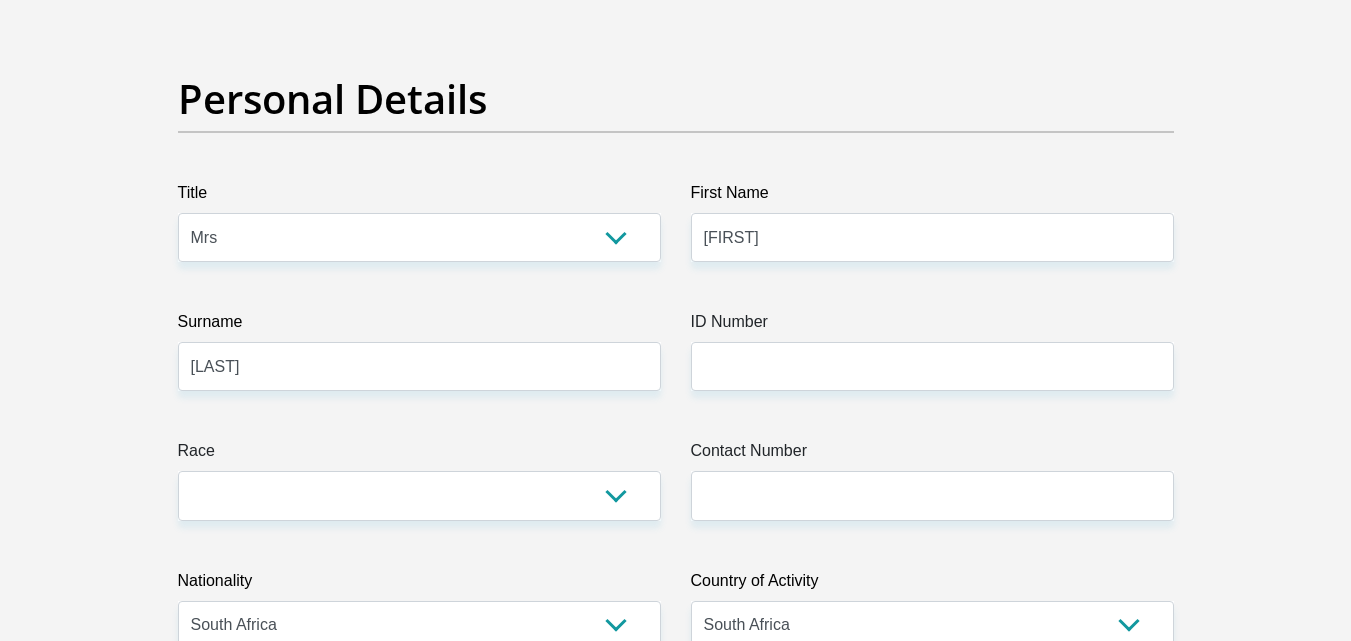click on "ID Number
Please input valid ID number" at bounding box center [932, 350] 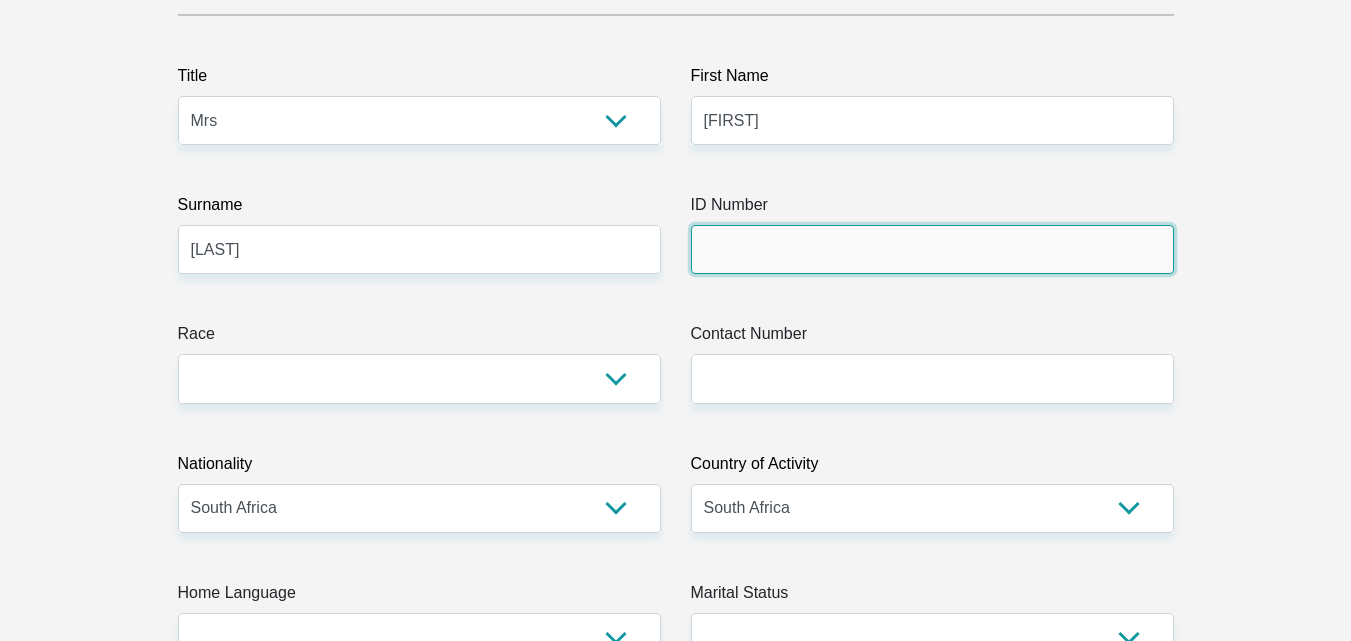 click on "ID Number" at bounding box center [932, 249] 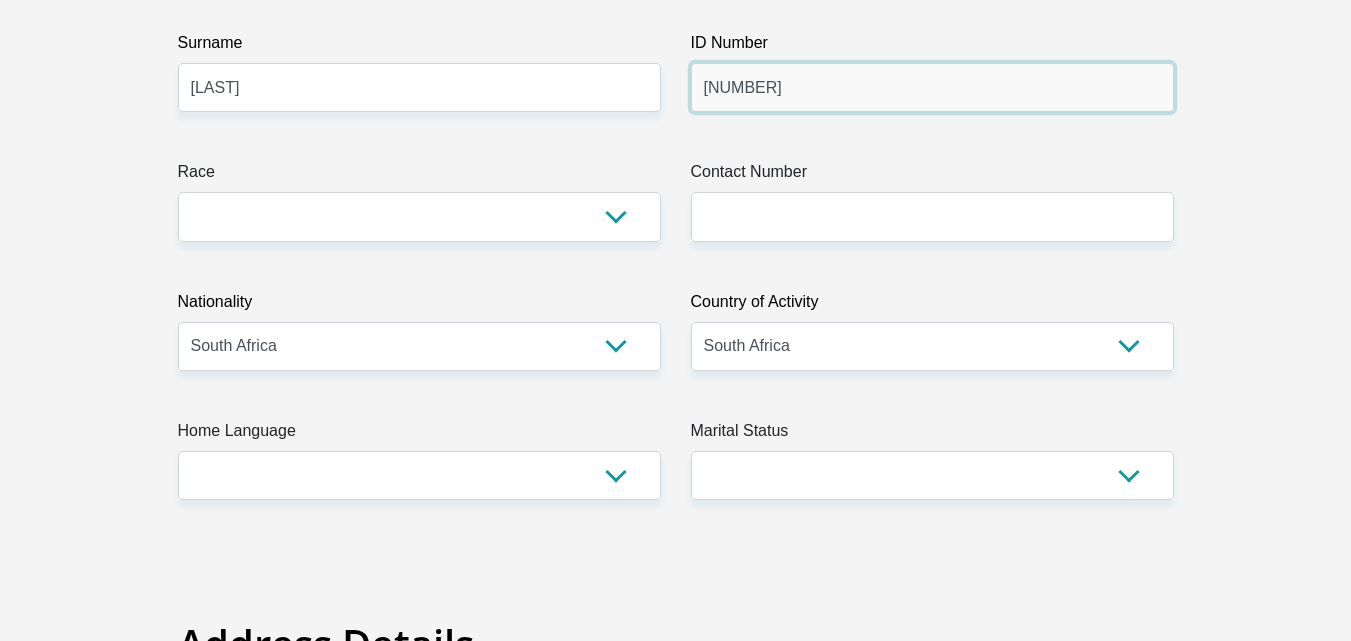 scroll, scrollTop: 413, scrollLeft: 0, axis: vertical 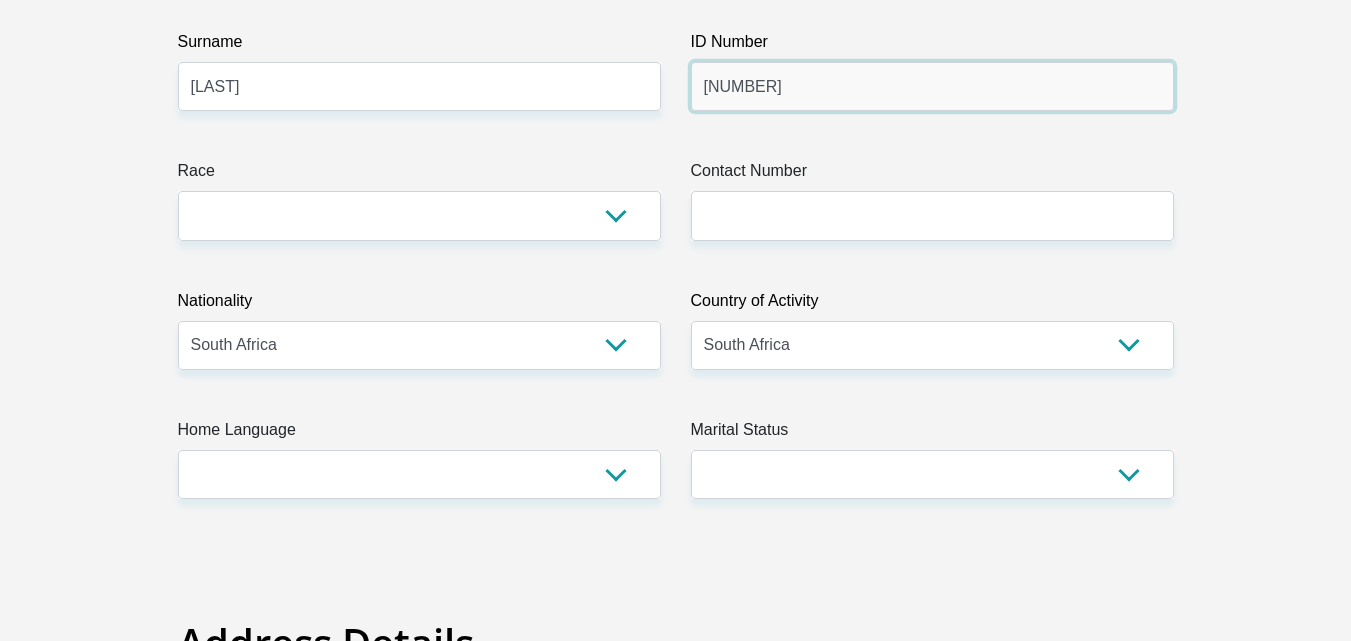 type on "7010220724084" 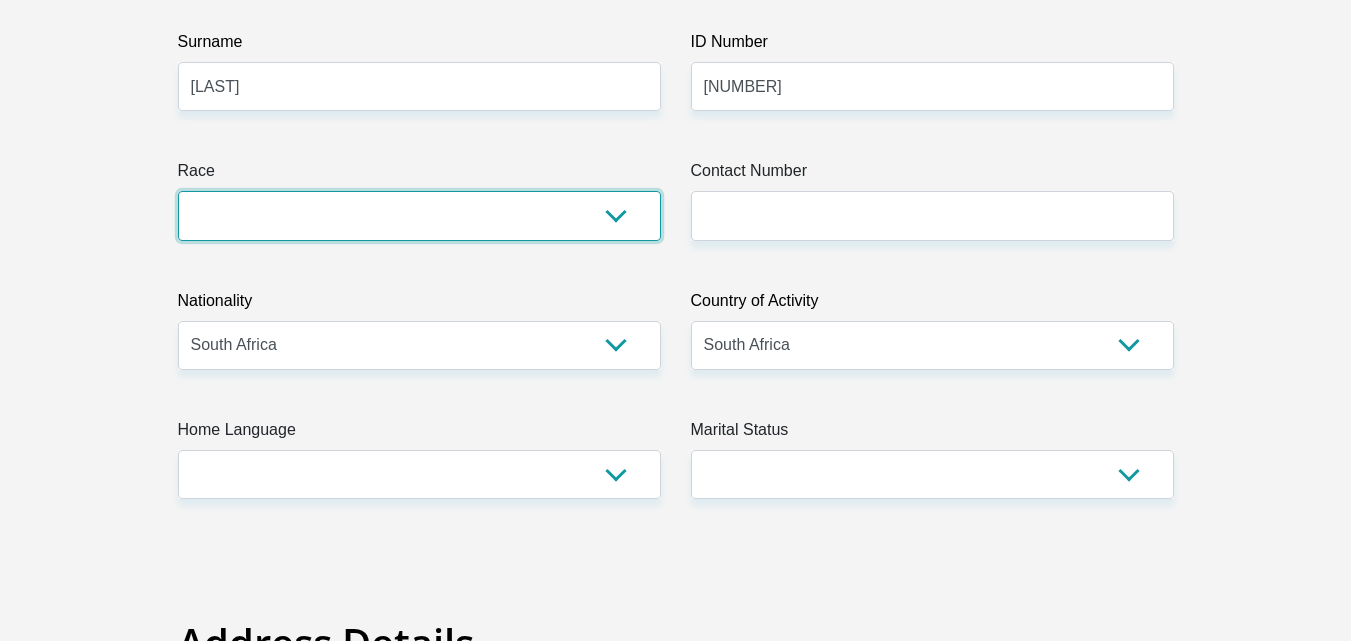 click on "Black
Coloured
Indian
White
Other" at bounding box center (419, 215) 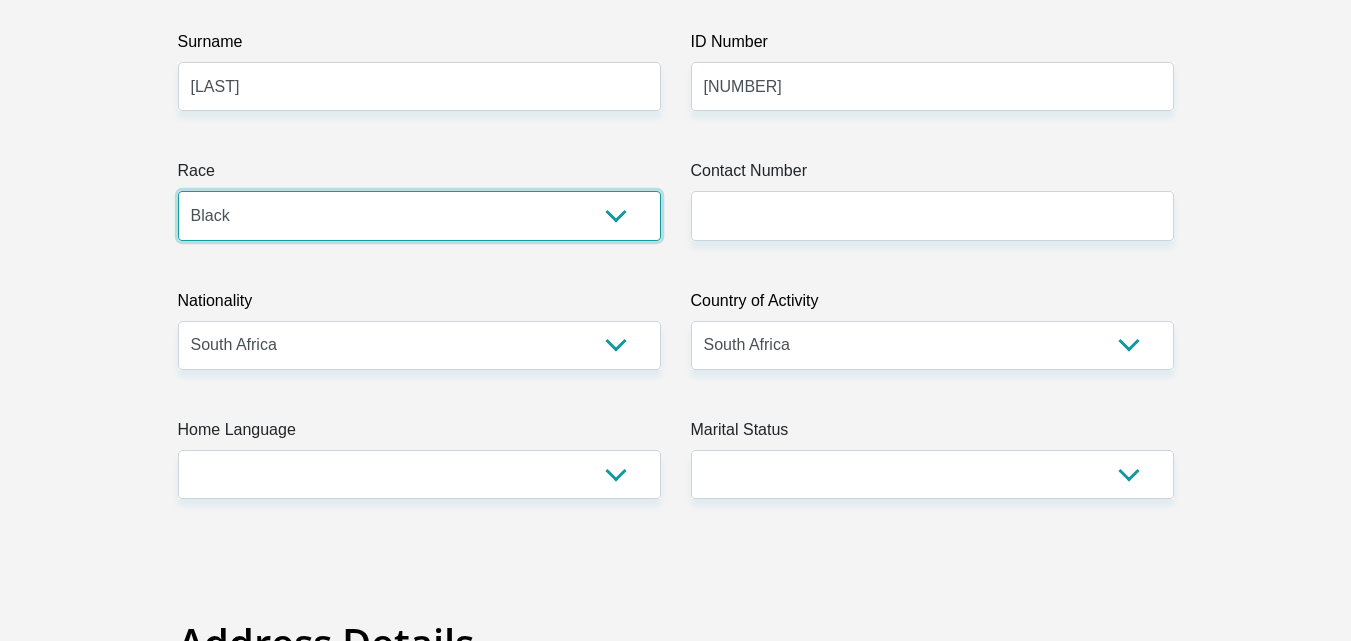 click on "Black
Coloured
Indian
White
Other" at bounding box center [419, 215] 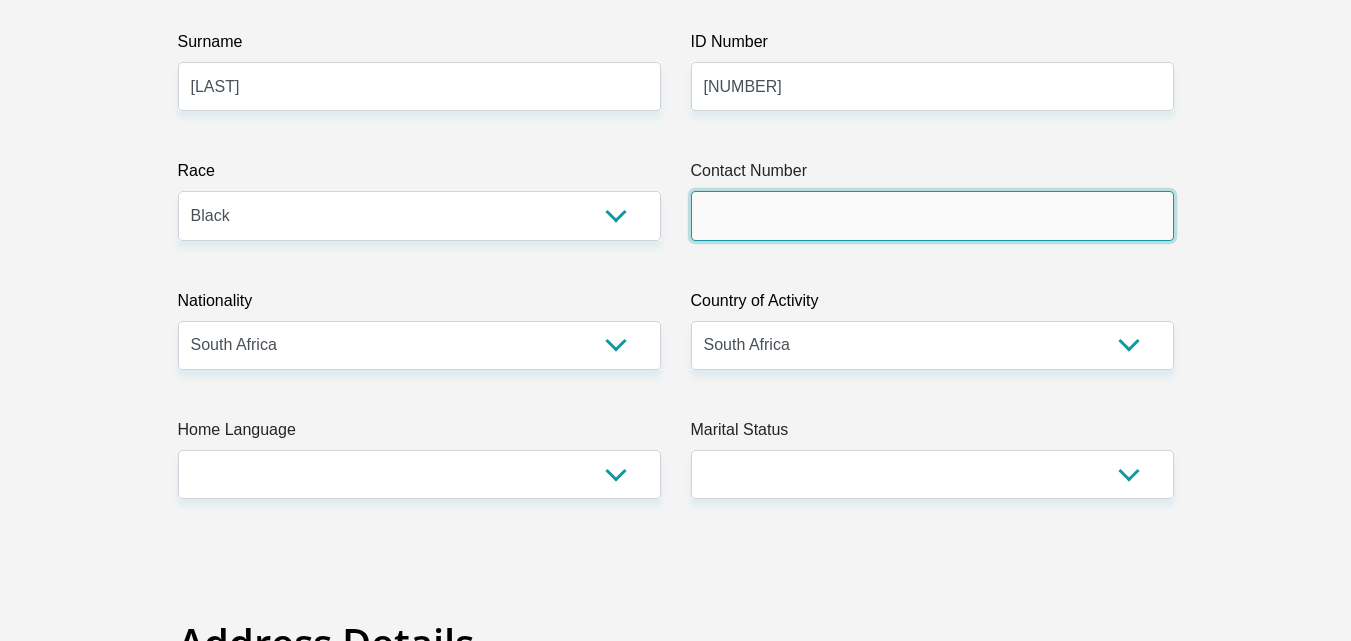 click on "Contact Number" at bounding box center (932, 215) 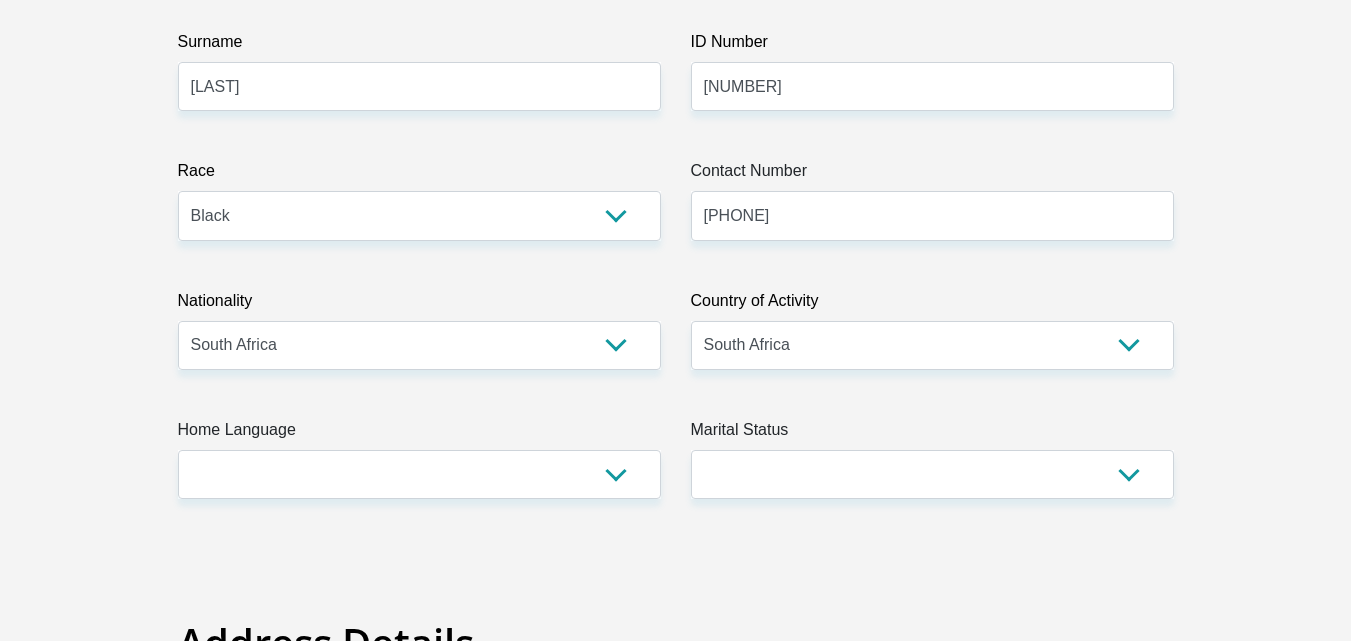 type on "unit7" 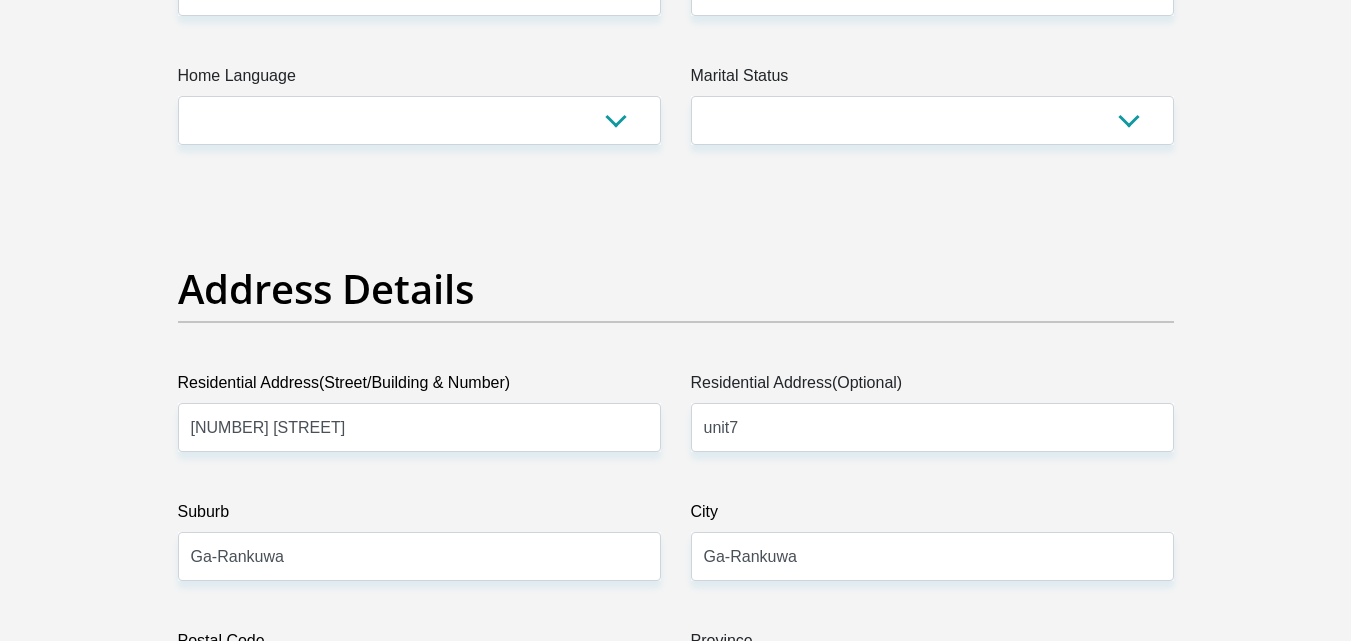 scroll, scrollTop: 753, scrollLeft: 0, axis: vertical 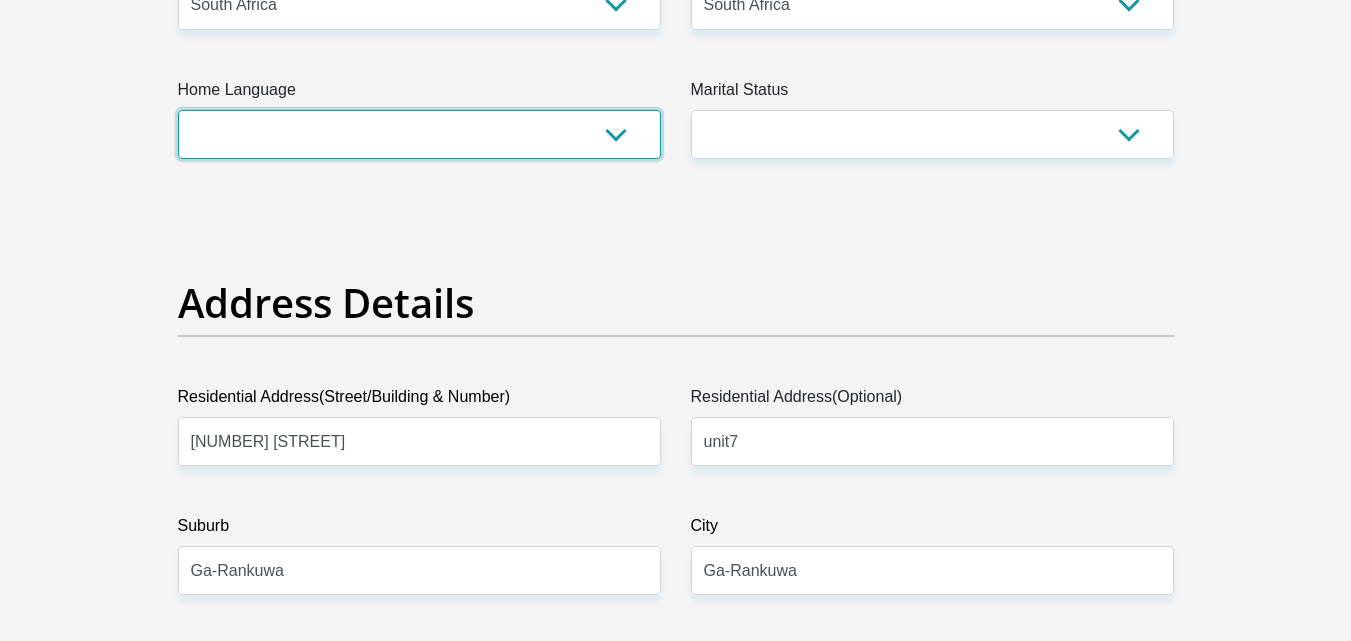 click on "Afrikaans
English
Sepedi
South Ndebele
Southern Sotho
Swati
Tsonga
Tswana
Venda
Xhosa
Zulu
Other" at bounding box center (419, 134) 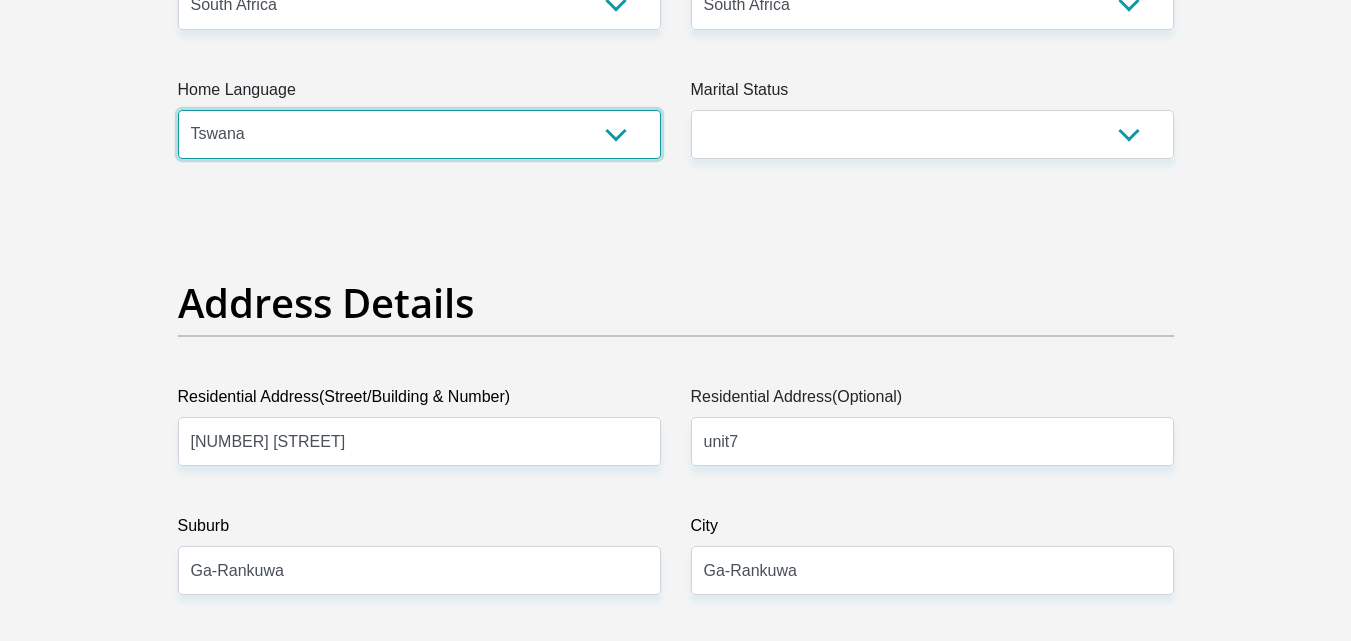 click on "Afrikaans
English
Sepedi
South Ndebele
Southern Sotho
Swati
Tsonga
Tswana
Venda
Xhosa
Zulu
Other" at bounding box center [419, 134] 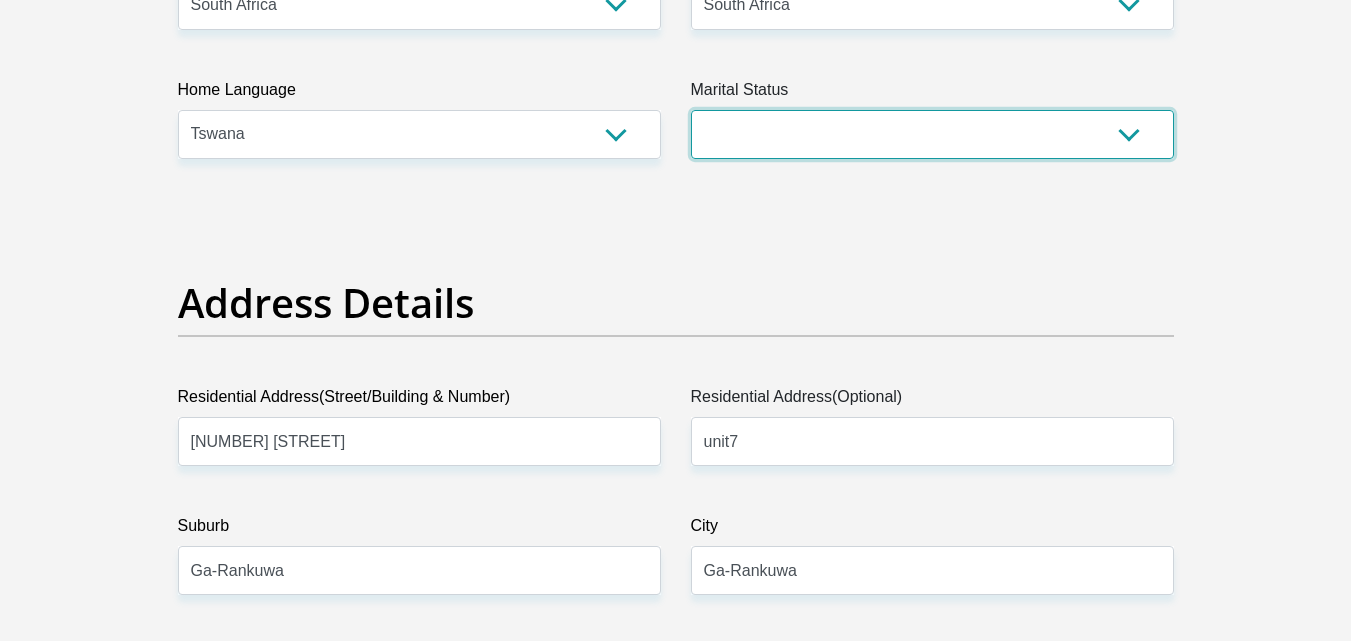 click on "Married ANC
Single
Divorced
Widowed
Married COP or Customary Law" at bounding box center (932, 134) 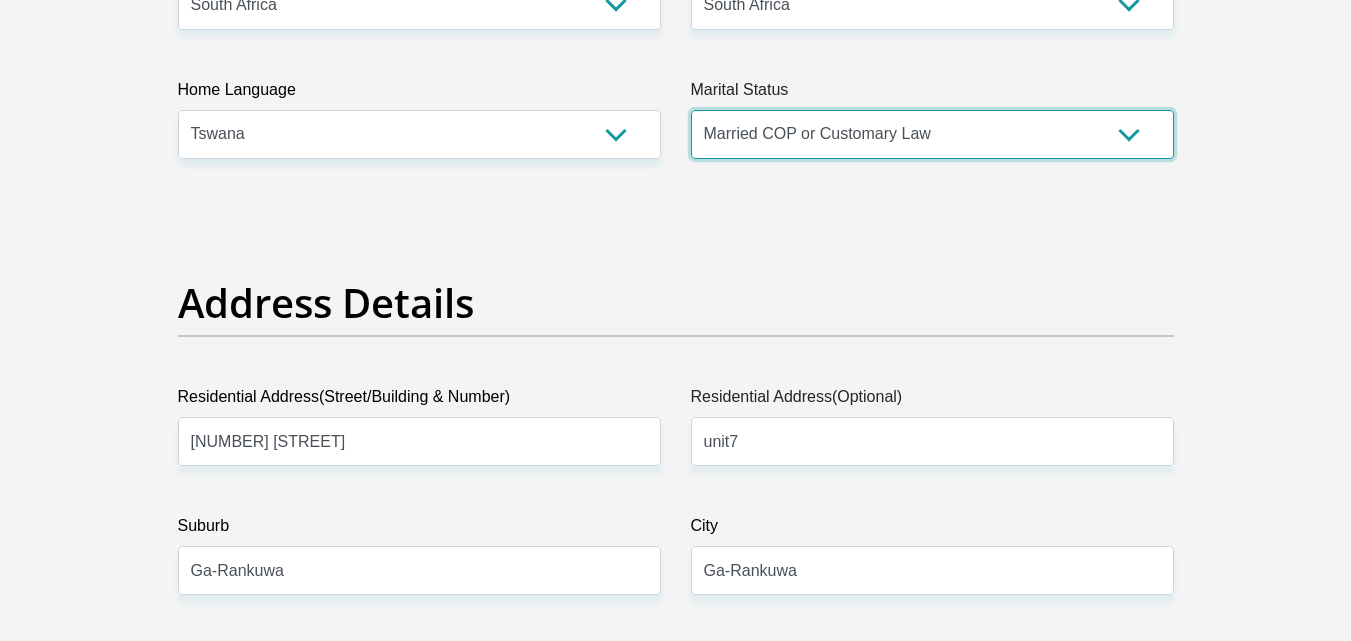 click on "Married ANC
Single
Divorced
Widowed
Married COP or Customary Law" at bounding box center (932, 134) 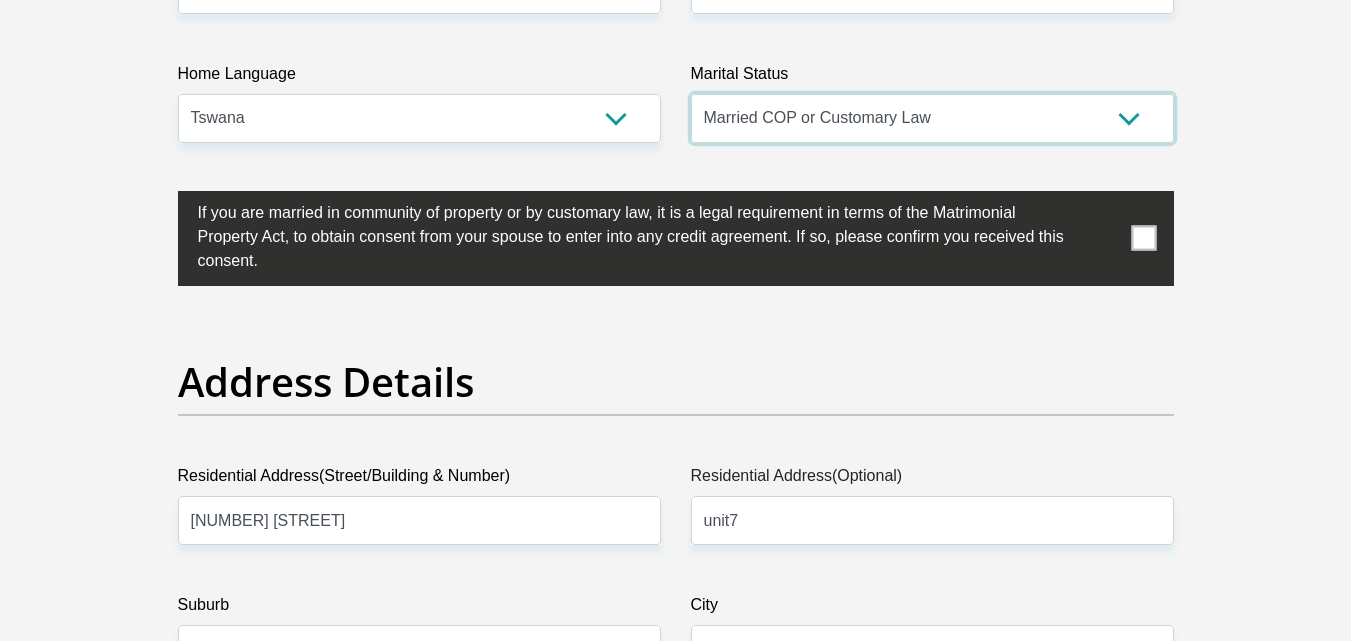 scroll, scrollTop: 771, scrollLeft: 0, axis: vertical 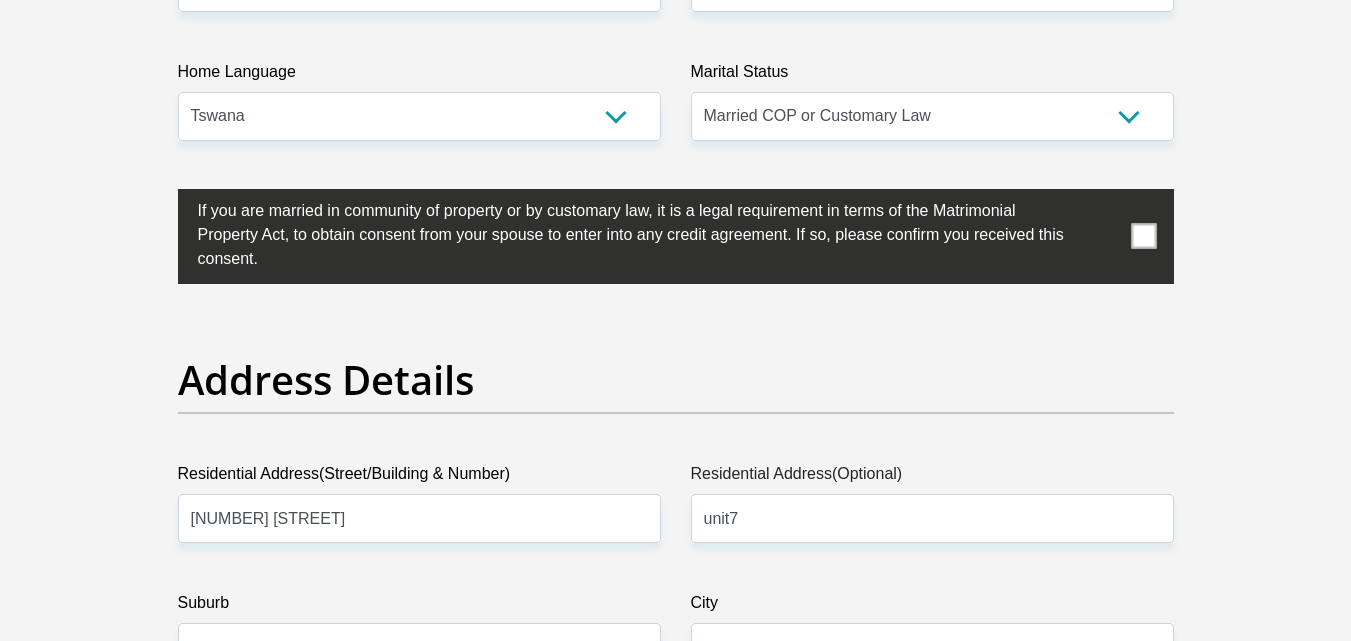 click at bounding box center (1143, 236) 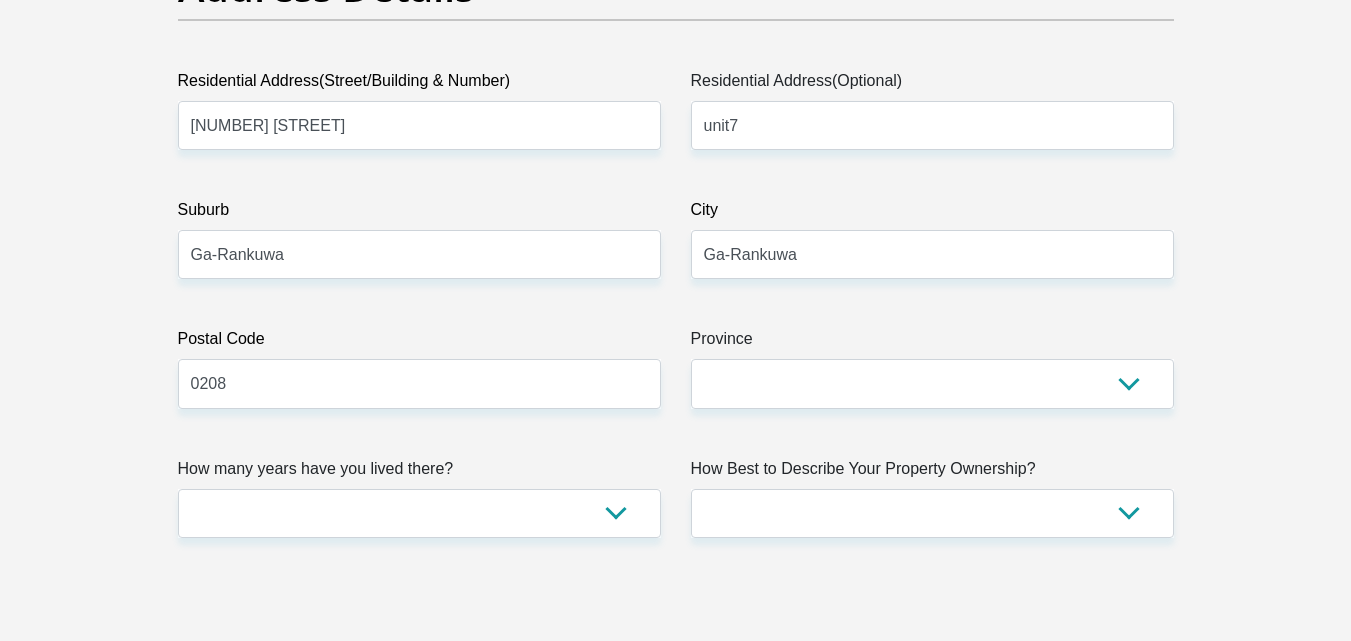 scroll, scrollTop: 1166, scrollLeft: 0, axis: vertical 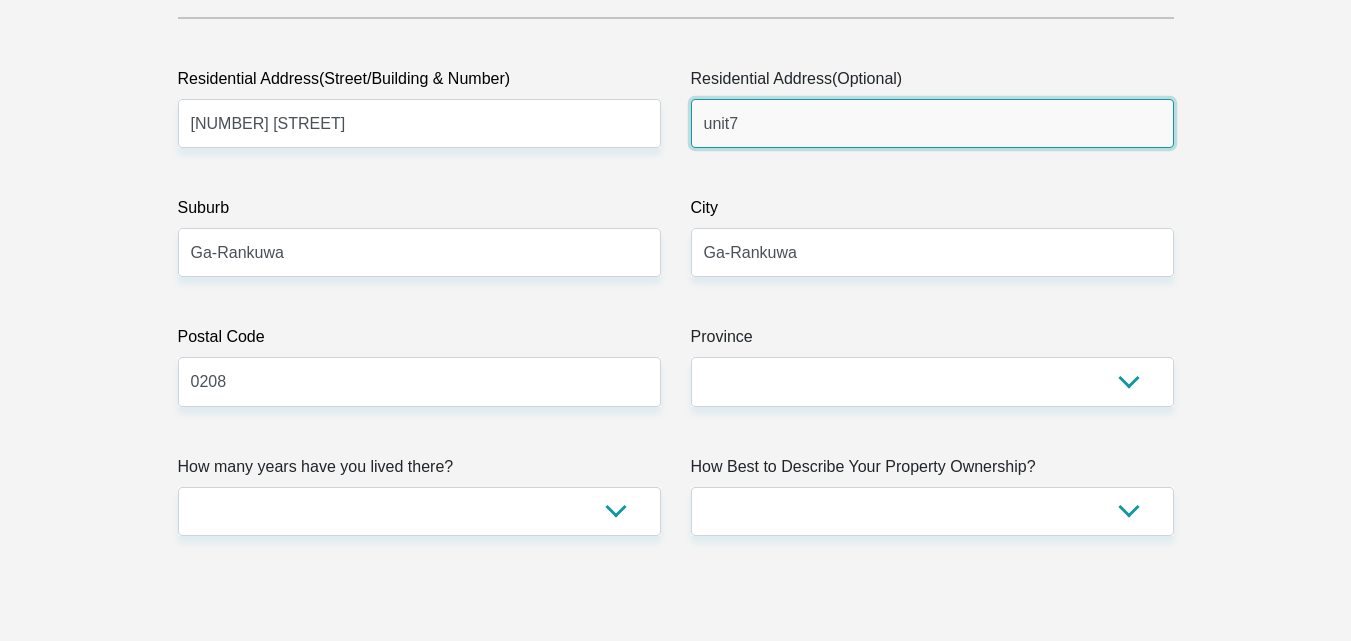 drag, startPoint x: 741, startPoint y: 126, endPoint x: 690, endPoint y: 135, distance: 51.78803 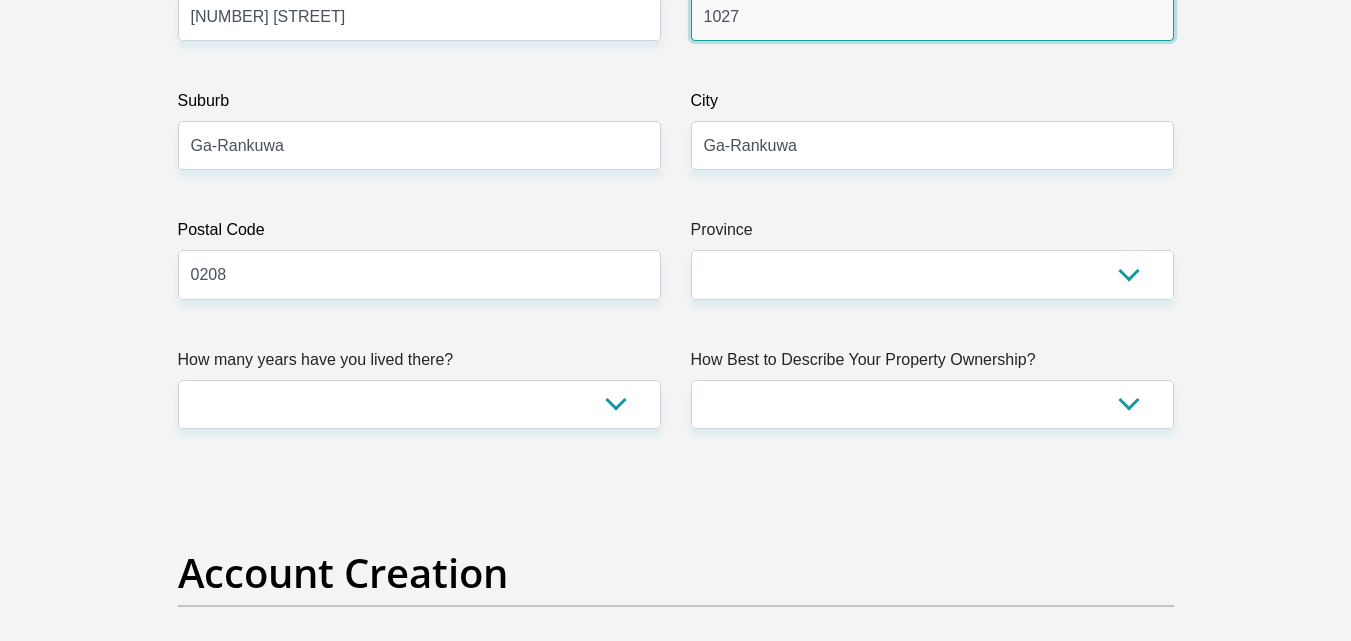 scroll, scrollTop: 1281, scrollLeft: 0, axis: vertical 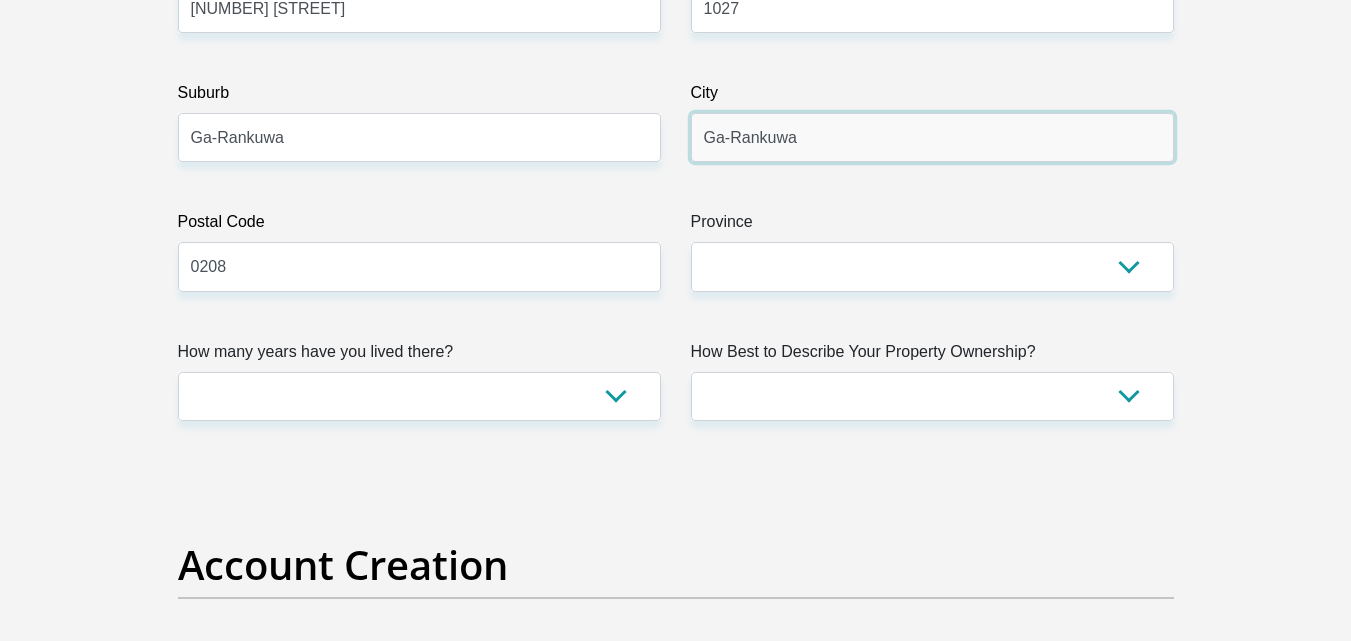 click on "Ga-Rankuwa" at bounding box center [932, 137] 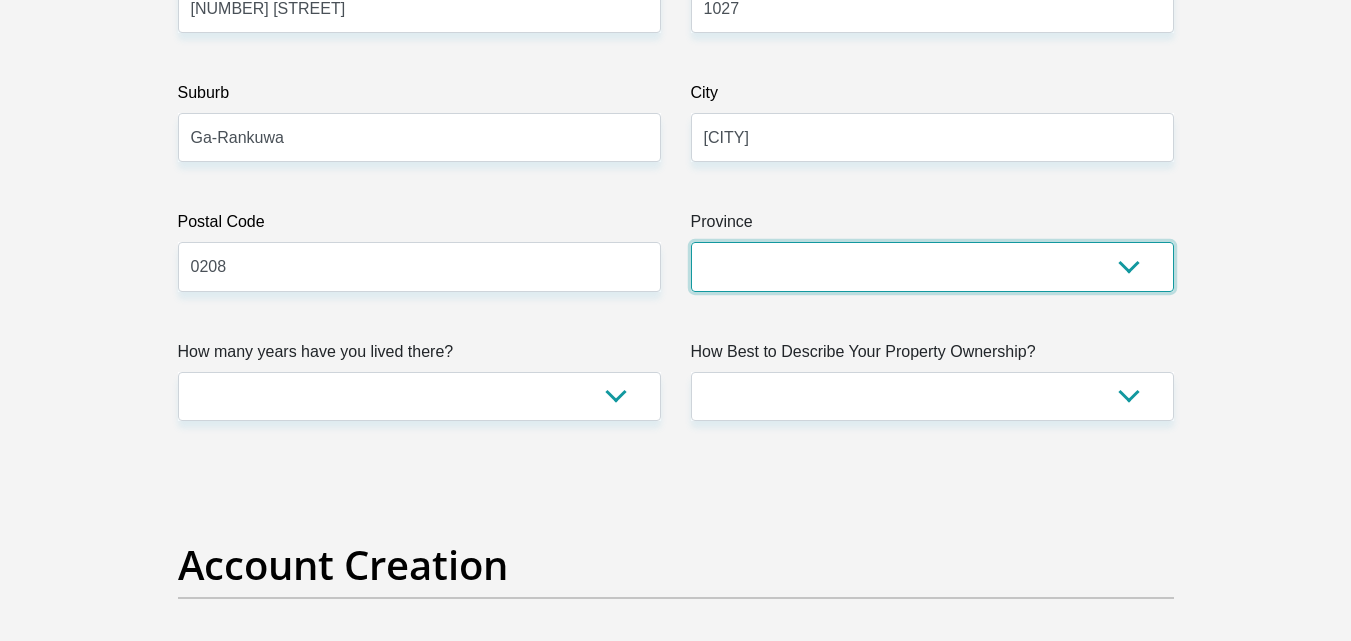 click on "Eastern Cape
Free State
Gauteng
KwaZulu-Natal
Limpopo
Mpumalanga
Northern Cape
North West
Western Cape" at bounding box center [932, 266] 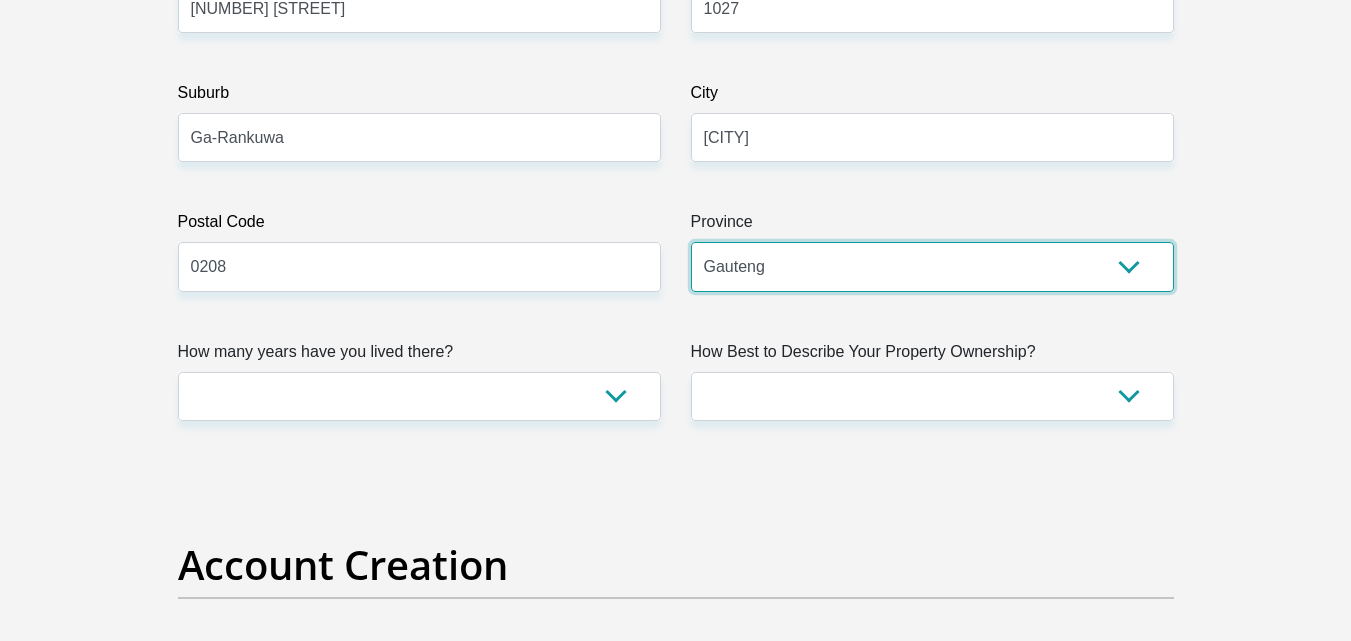 click on "Eastern Cape
Free State
Gauteng
KwaZulu-Natal
Limpopo
Mpumalanga
Northern Cape
North West
Western Cape" at bounding box center (932, 266) 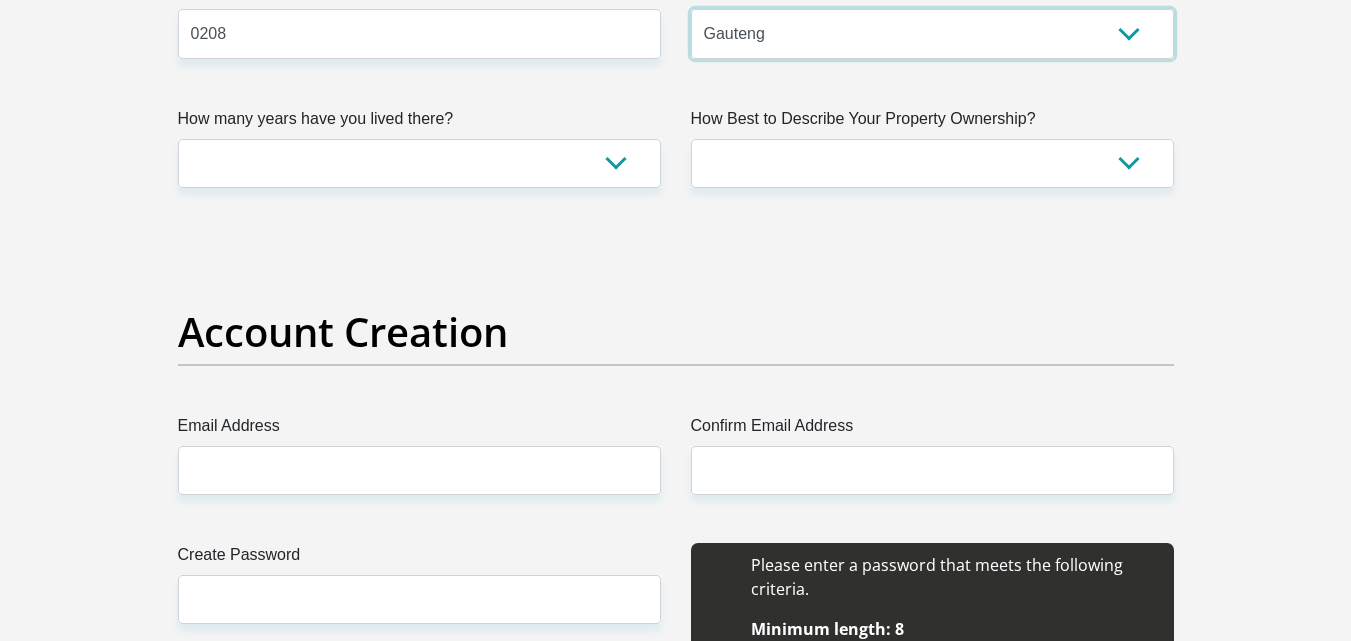 scroll, scrollTop: 1515, scrollLeft: 0, axis: vertical 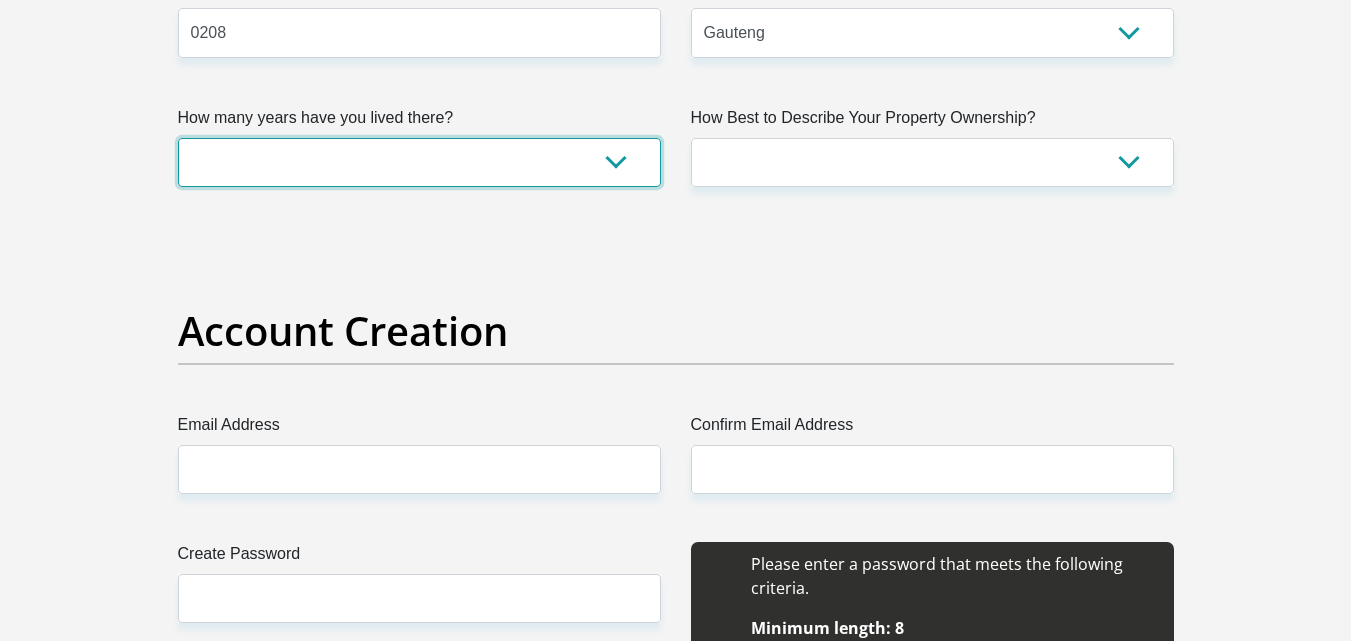 click on "less than 1 year
1-3 years
3-5 years
5+ years" at bounding box center (419, 162) 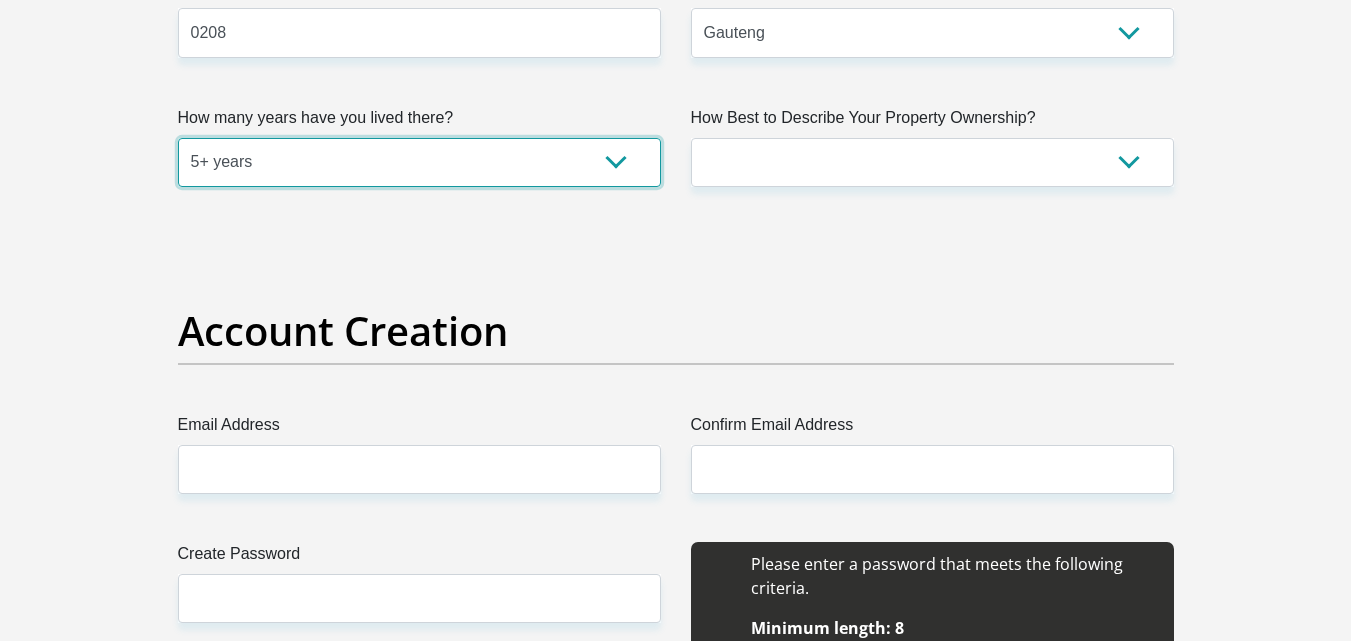click on "less than 1 year
1-3 years
3-5 years
5+ years" at bounding box center (419, 162) 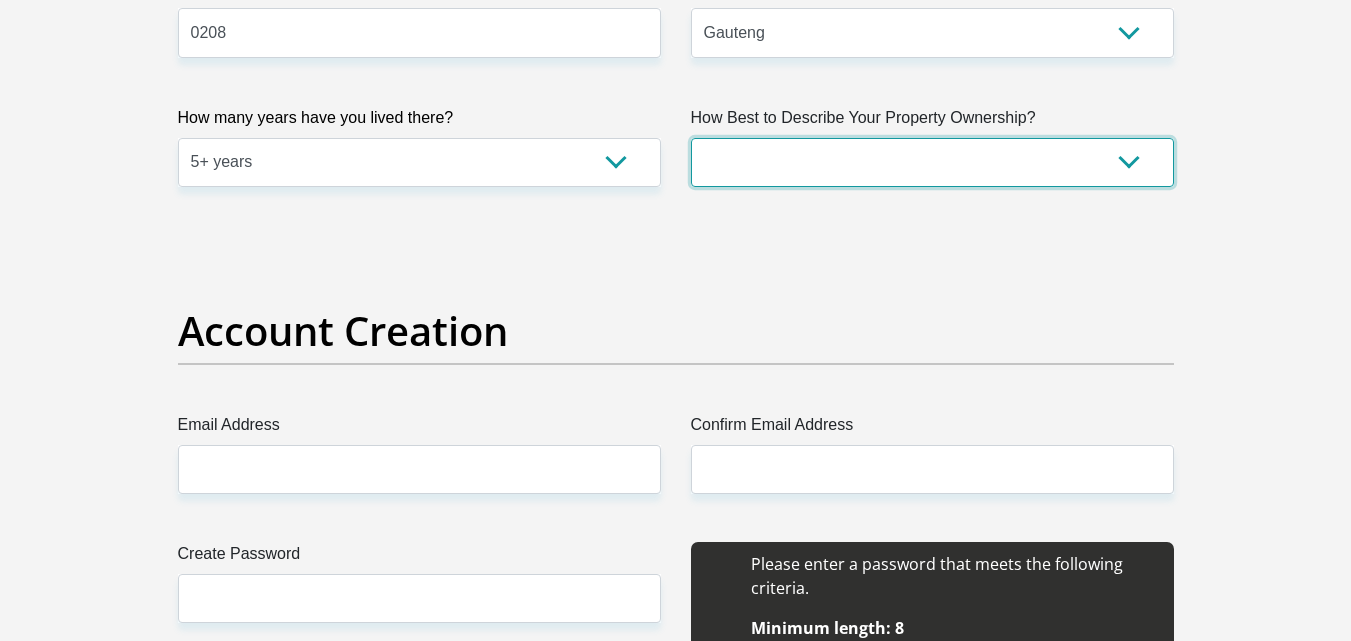 click on "Owned
Rented
Family Owned
Company Dwelling" at bounding box center [932, 162] 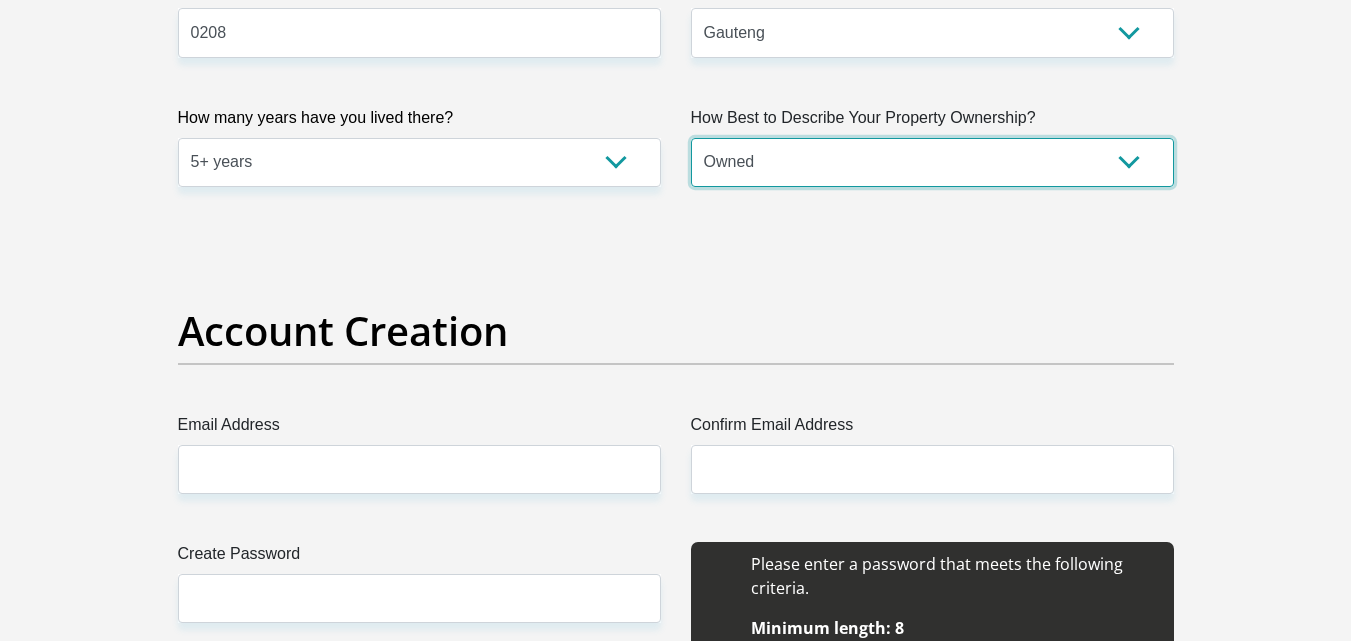 click on "Owned
Rented
Family Owned
Company Dwelling" at bounding box center [932, 162] 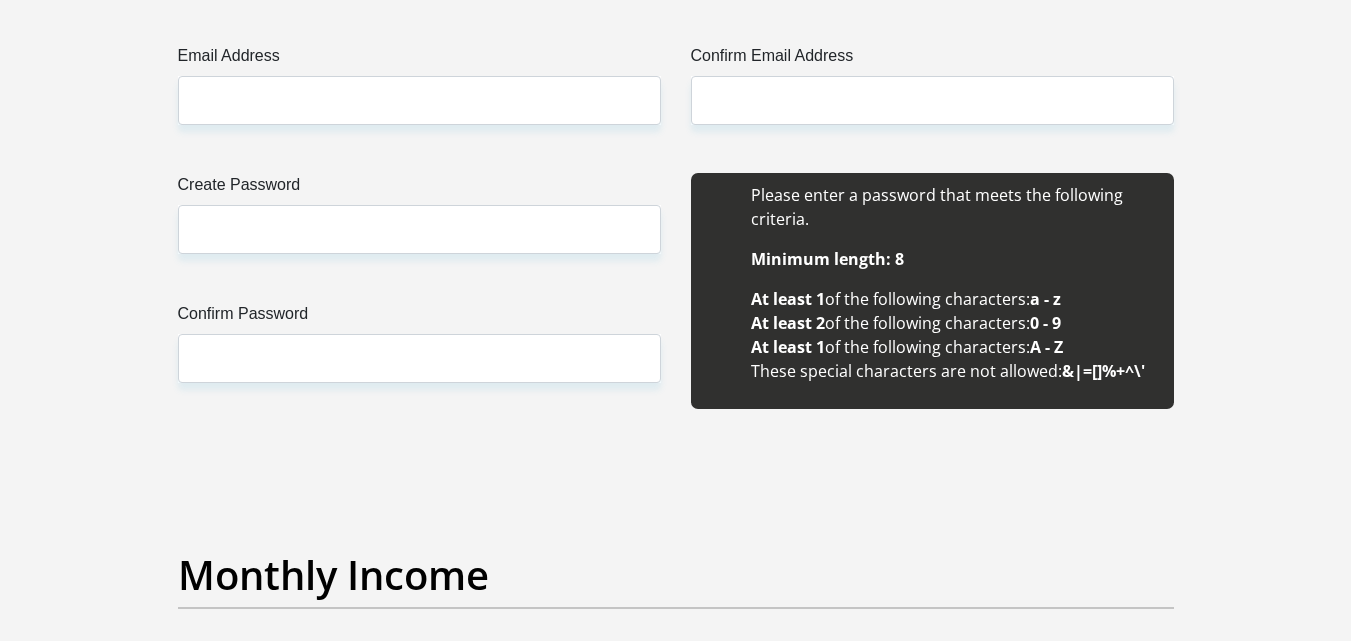 scroll, scrollTop: 1885, scrollLeft: 0, axis: vertical 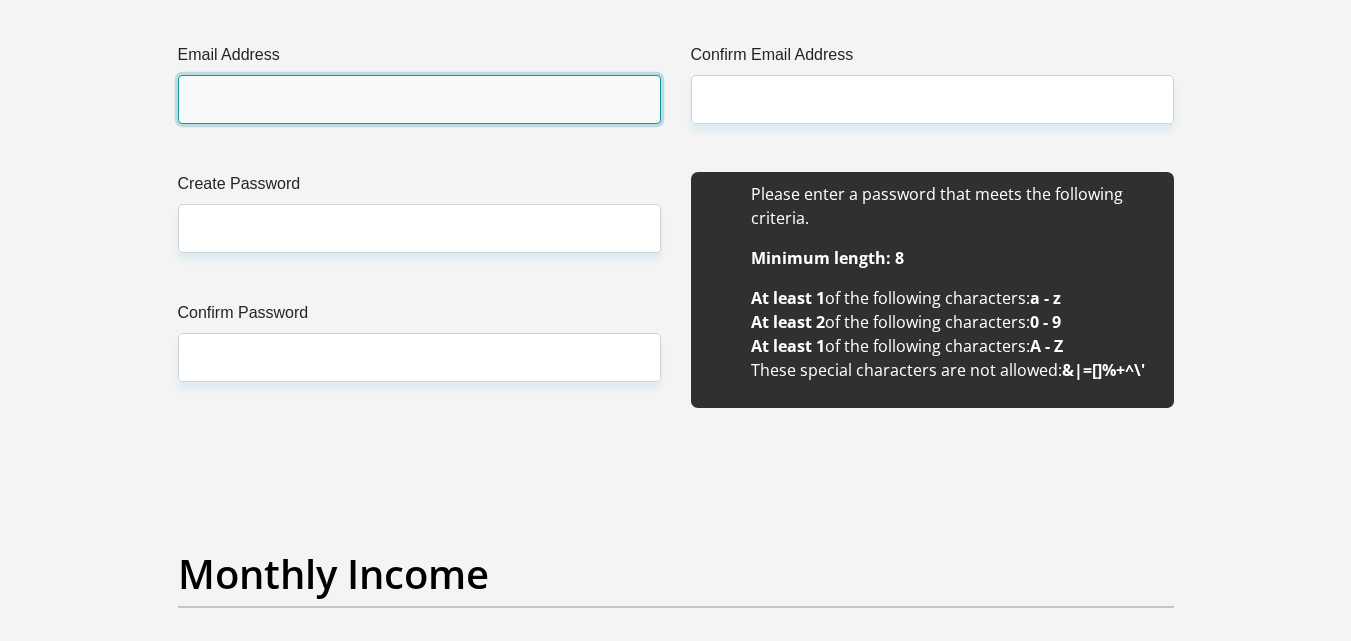 click on "Email Address" at bounding box center [419, 99] 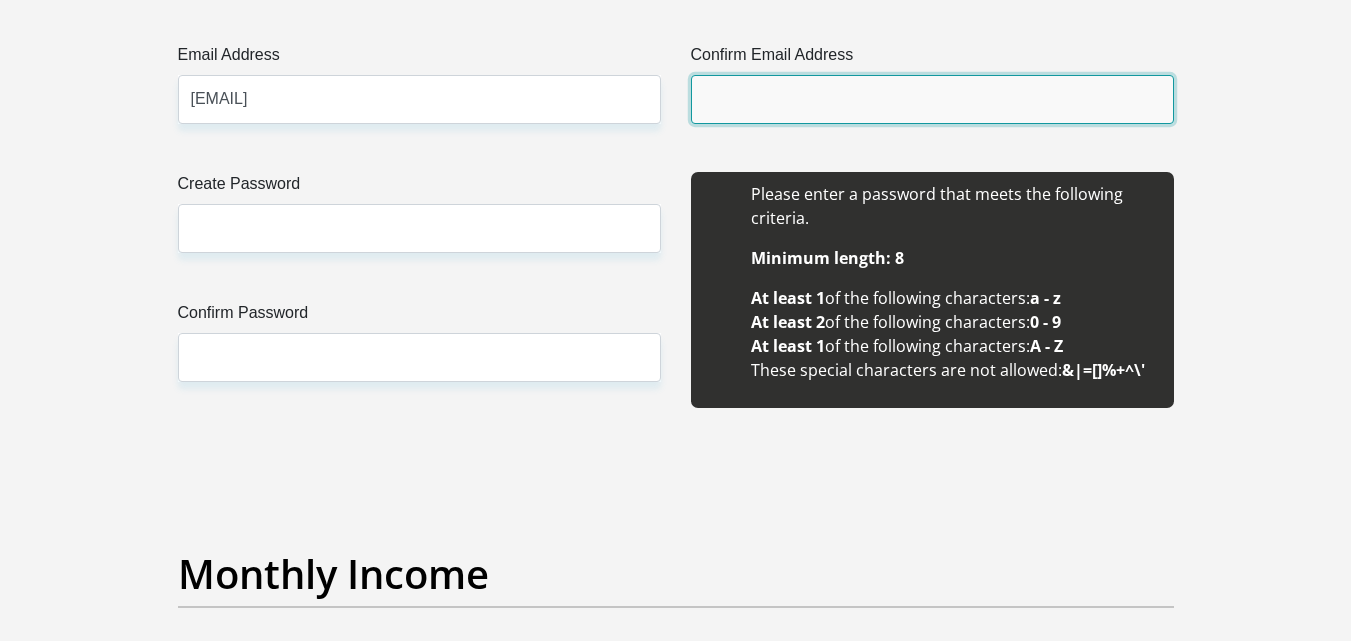 type on "moabitshepi07@gmail.com" 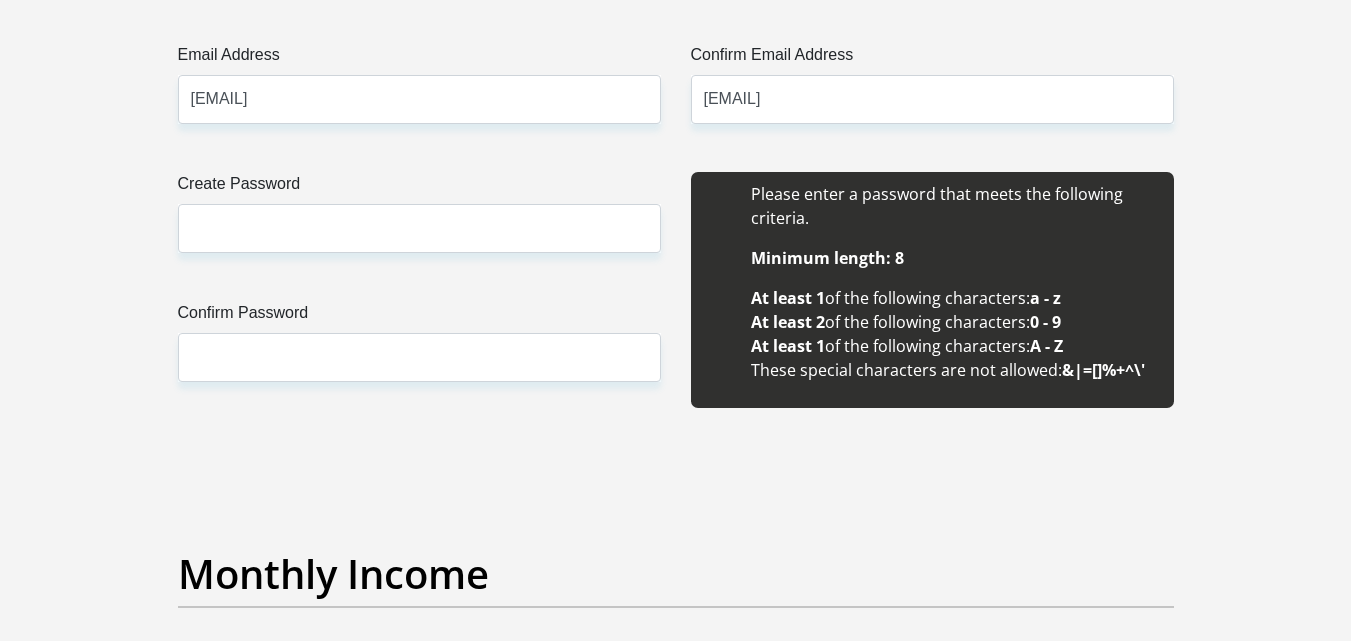 type 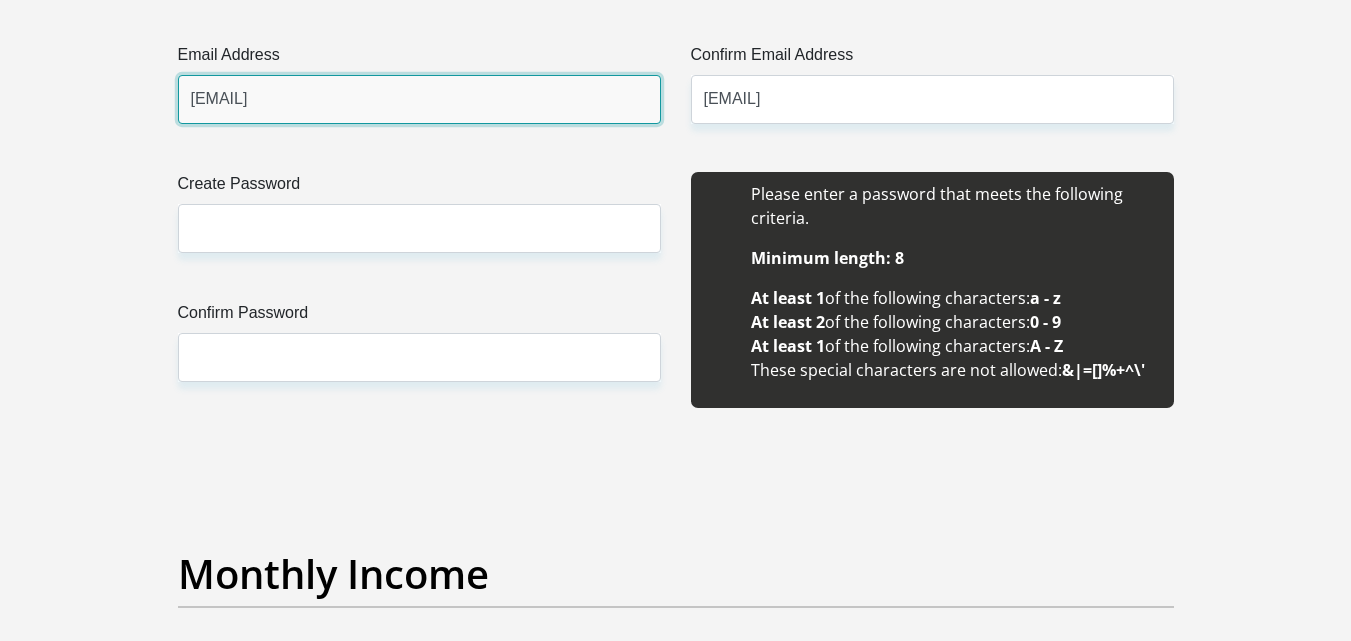 type 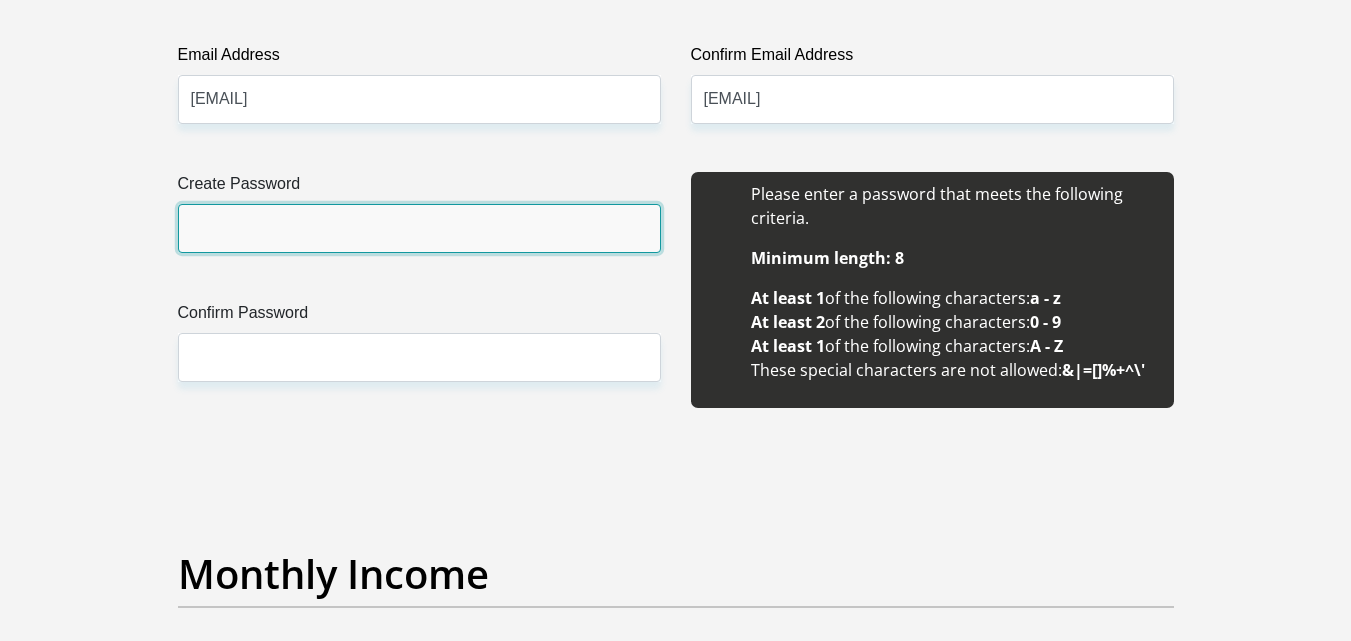 click on "Create Password" at bounding box center [419, 228] 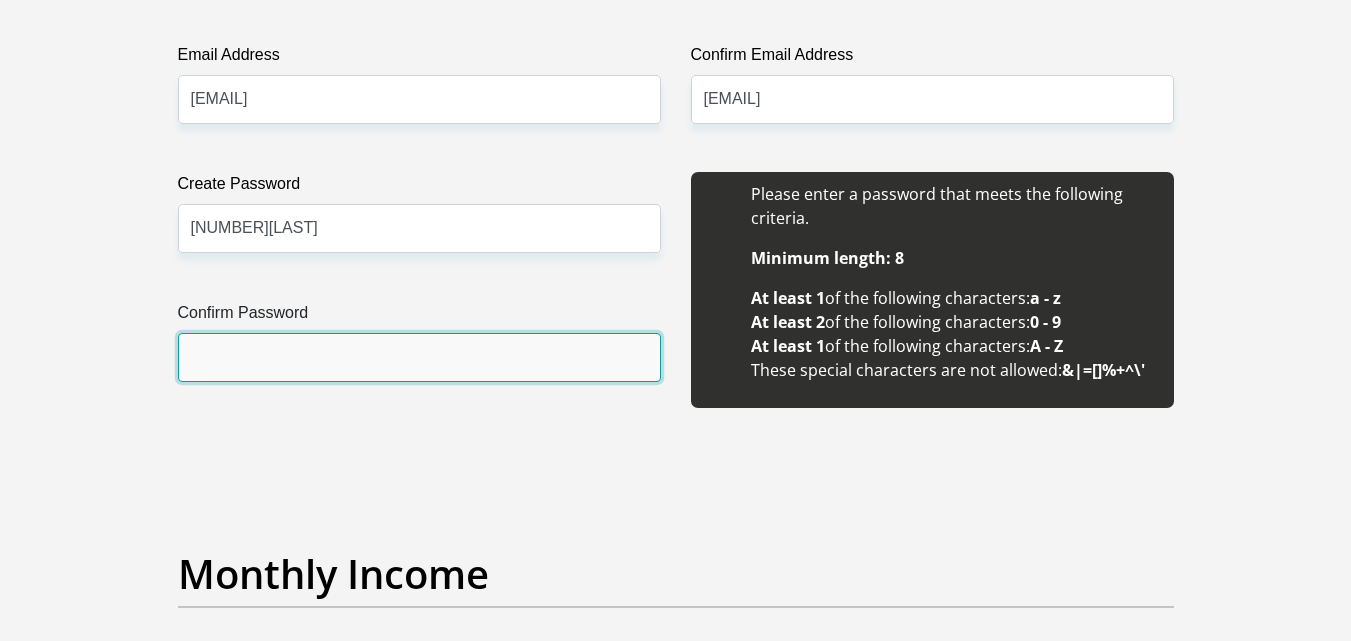 click on "Confirm Password" at bounding box center [419, 357] 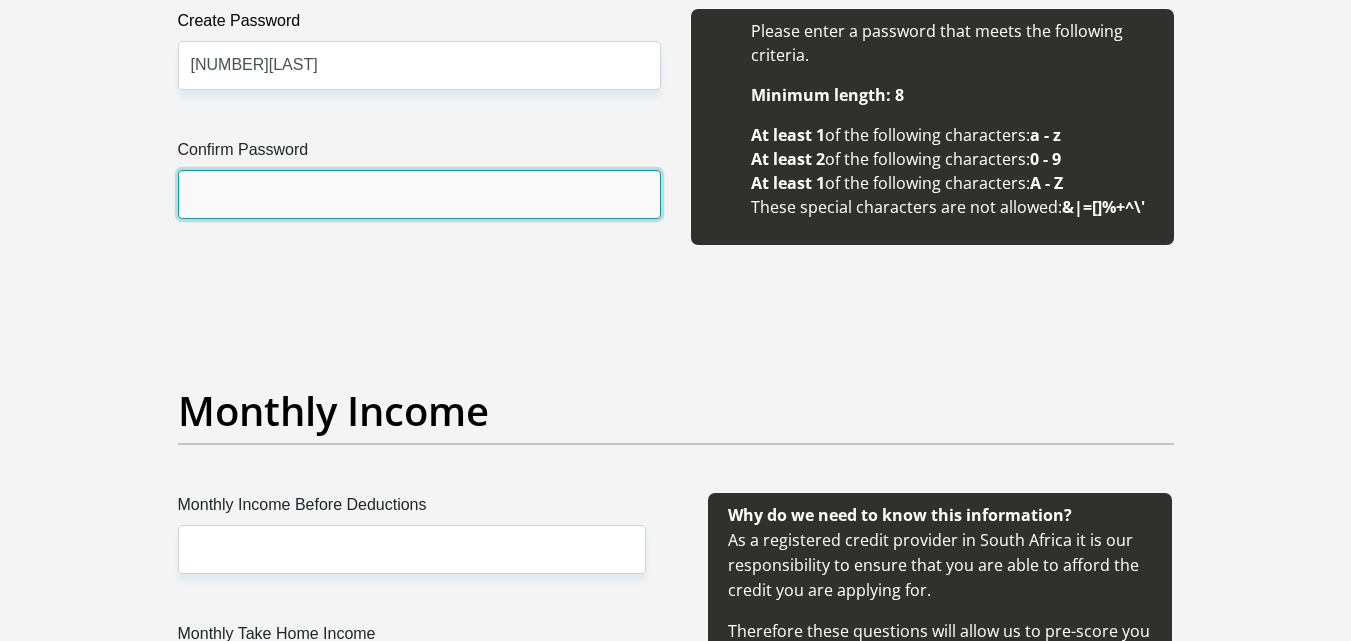 scroll, scrollTop: 2053, scrollLeft: 0, axis: vertical 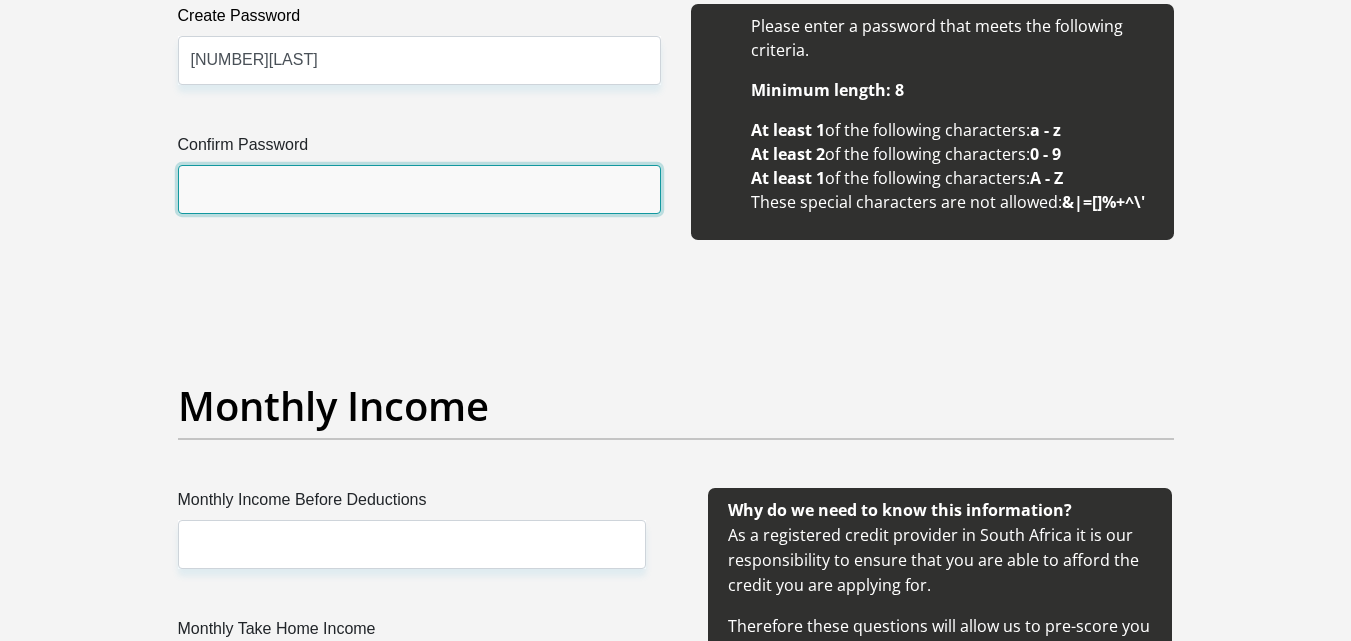 click on "Confirm Password" at bounding box center [419, 189] 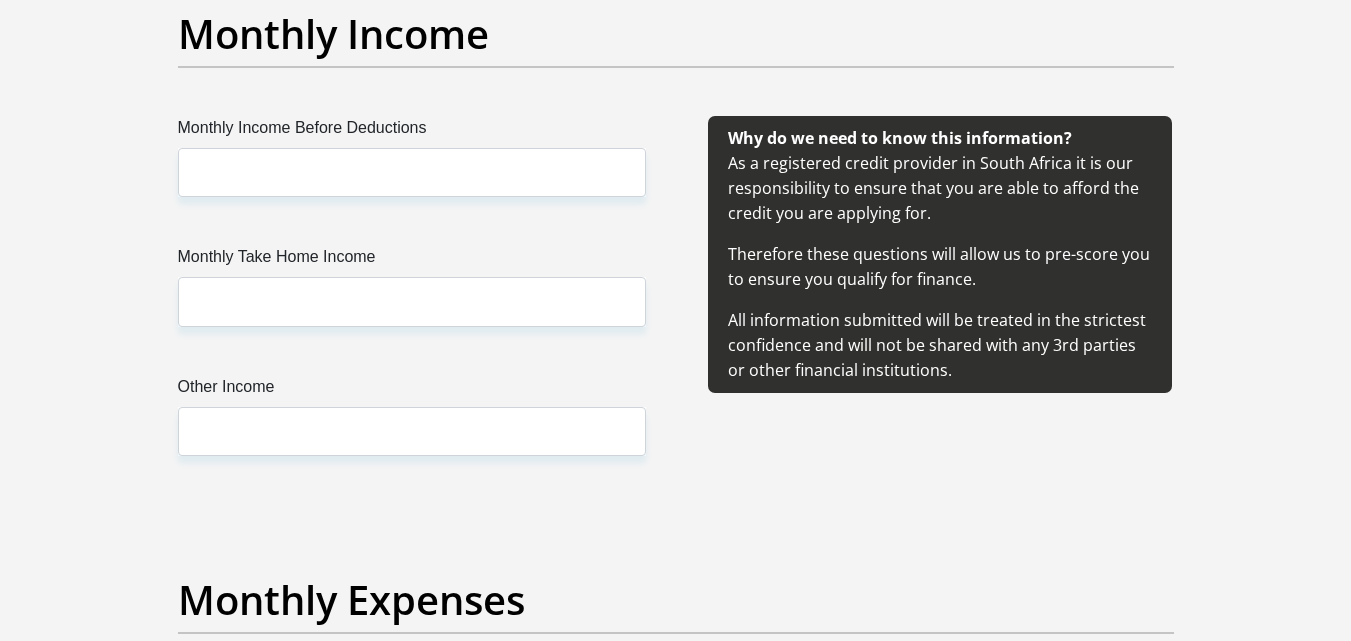 scroll, scrollTop: 2431, scrollLeft: 0, axis: vertical 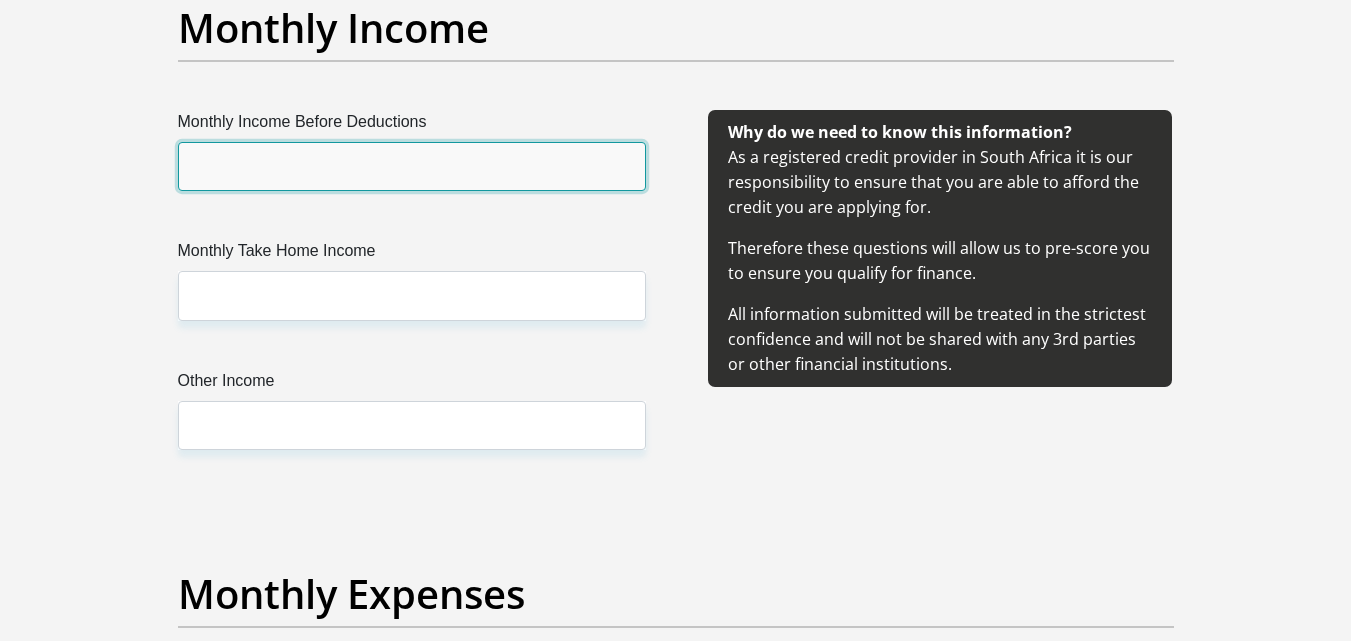 click on "Monthly Income Before Deductions" at bounding box center (412, 166) 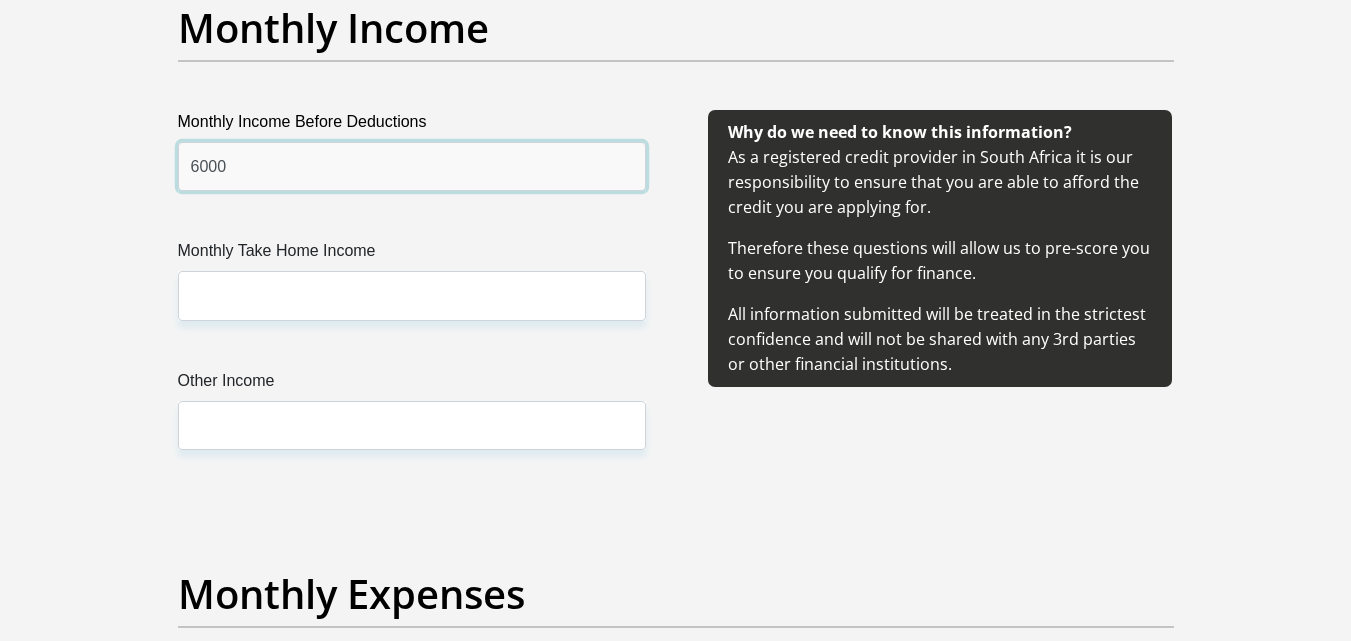 type on "6000" 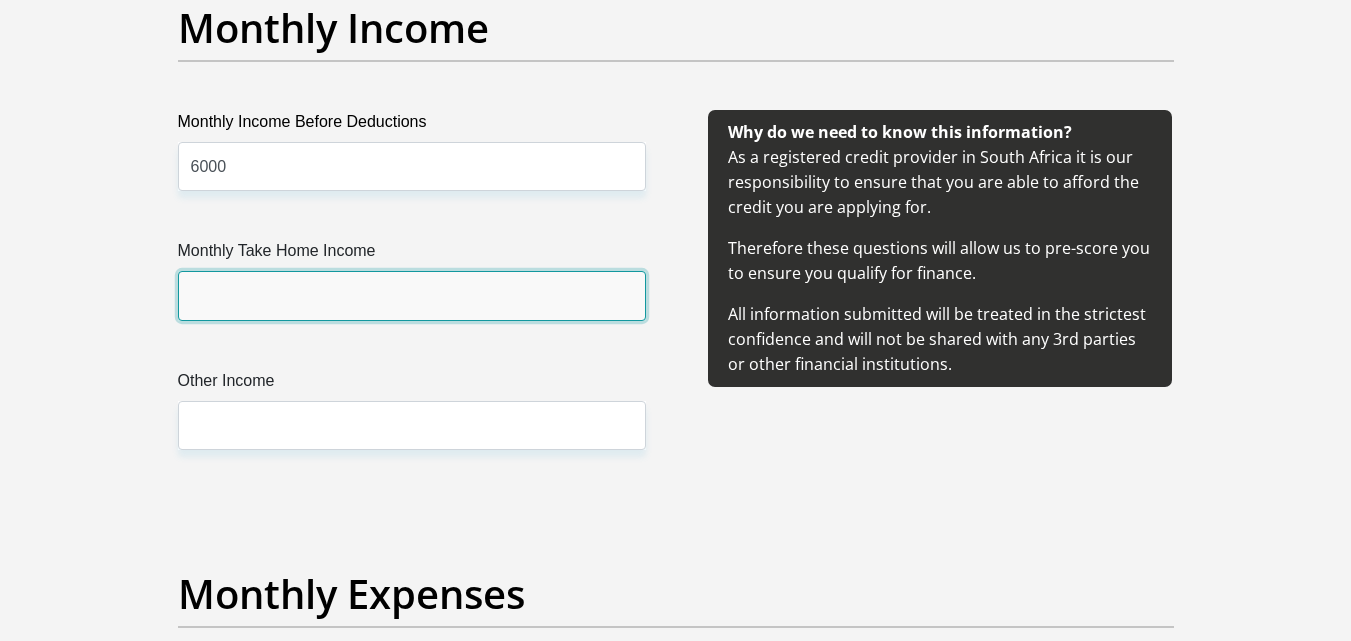 click on "Monthly Take Home Income" at bounding box center [412, 295] 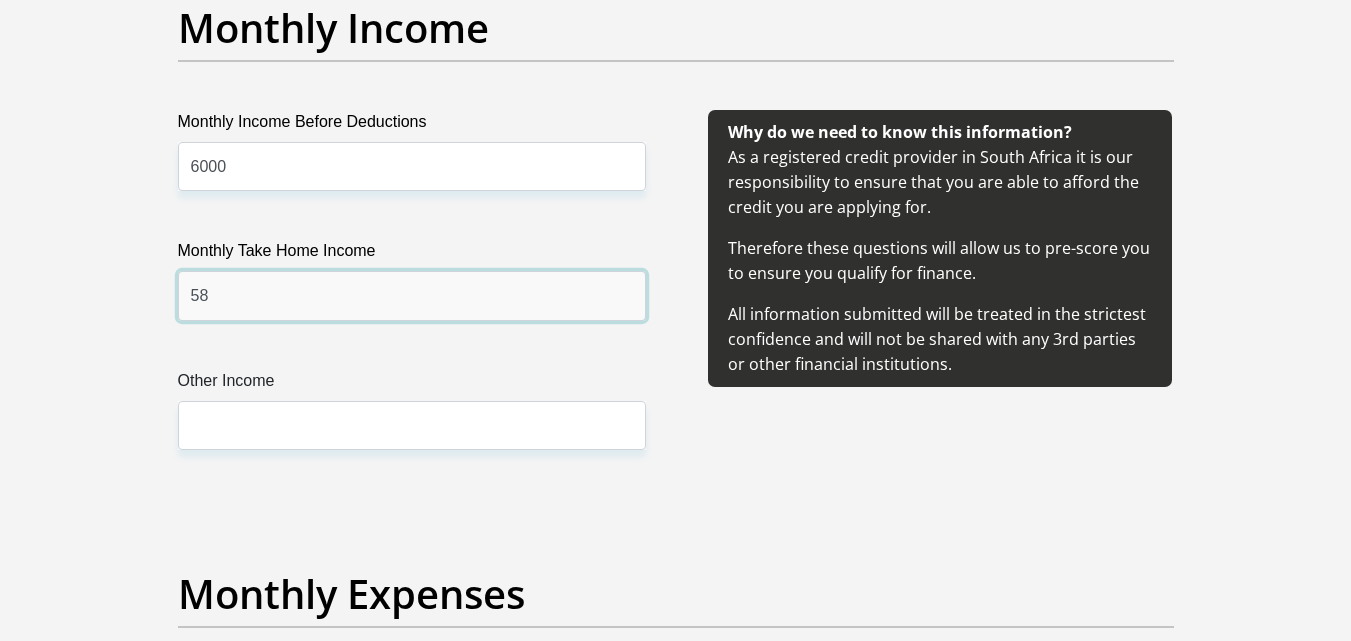 type on "5" 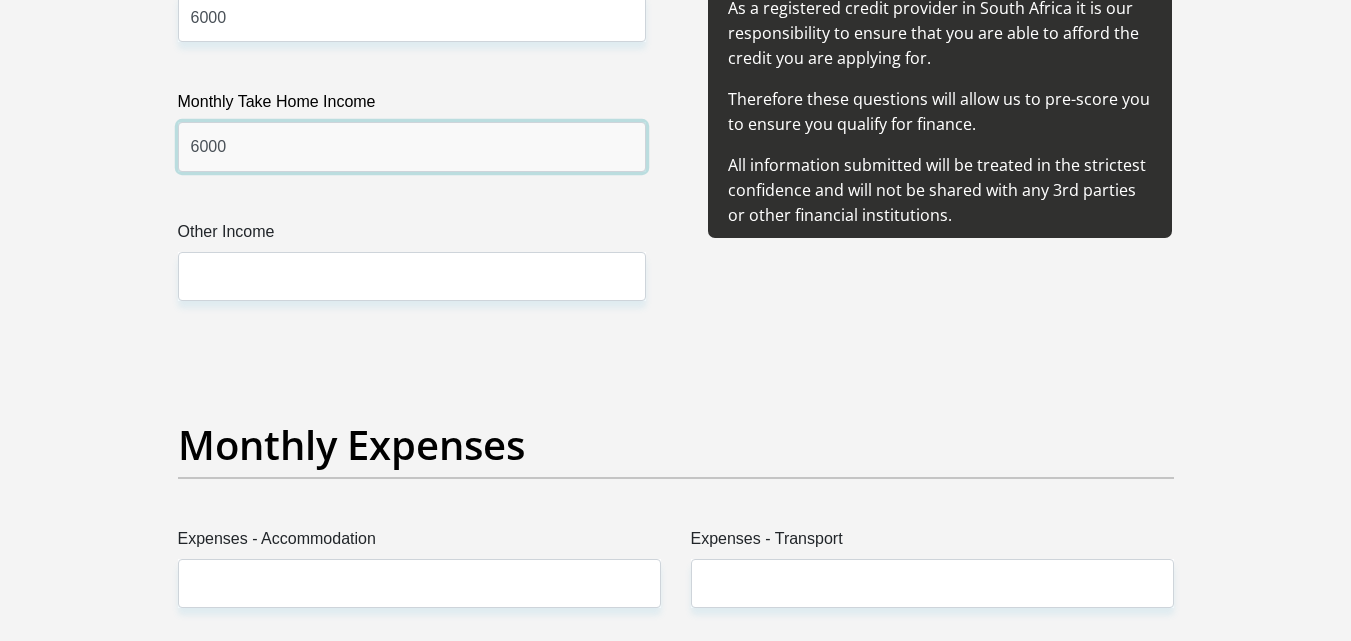 scroll, scrollTop: 2582, scrollLeft: 0, axis: vertical 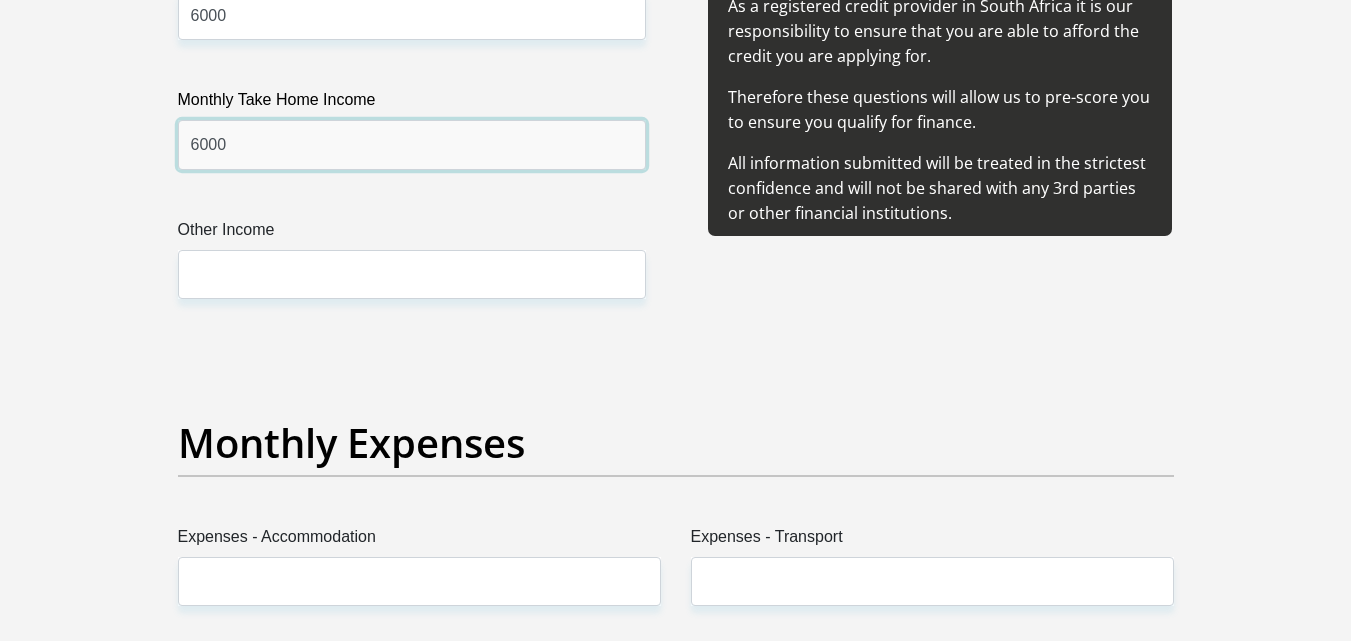 type on "6000" 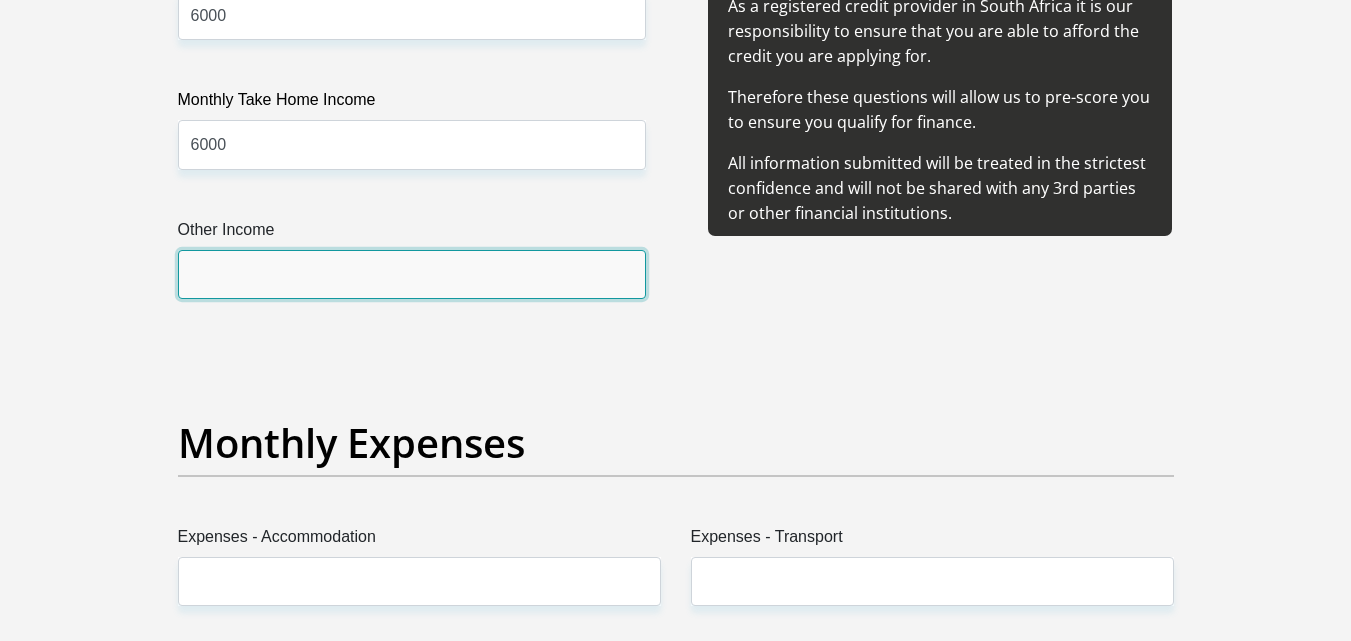 click on "Other Income" at bounding box center (412, 274) 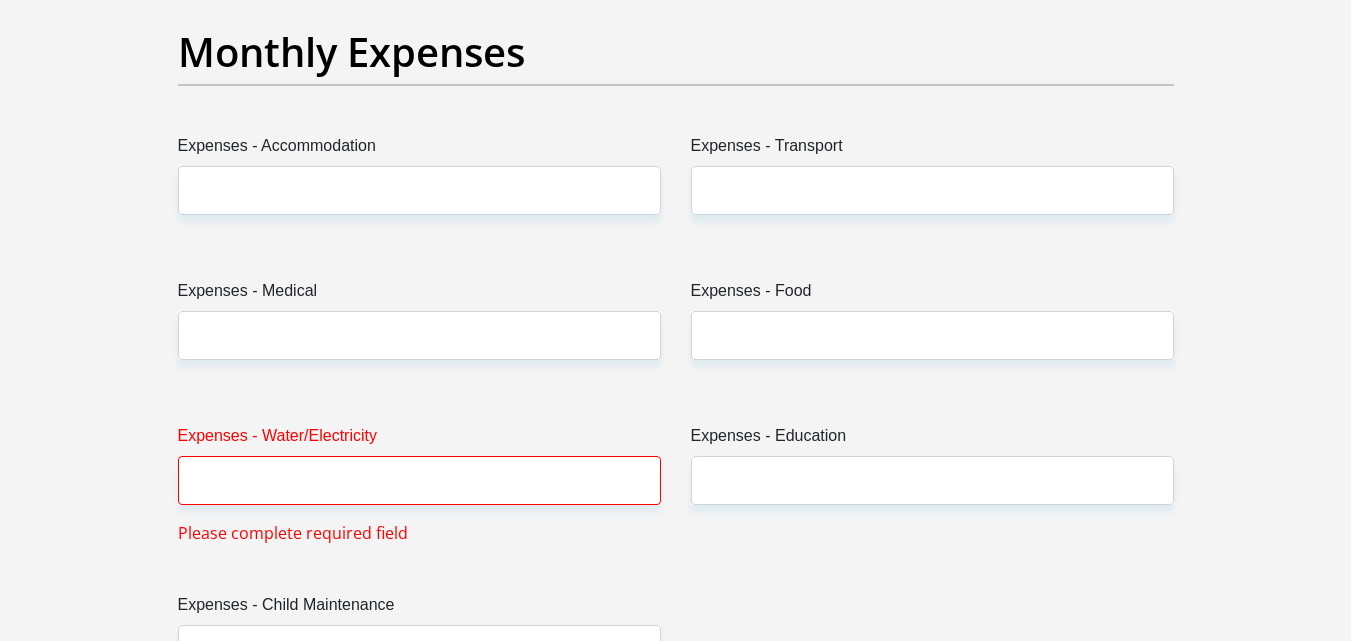 scroll, scrollTop: 2974, scrollLeft: 0, axis: vertical 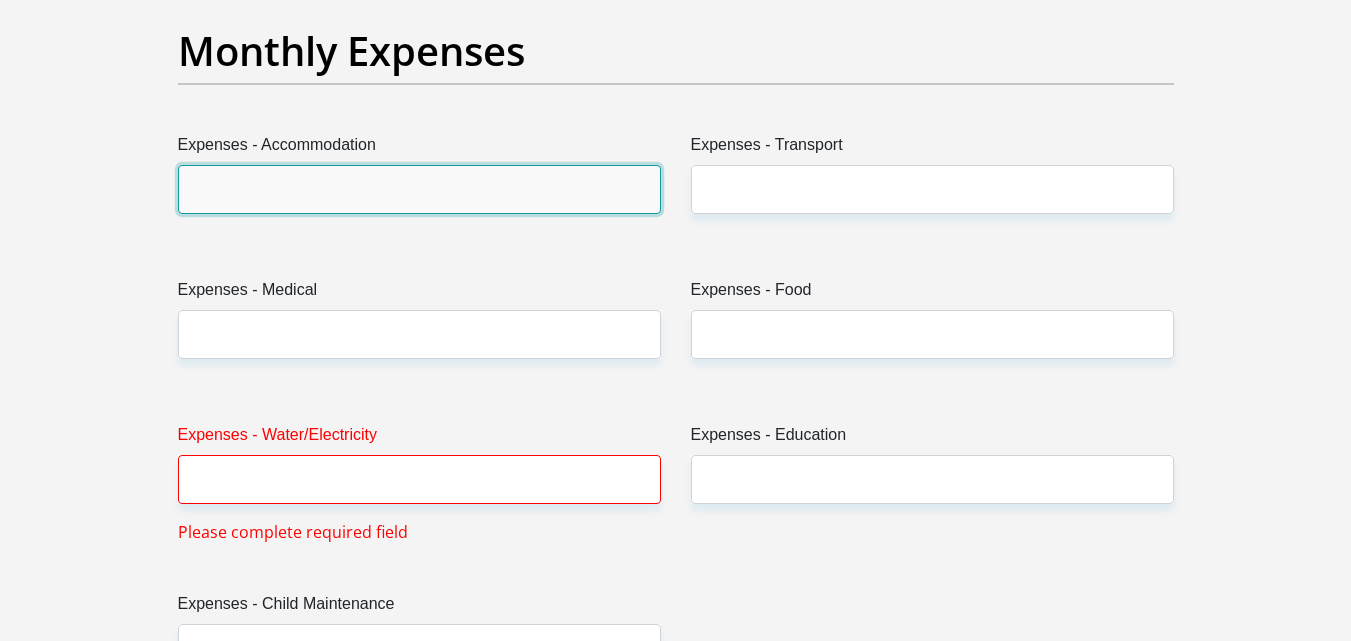 click on "Expenses - Accommodation" at bounding box center (419, 189) 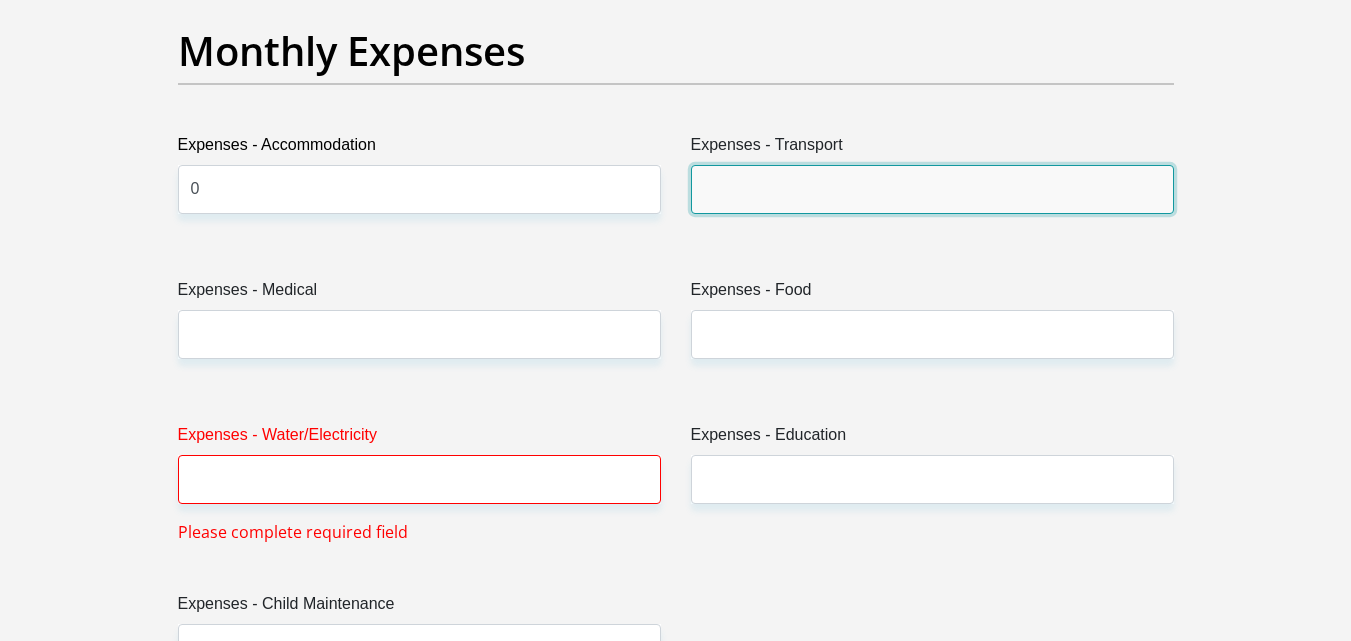click on "Expenses - Transport" at bounding box center (932, 189) 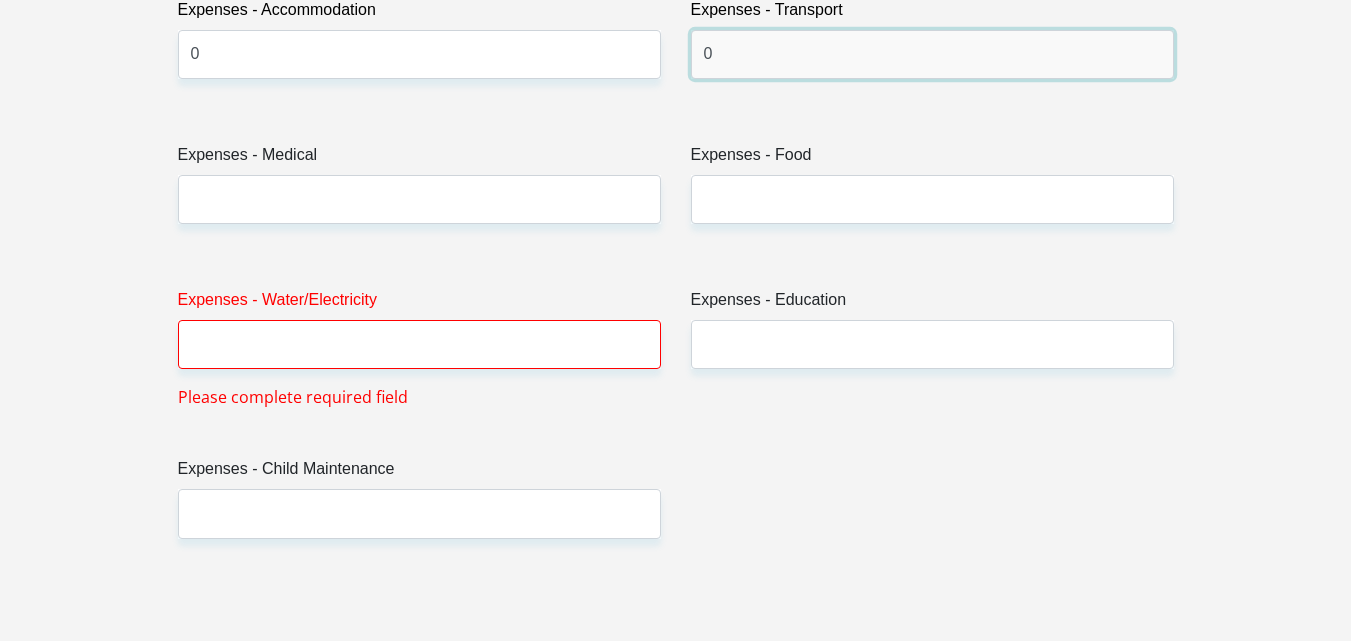 scroll, scrollTop: 3110, scrollLeft: 0, axis: vertical 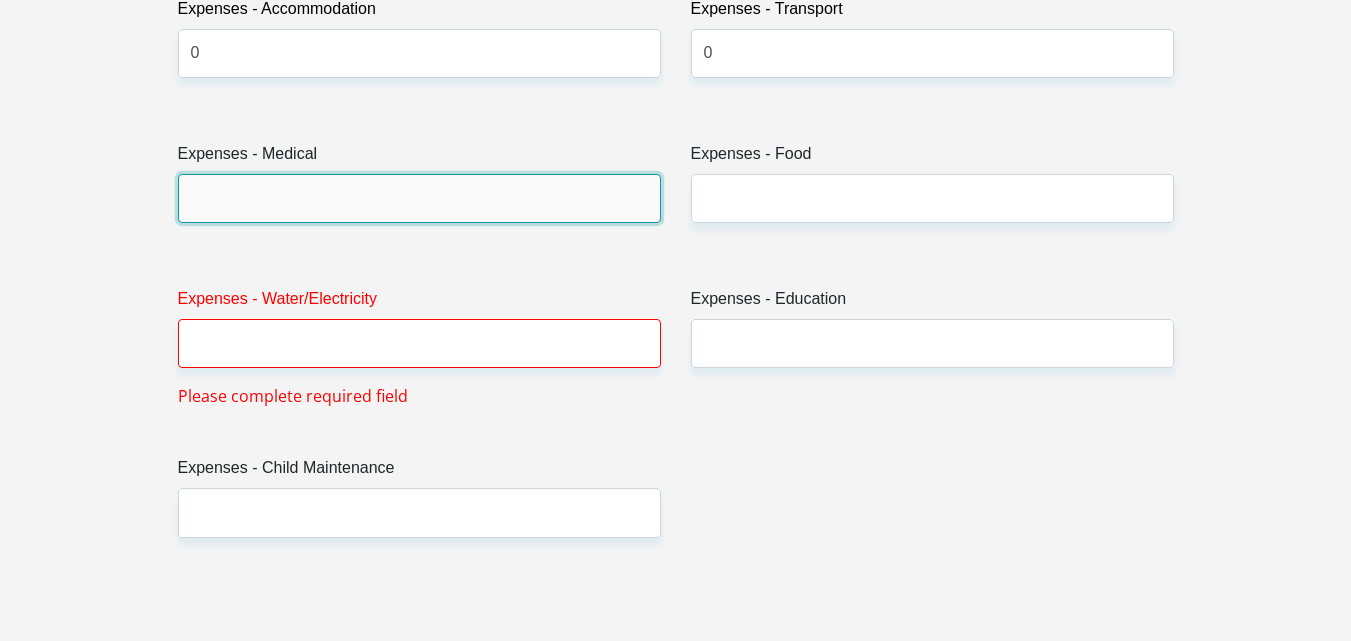 click on "Expenses - Medical" at bounding box center (419, 198) 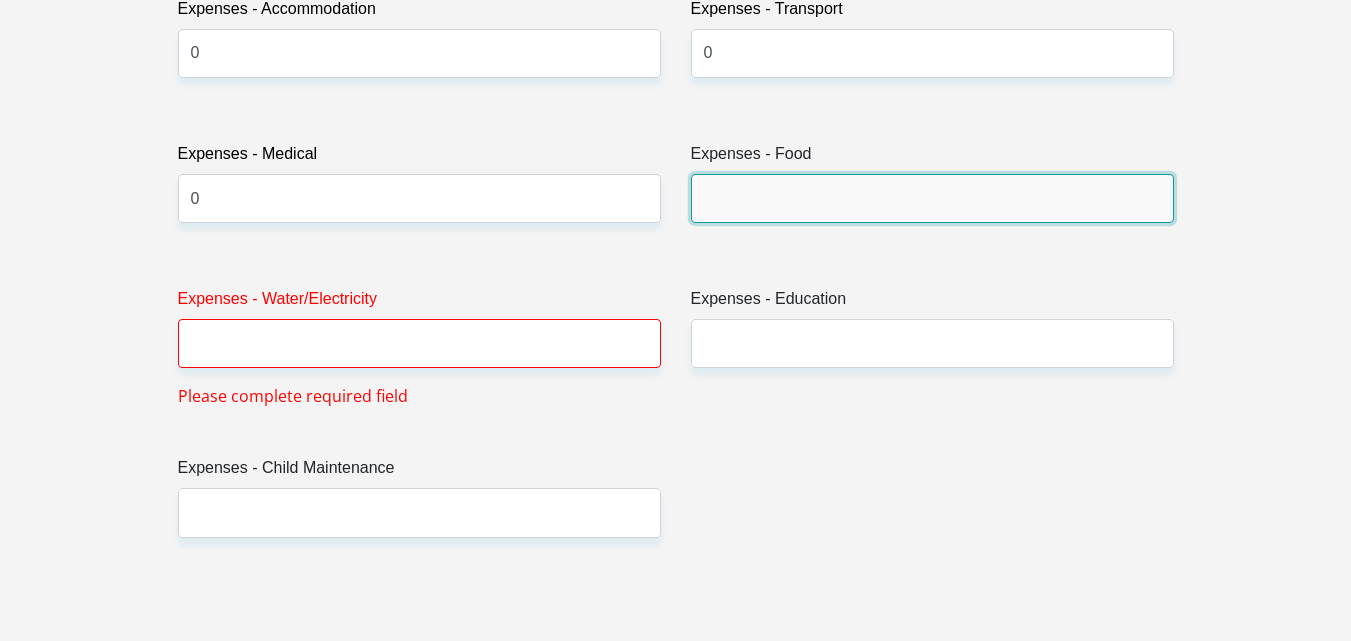 click on "Expenses - Food" at bounding box center (932, 198) 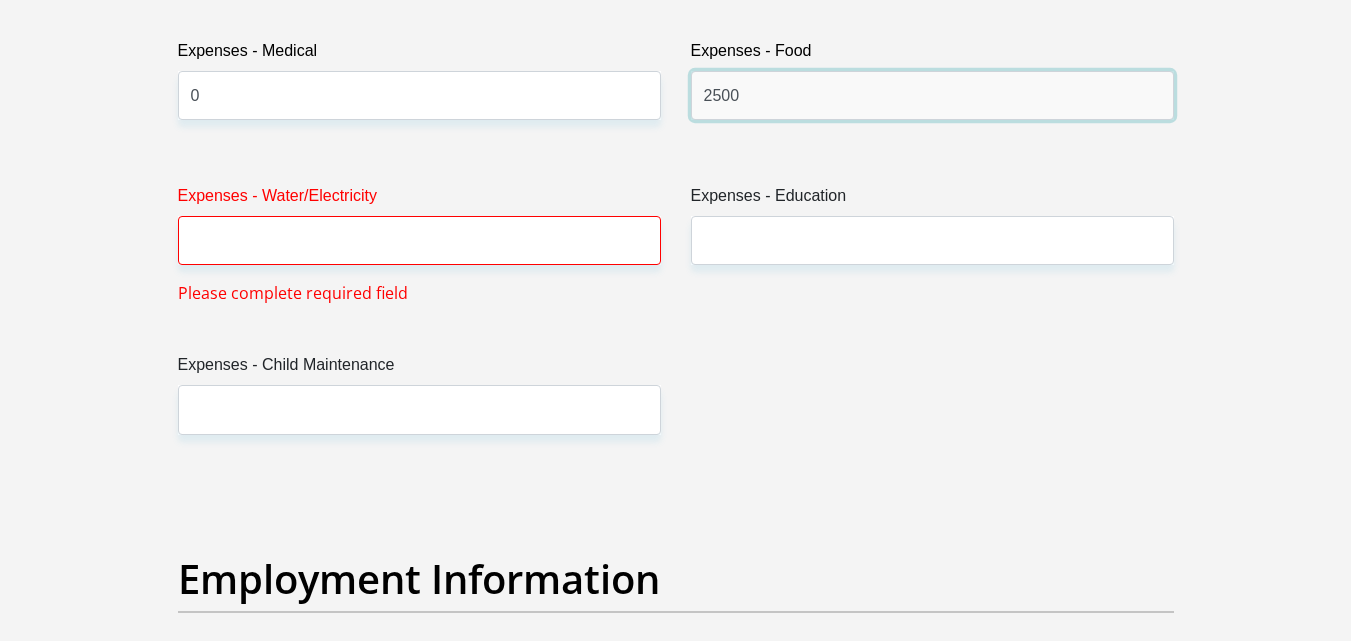scroll, scrollTop: 3215, scrollLeft: 0, axis: vertical 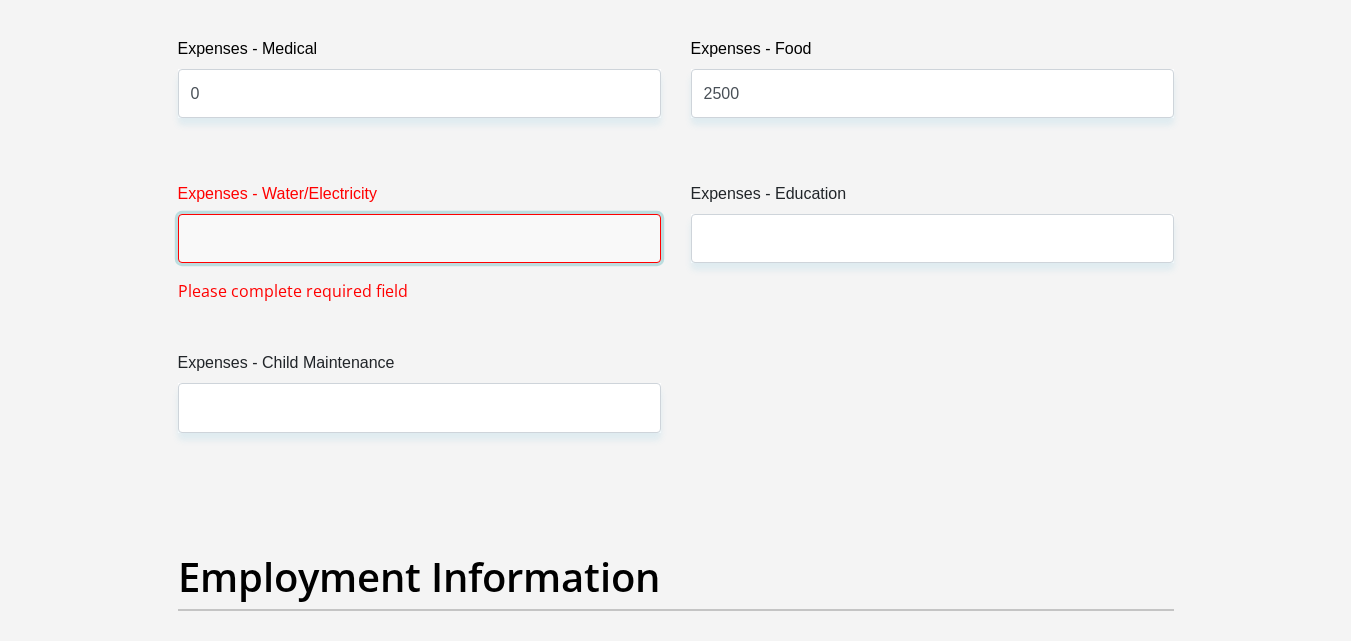 click on "Expenses - Water/Electricity" at bounding box center (419, 238) 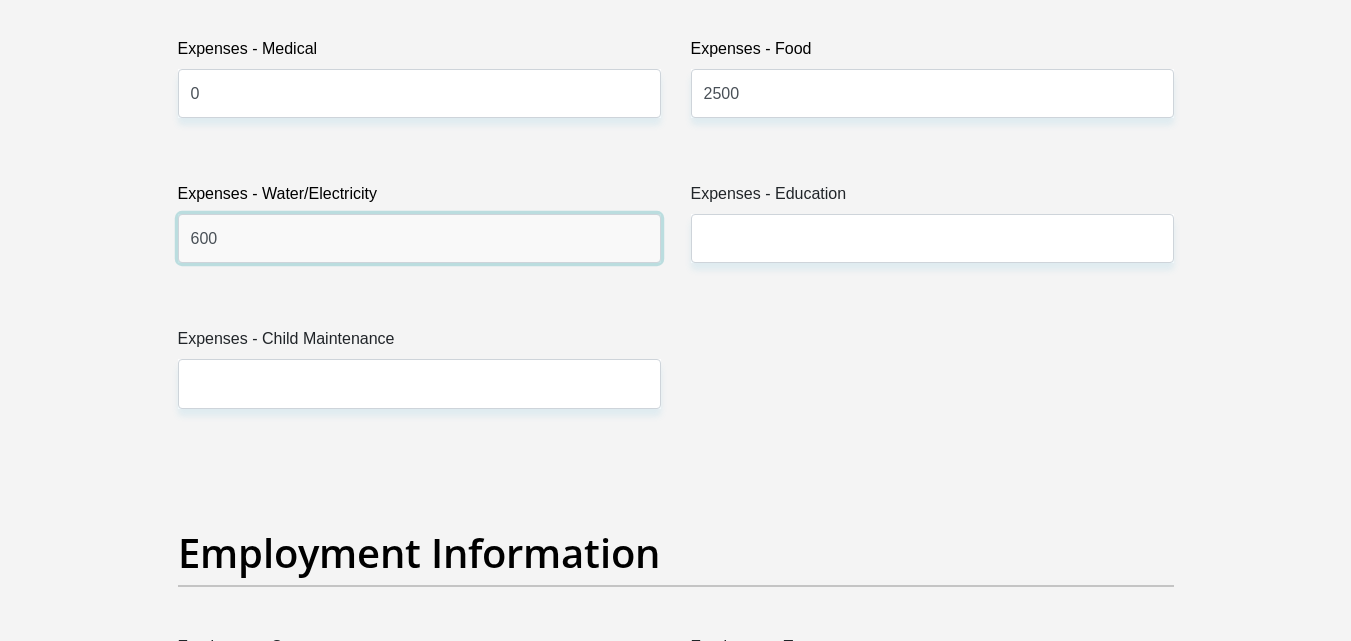 type on "600" 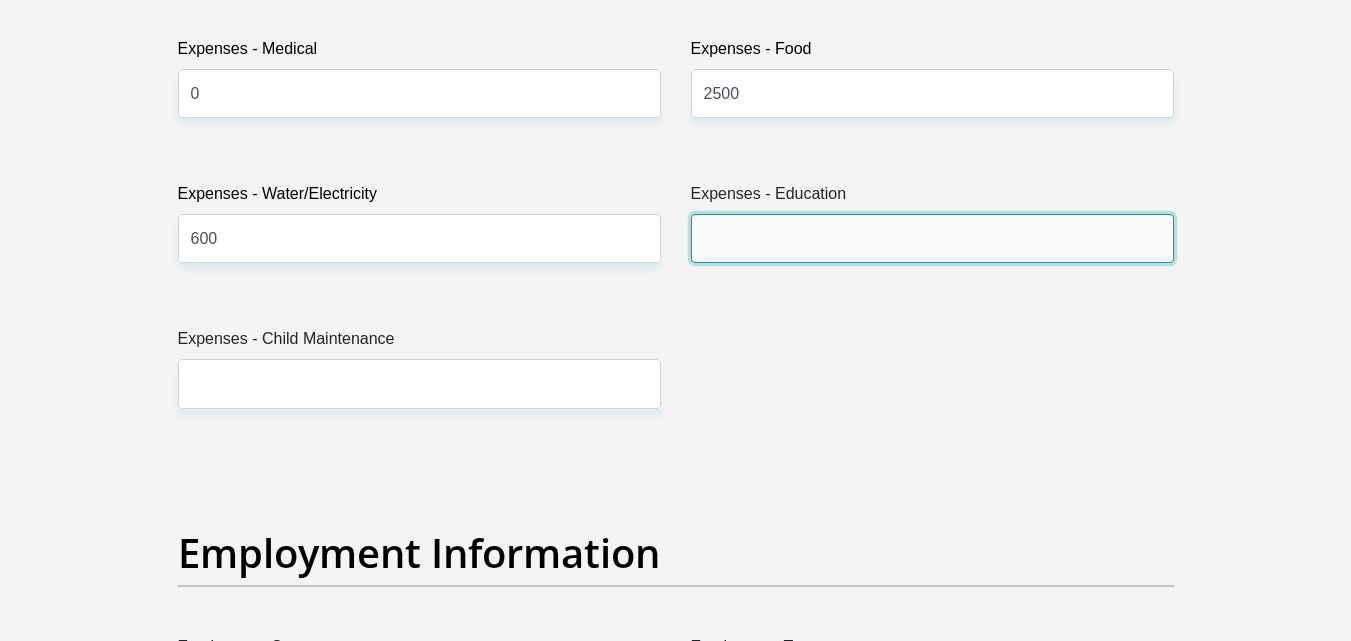 click on "Expenses - Education" at bounding box center [932, 238] 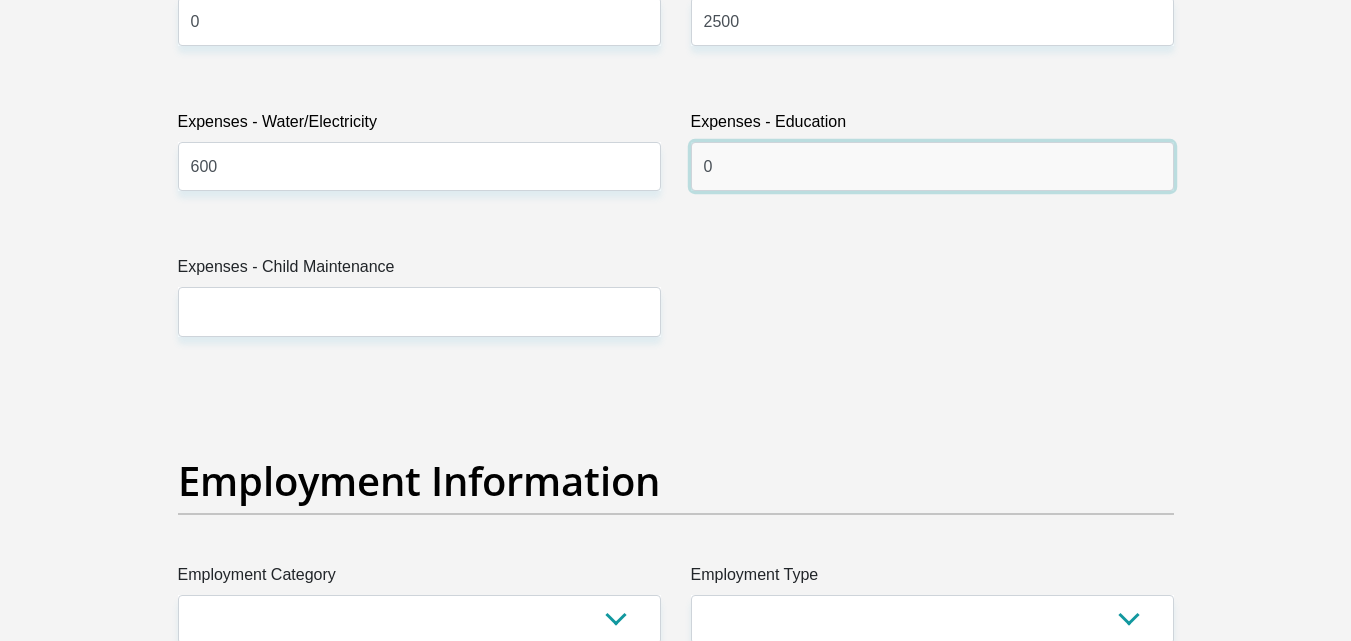 scroll, scrollTop: 3329, scrollLeft: 0, axis: vertical 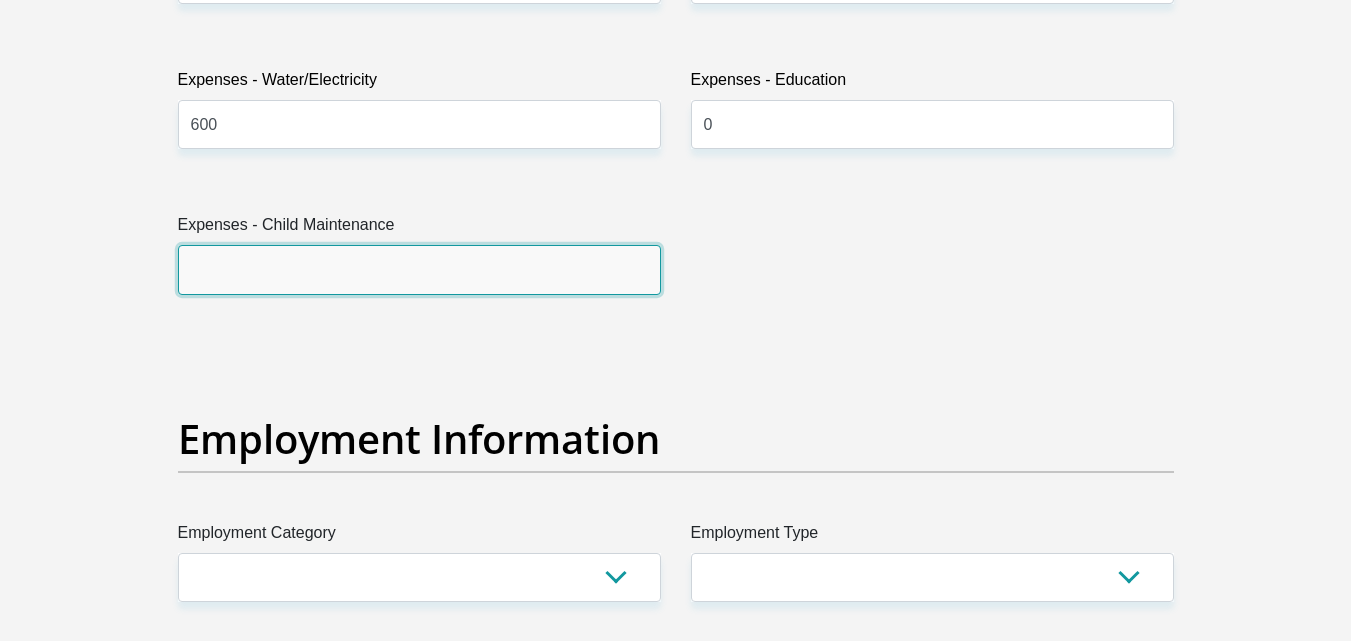 click on "Expenses - Child Maintenance" at bounding box center [419, 269] 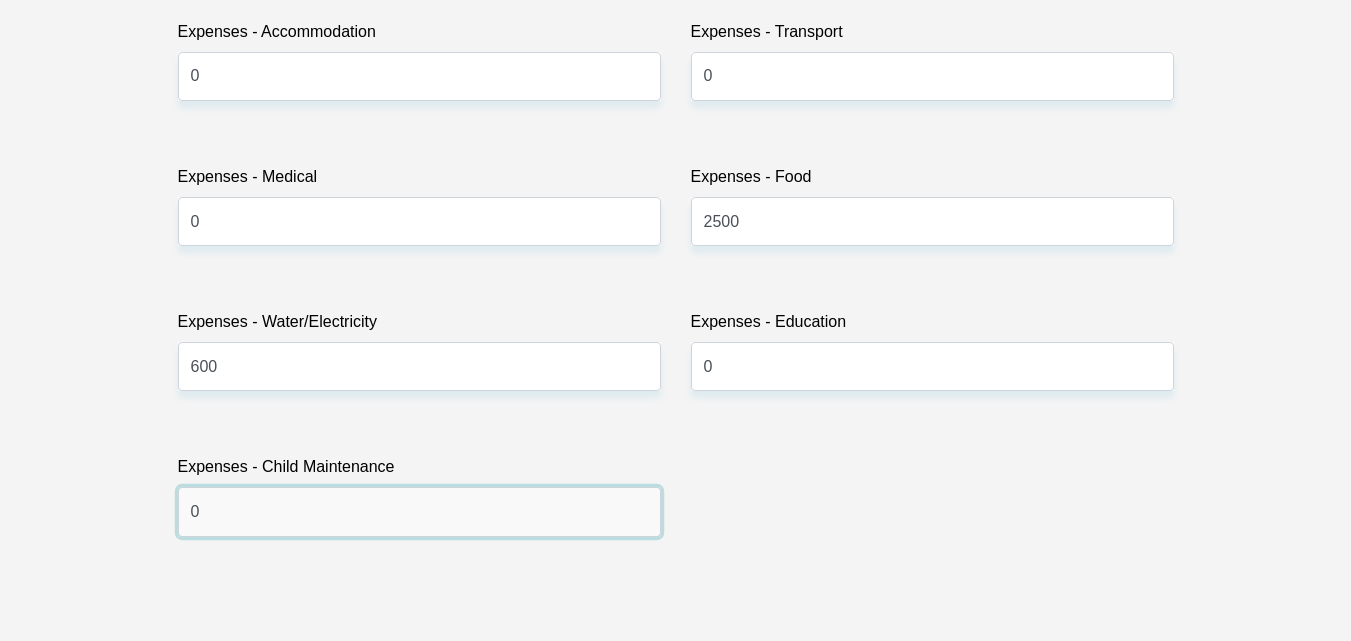 scroll, scrollTop: 3085, scrollLeft: 0, axis: vertical 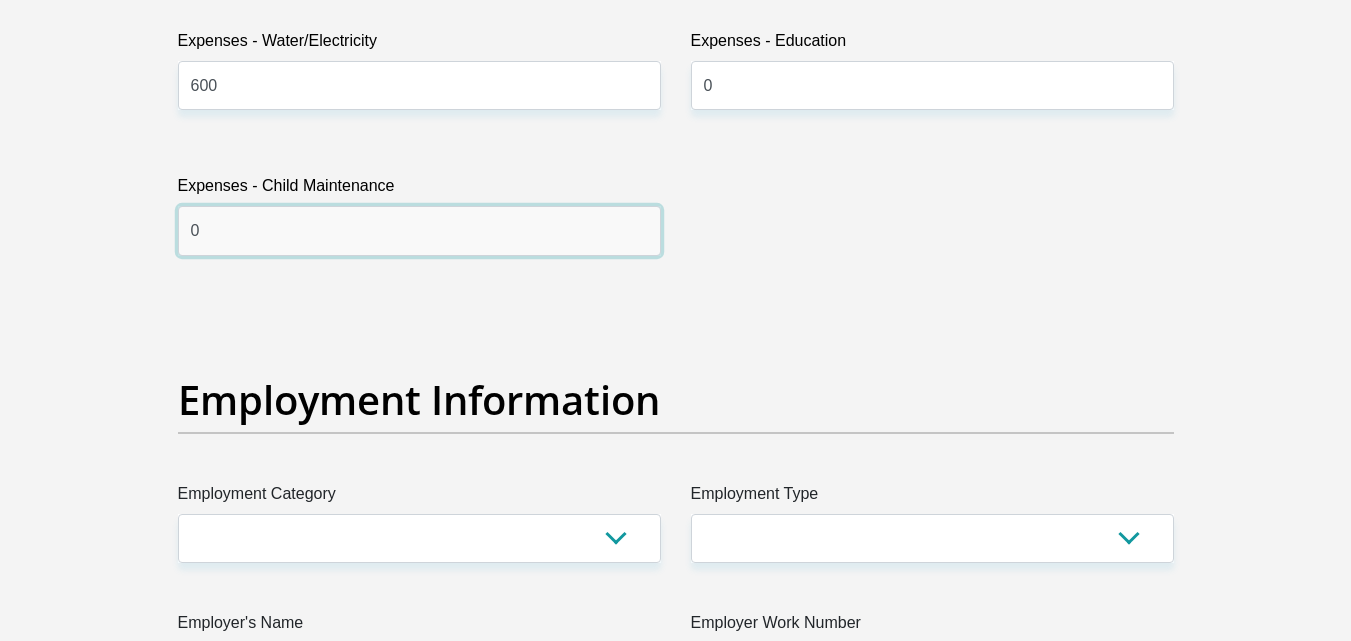 click on "0" at bounding box center [419, 230] 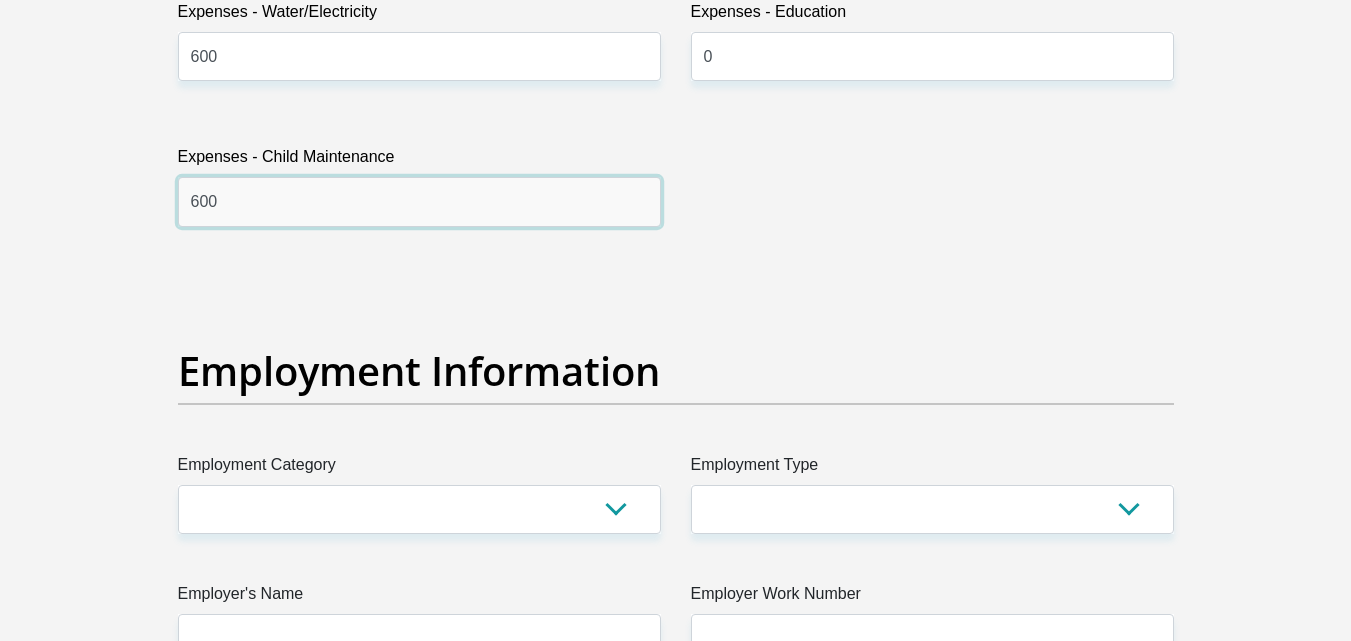 scroll, scrollTop: 3398, scrollLeft: 0, axis: vertical 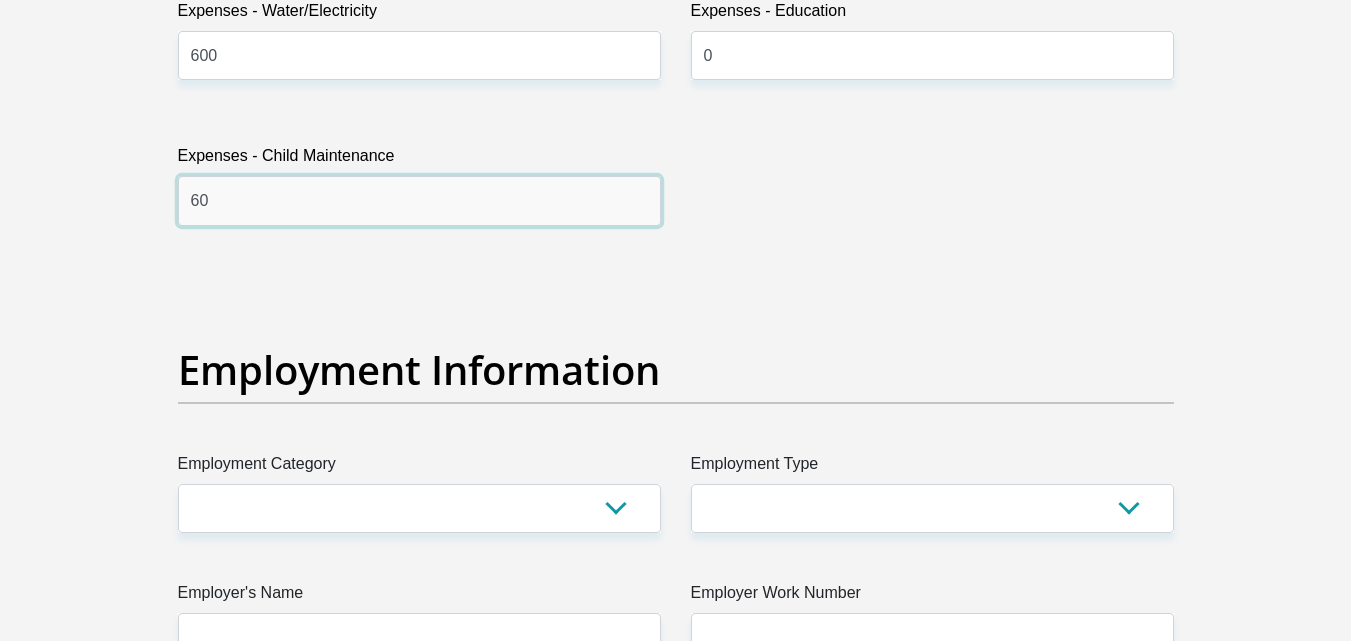 type on "6" 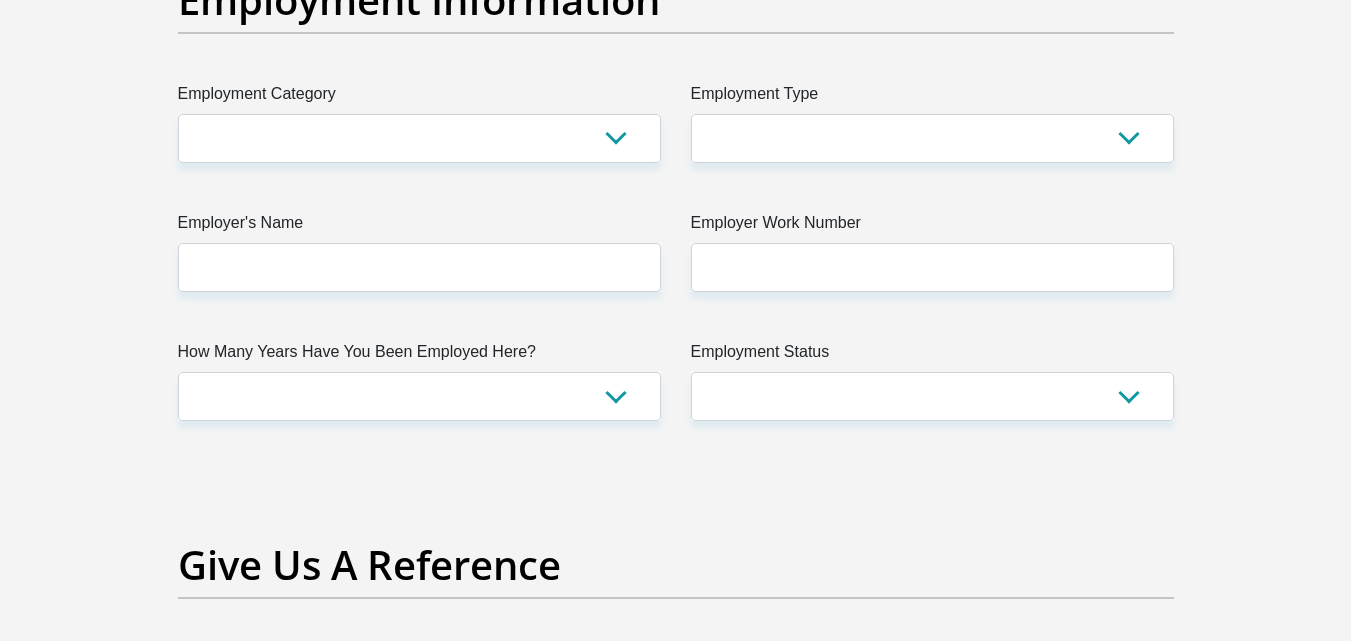 scroll, scrollTop: 3769, scrollLeft: 0, axis: vertical 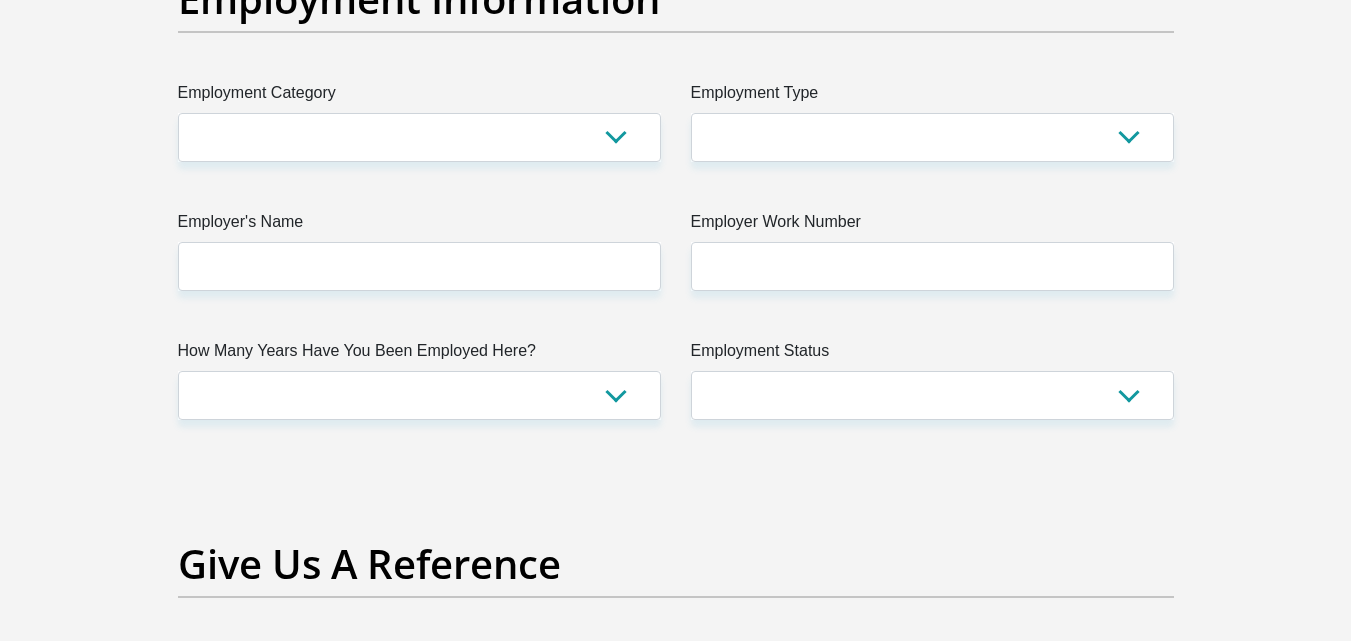 type on "1600" 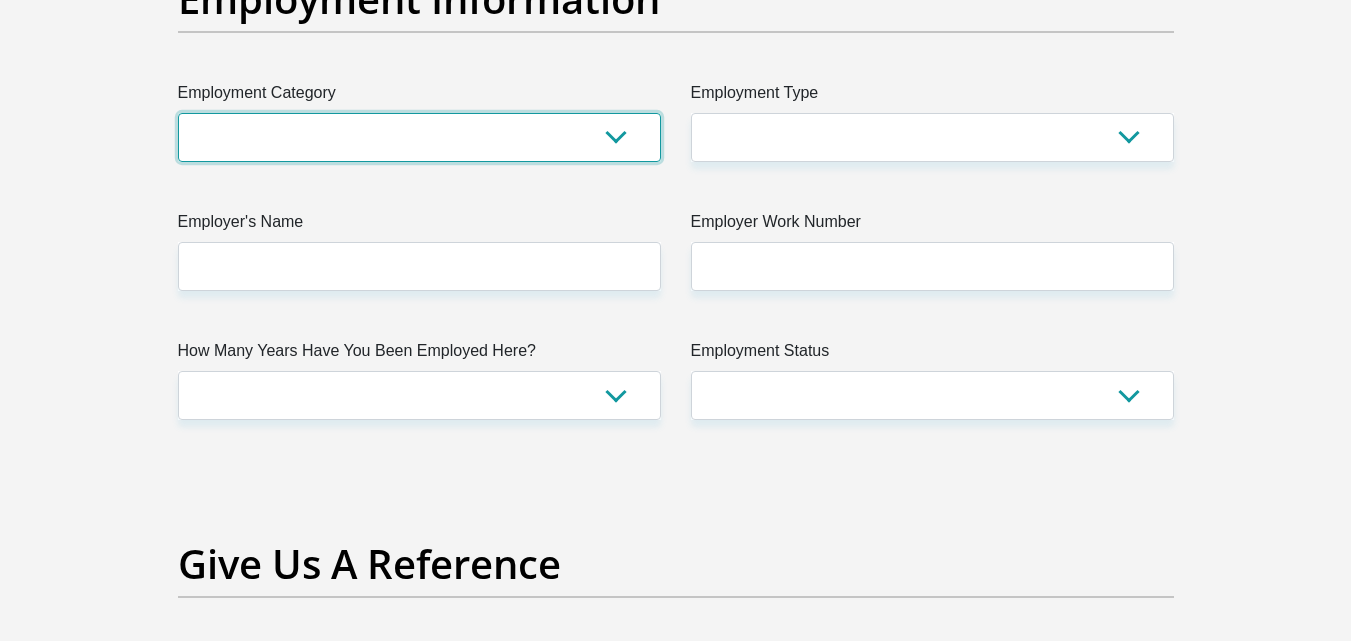 click on "AGRICULTURE
ALCOHOL & TOBACCO
CONSTRUCTION MATERIALS
METALLURGY
EQUIPMENT FOR RENEWABLE ENERGY
SPECIALIZED CONTRACTORS
CAR
GAMING (INCL. INTERNET
OTHER WHOLESALE
UNLICENSED PHARMACEUTICALS
CURRENCY EXCHANGE HOUSES
OTHER FINANCIAL INSTITUTIONS & INSURANCE
REAL ESTATE AGENTS
OIL & GAS
OTHER MATERIALS (E.G. IRON ORE)
PRECIOUS STONES & PRECIOUS METALS
POLITICAL ORGANIZATIONS
RELIGIOUS ORGANIZATIONS(NOT SECTS)
ACTI. HAVING BUSINESS DEAL WITH PUBLIC ADMINISTRATION
LAUNDROMATS" at bounding box center (419, 137) 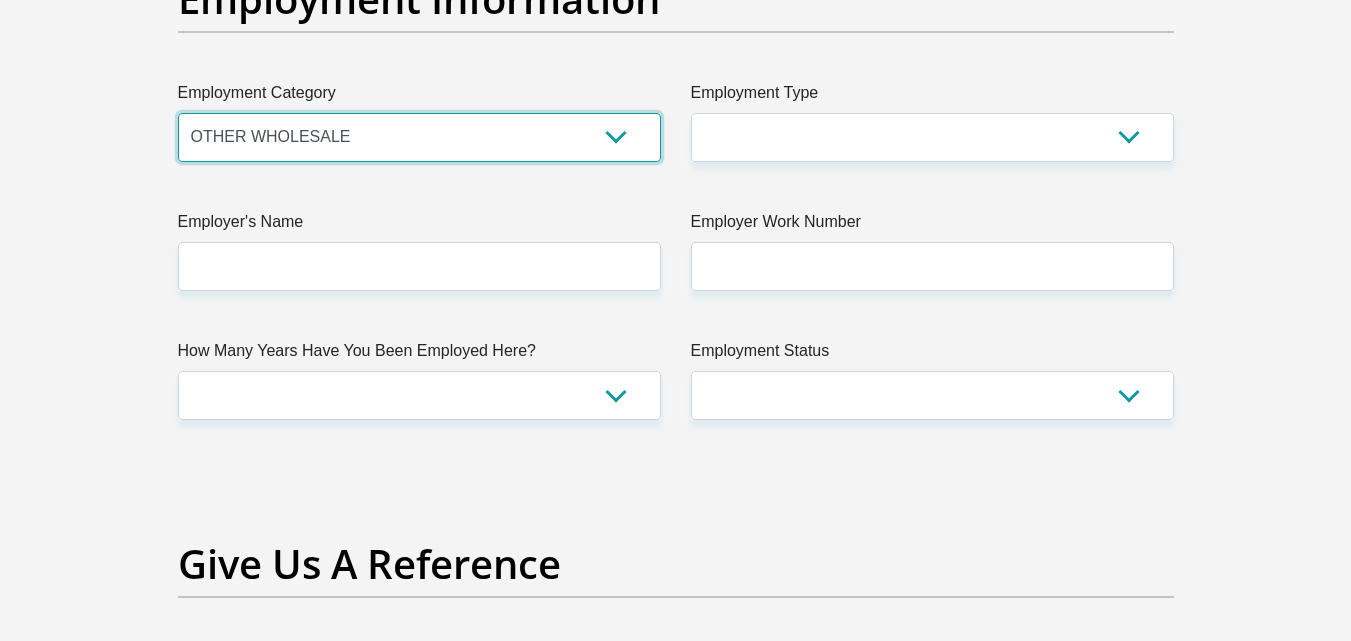 click on "AGRICULTURE
ALCOHOL & TOBACCO
CONSTRUCTION MATERIALS
METALLURGY
EQUIPMENT FOR RENEWABLE ENERGY
SPECIALIZED CONTRACTORS
CAR
GAMING (INCL. INTERNET
OTHER WHOLESALE
UNLICENSED PHARMACEUTICALS
CURRENCY EXCHANGE HOUSES
OTHER FINANCIAL INSTITUTIONS & INSURANCE
REAL ESTATE AGENTS
OIL & GAS
OTHER MATERIALS (E.G. IRON ORE)
PRECIOUS STONES & PRECIOUS METALS
POLITICAL ORGANIZATIONS
RELIGIOUS ORGANIZATIONS(NOT SECTS)
ACTI. HAVING BUSINESS DEAL WITH PUBLIC ADMINISTRATION
LAUNDROMATS" at bounding box center [419, 137] 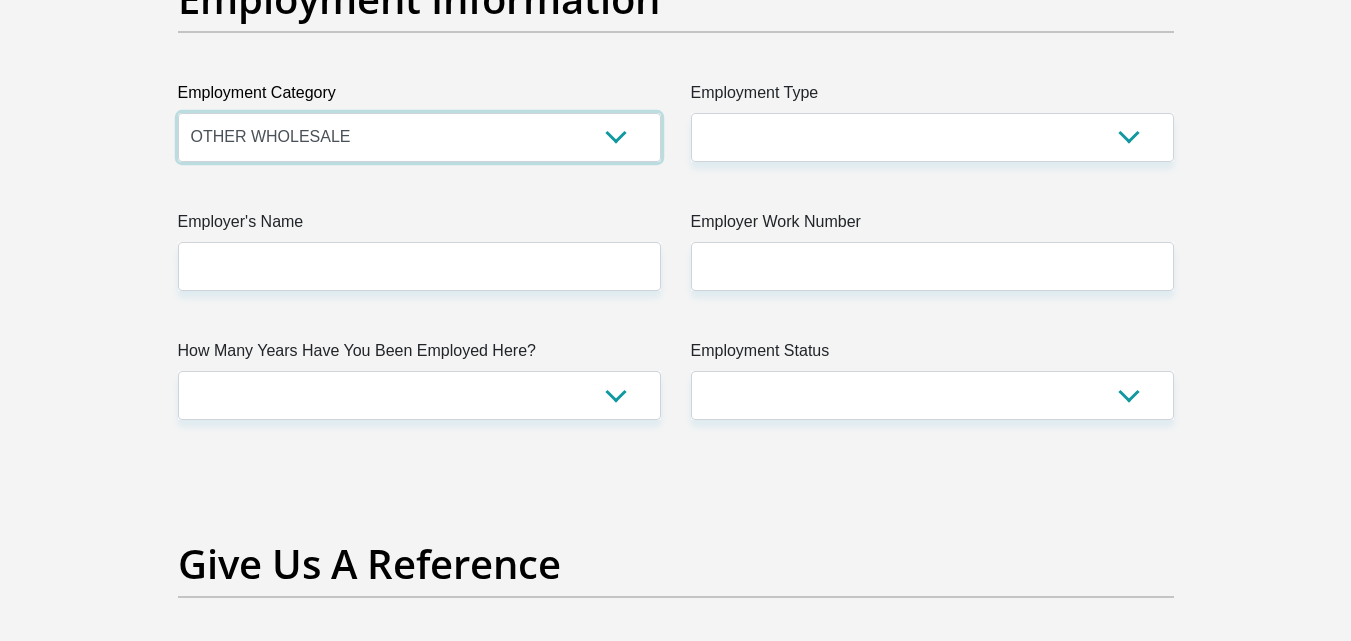 click on "AGRICULTURE
ALCOHOL & TOBACCO
CONSTRUCTION MATERIALS
METALLURGY
EQUIPMENT FOR RENEWABLE ENERGY
SPECIALIZED CONTRACTORS
CAR
GAMING (INCL. INTERNET
OTHER WHOLESALE
UNLICENSED PHARMACEUTICALS
CURRENCY EXCHANGE HOUSES
OTHER FINANCIAL INSTITUTIONS & INSURANCE
REAL ESTATE AGENTS
OIL & GAS
OTHER MATERIALS (E.G. IRON ORE)
PRECIOUS STONES & PRECIOUS METALS
POLITICAL ORGANIZATIONS
RELIGIOUS ORGANIZATIONS(NOT SECTS)
ACTI. HAVING BUSINESS DEAL WITH PUBLIC ADMINISTRATION
LAUNDROMATS" at bounding box center (419, 137) 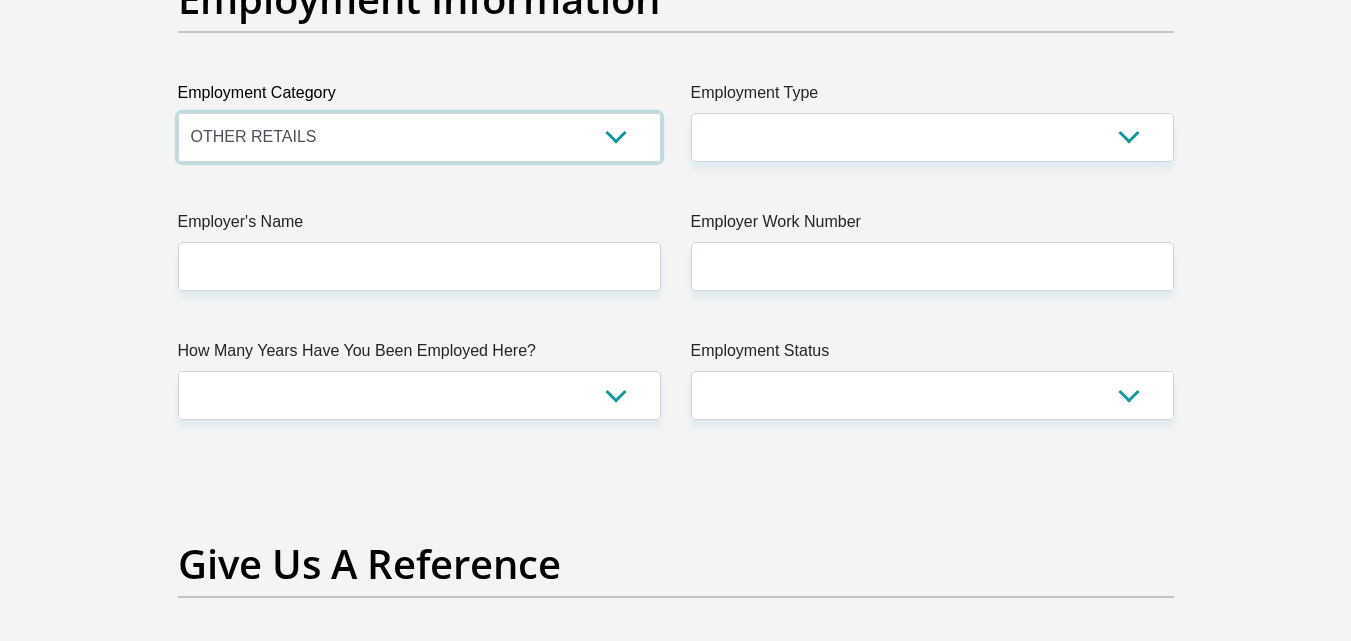 click on "AGRICULTURE
ALCOHOL & TOBACCO
CONSTRUCTION MATERIALS
METALLURGY
EQUIPMENT FOR RENEWABLE ENERGY
SPECIALIZED CONTRACTORS
CAR
GAMING (INCL. INTERNET
OTHER WHOLESALE
UNLICENSED PHARMACEUTICALS
CURRENCY EXCHANGE HOUSES
OTHER FINANCIAL INSTITUTIONS & INSURANCE
REAL ESTATE AGENTS
OIL & GAS
OTHER MATERIALS (E.G. IRON ORE)
PRECIOUS STONES & PRECIOUS METALS
POLITICAL ORGANIZATIONS
RELIGIOUS ORGANIZATIONS(NOT SECTS)
ACTI. HAVING BUSINESS DEAL WITH PUBLIC ADMINISTRATION
LAUNDROMATS" at bounding box center [419, 137] 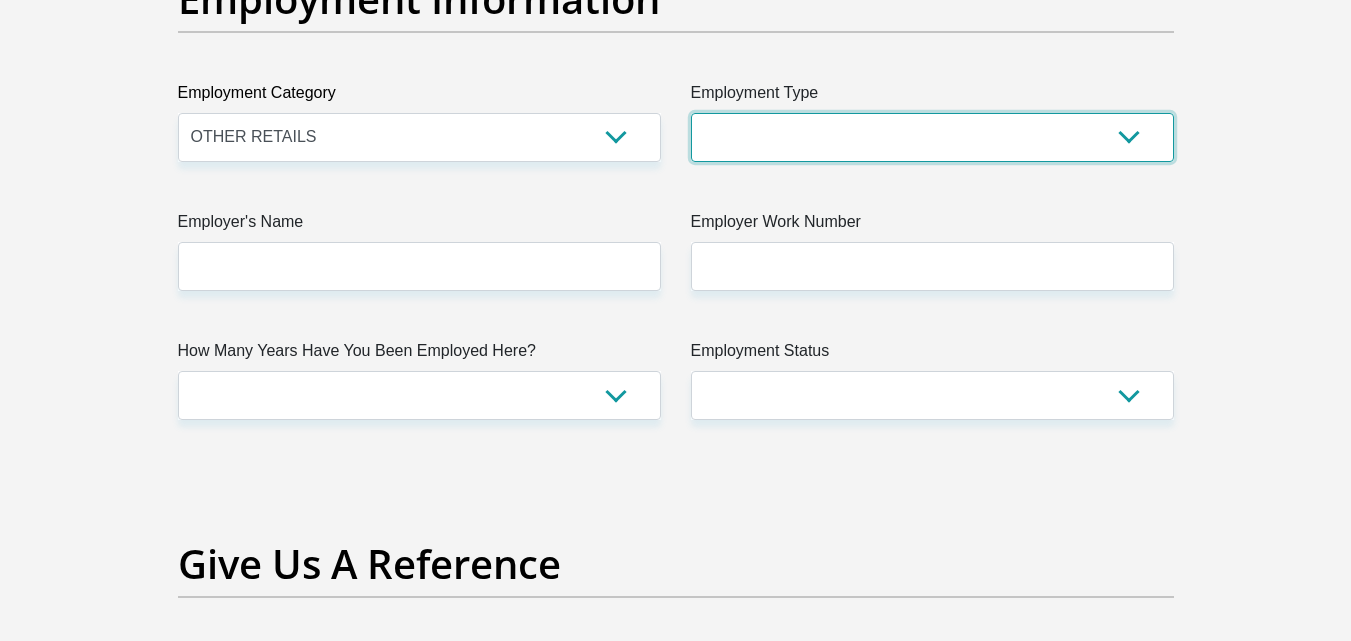 click on "College/Lecturer
Craft Seller
Creative
Driver
Executive
Farmer
Forces - Non Commissioned
Forces - Officer
Hawker
Housewife
Labourer
Licenced Professional
Manager
Miner
Non Licenced Professional
Office Staff/Clerk
Outside Worker
Pensioner
Permanent Teacher
Production/Manufacturing
Sales
Self-Employed
Semi-Professional Worker
Service Industry  Social Worker  Student" at bounding box center [932, 137] 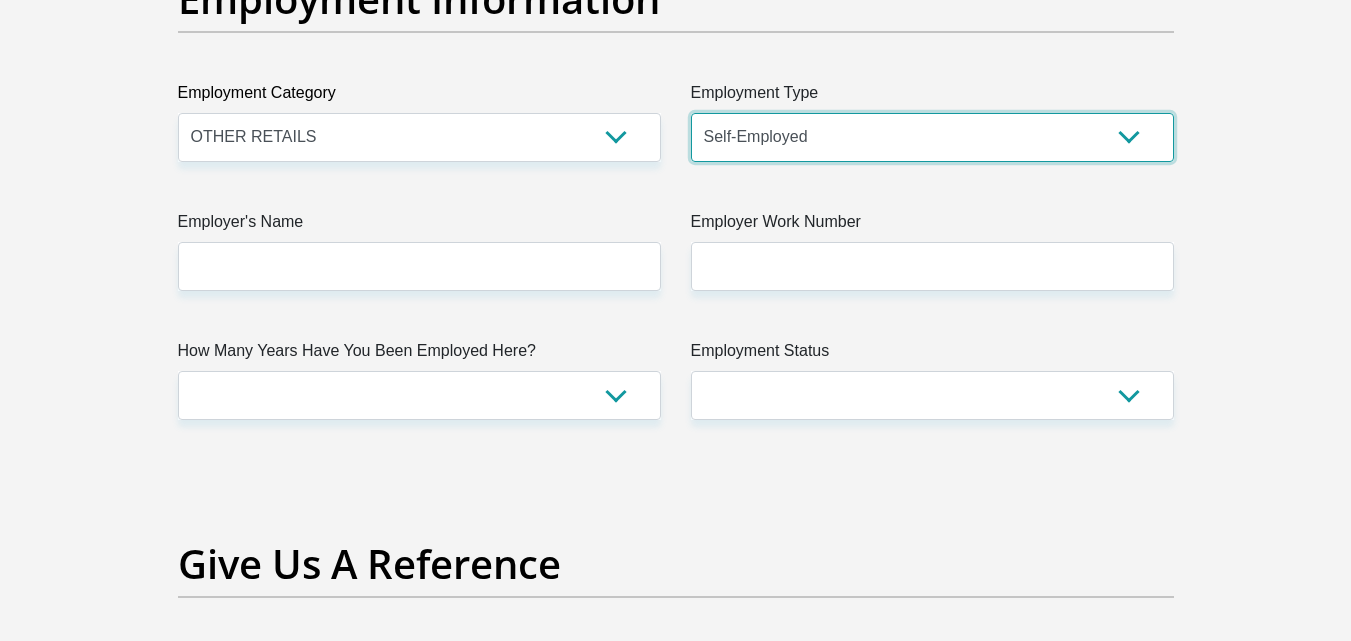 click on "College/Lecturer
Craft Seller
Creative
Driver
Executive
Farmer
Forces - Non Commissioned
Forces - Officer
Hawker
Housewife
Labourer
Licenced Professional
Manager
Miner
Non Licenced Professional
Office Staff/Clerk
Outside Worker
Pensioner
Permanent Teacher
Production/Manufacturing
Sales
Self-Employed
Semi-Professional Worker
Service Industry  Social Worker  Student" at bounding box center (932, 137) 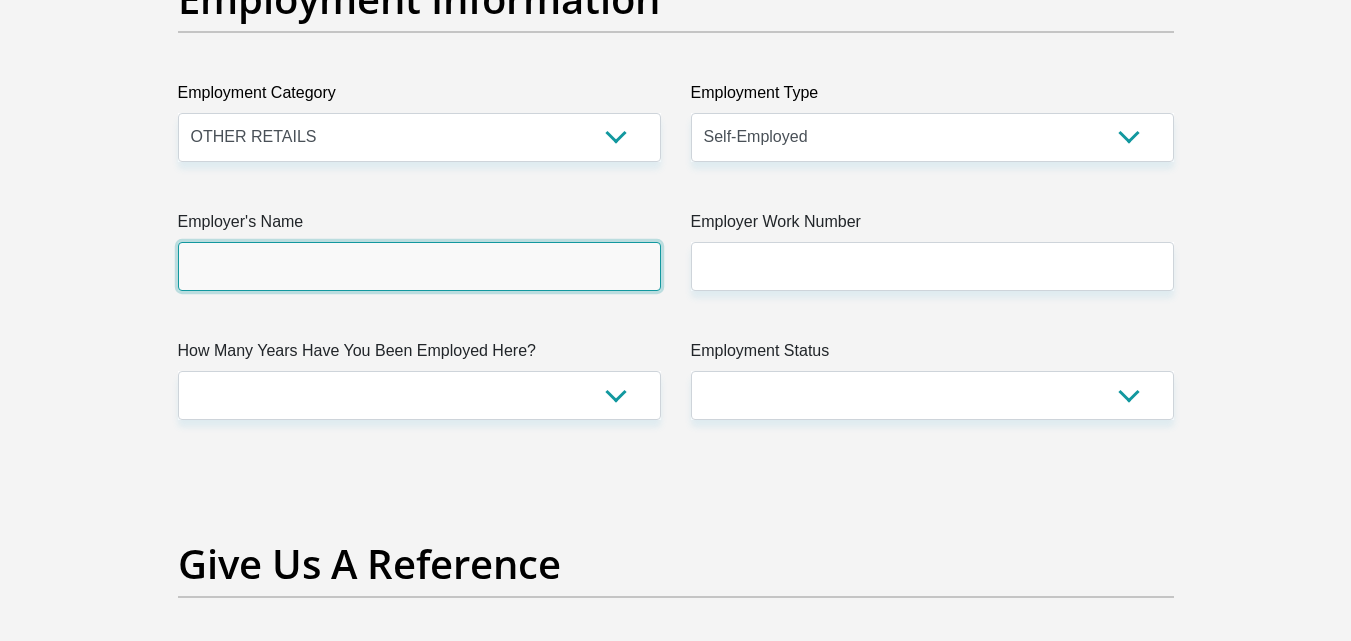 click on "Employer's Name" at bounding box center [419, 266] 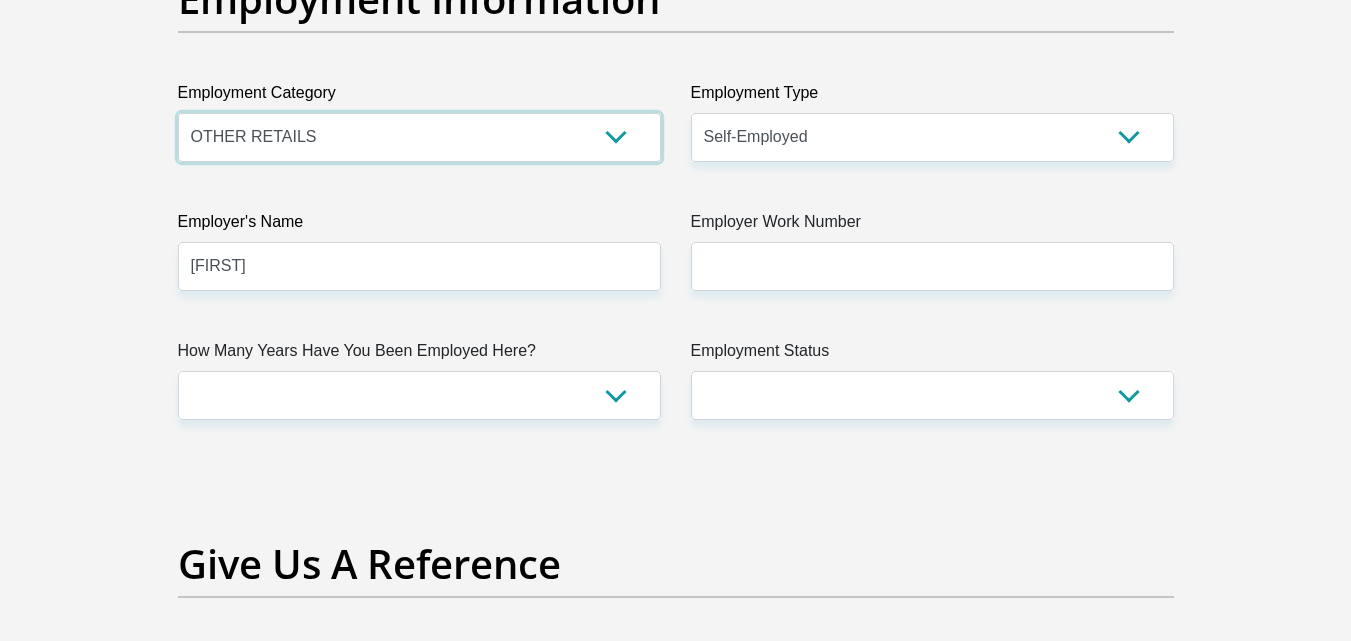 click on "AGRICULTURE
ALCOHOL & TOBACCO
CONSTRUCTION MATERIALS
METALLURGY
EQUIPMENT FOR RENEWABLE ENERGY
SPECIALIZED CONTRACTORS
CAR
GAMING (INCL. INTERNET
OTHER WHOLESALE
UNLICENSED PHARMACEUTICALS
CURRENCY EXCHANGE HOUSES
OTHER FINANCIAL INSTITUTIONS & INSURANCE
REAL ESTATE AGENTS
OIL & GAS
OTHER MATERIALS (E.G. IRON ORE)
PRECIOUS STONES & PRECIOUS METALS
POLITICAL ORGANIZATIONS
RELIGIOUS ORGANIZATIONS(NOT SECTS)
ACTI. HAVING BUSINESS DEAL WITH PUBLIC ADMINISTRATION
LAUNDROMATS" at bounding box center [419, 137] 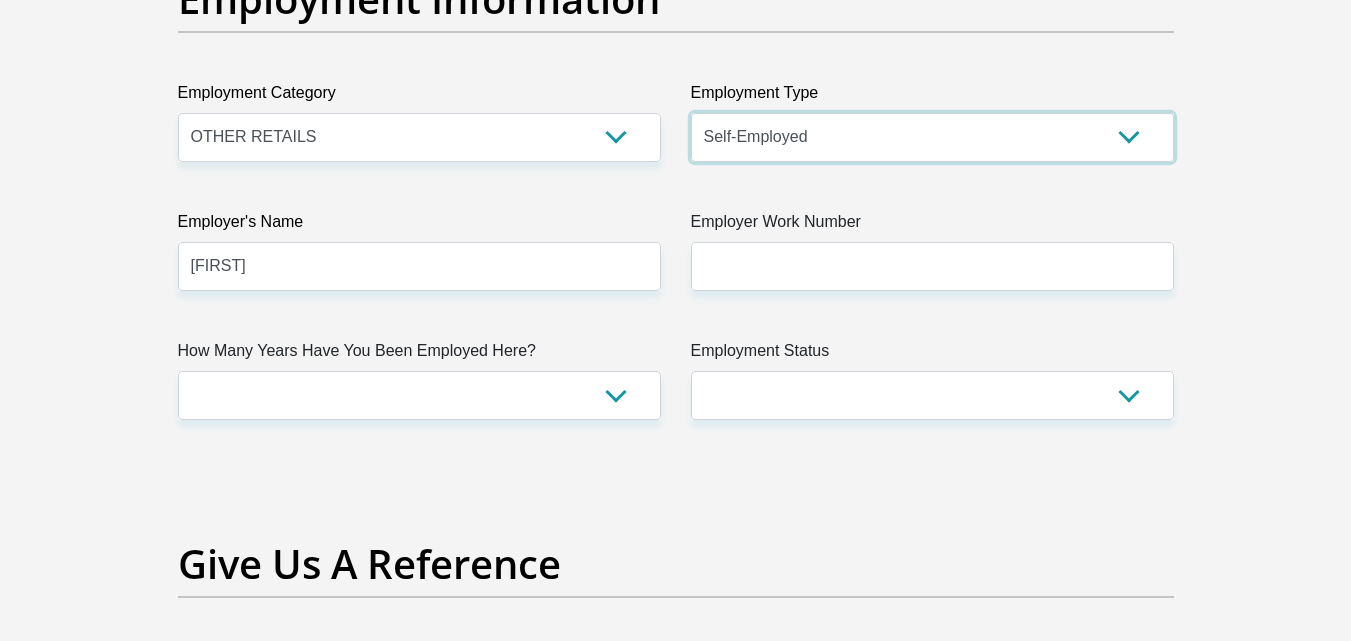 click on "College/Lecturer
Craft Seller
Creative
Driver
Executive
Farmer
Forces - Non Commissioned
Forces - Officer
Hawker
Housewife
Labourer
Licenced Professional
Manager
Miner
Non Licenced Professional
Office Staff/Clerk
Outside Worker
Pensioner
Permanent Teacher
Production/Manufacturing
Sales
Self-Employed
Semi-Professional Worker
Service Industry  Social Worker  Student" at bounding box center (932, 137) 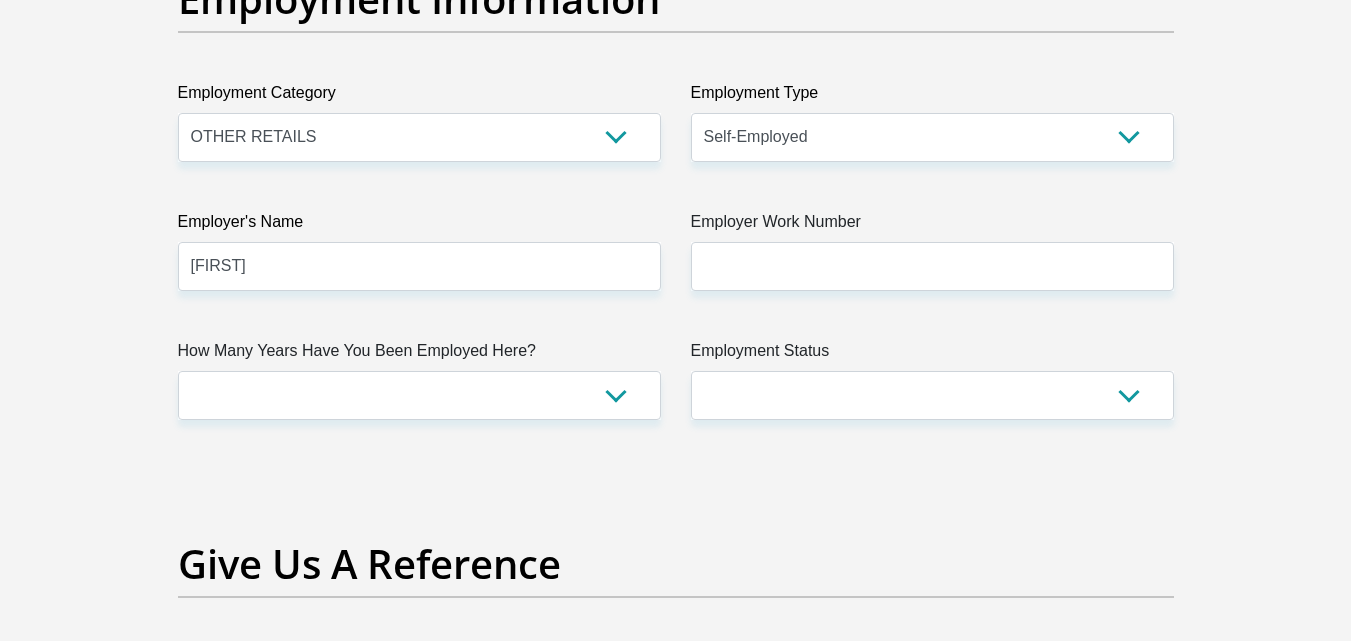 click on "Employer Work Number
Please input valid contact number" at bounding box center [932, 250] 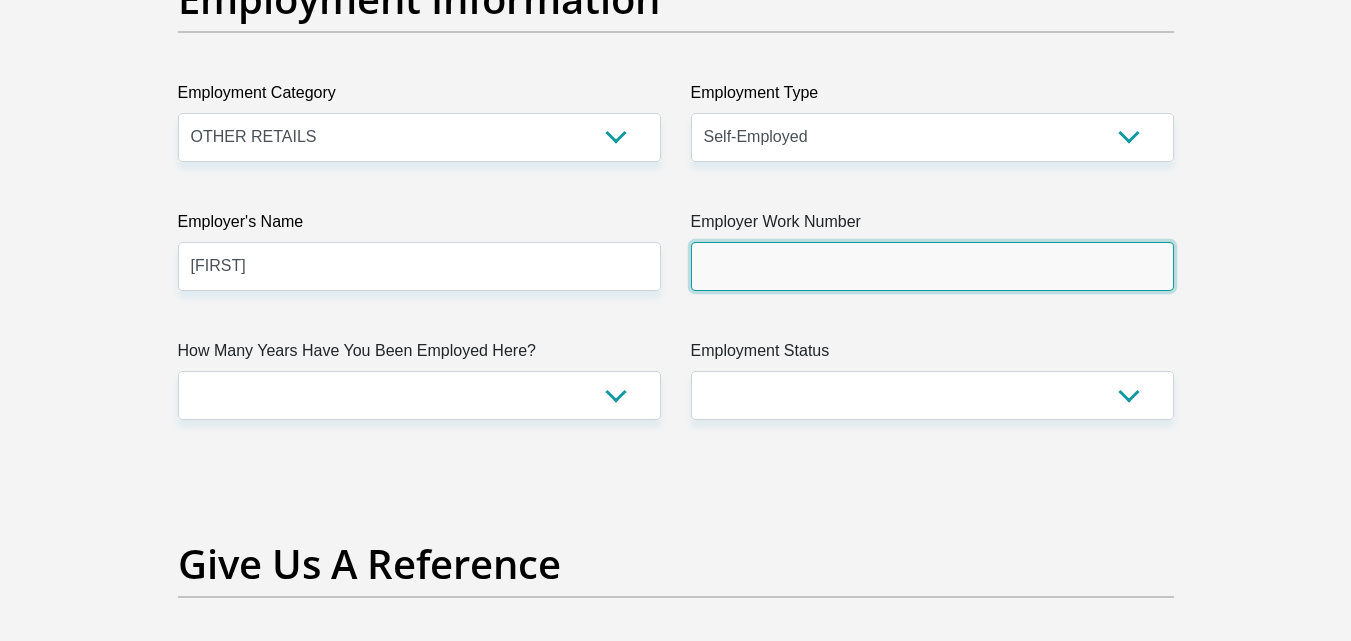 click on "Employer Work Number" at bounding box center (932, 266) 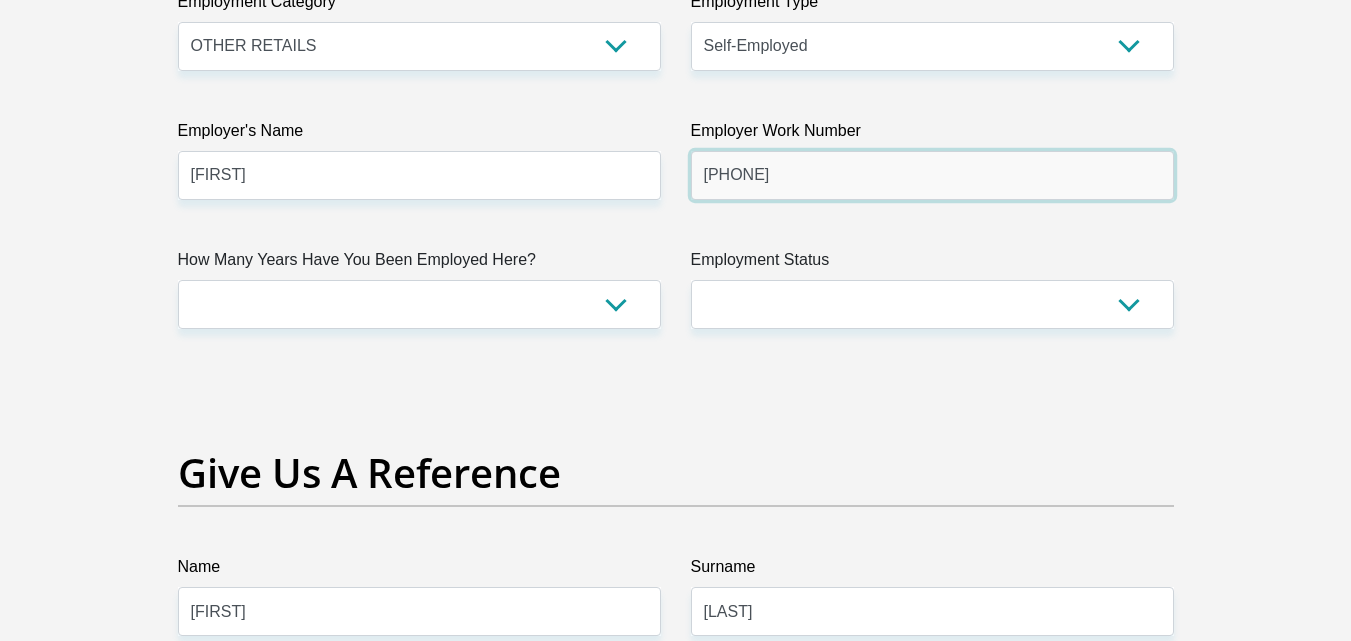 scroll, scrollTop: 3928, scrollLeft: 0, axis: vertical 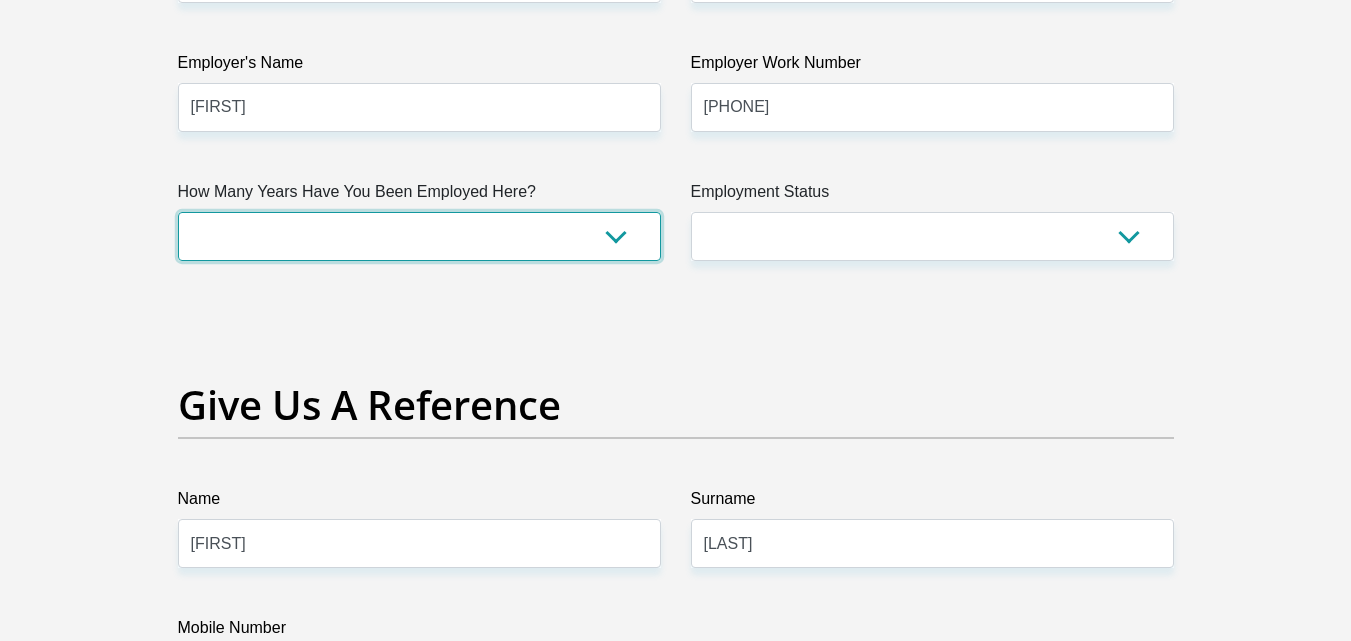 click on "less than 1 year
1-3 years
3-5 years
5+ years" at bounding box center (419, 236) 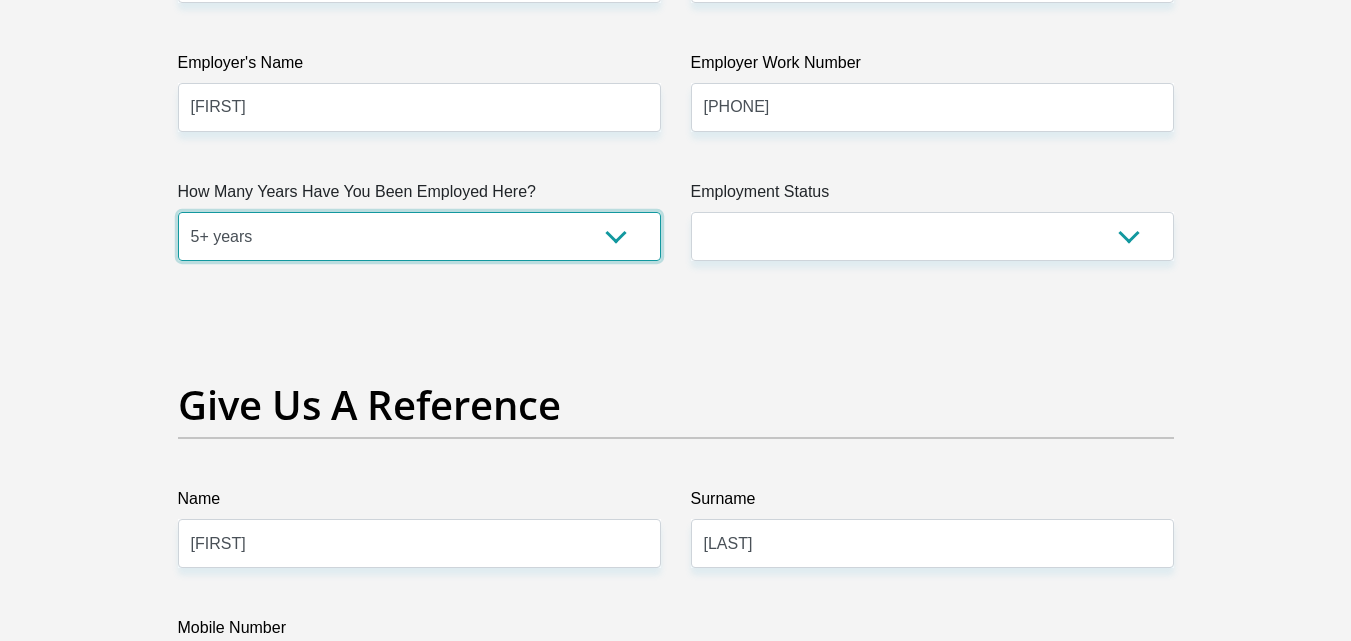 click on "less than 1 year
1-3 years
3-5 years
5+ years" at bounding box center [419, 236] 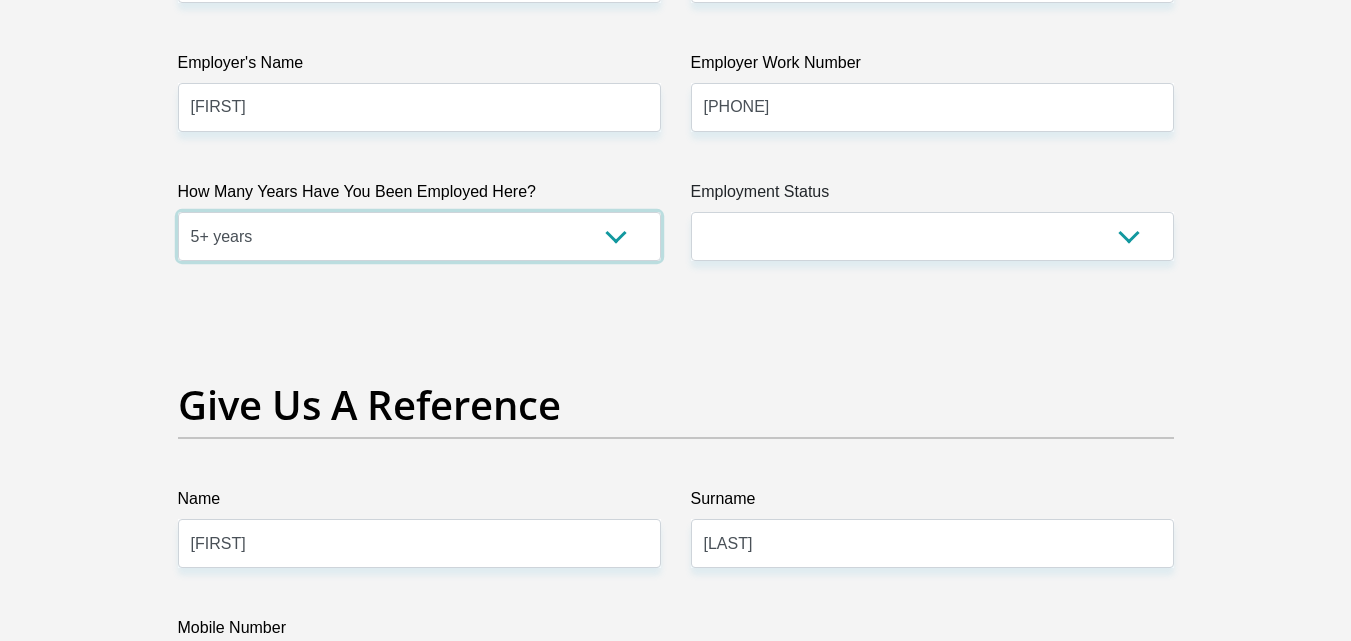 click on "less than 1 year
1-3 years
3-5 years
5+ years" at bounding box center (419, 236) 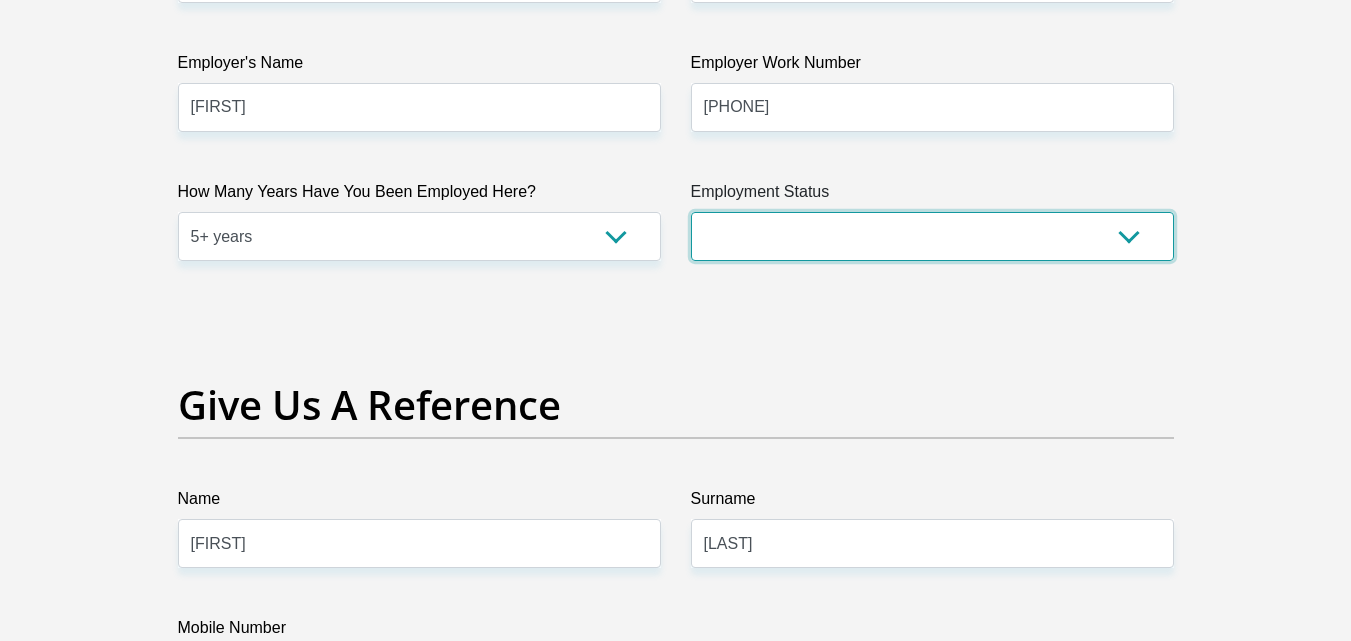 click on "Permanent/Full-time
Part-time/Casual
Contract Worker
Self-Employed
Housewife
Retired
Student
Medically Boarded
Disability
Unemployed" at bounding box center [932, 236] 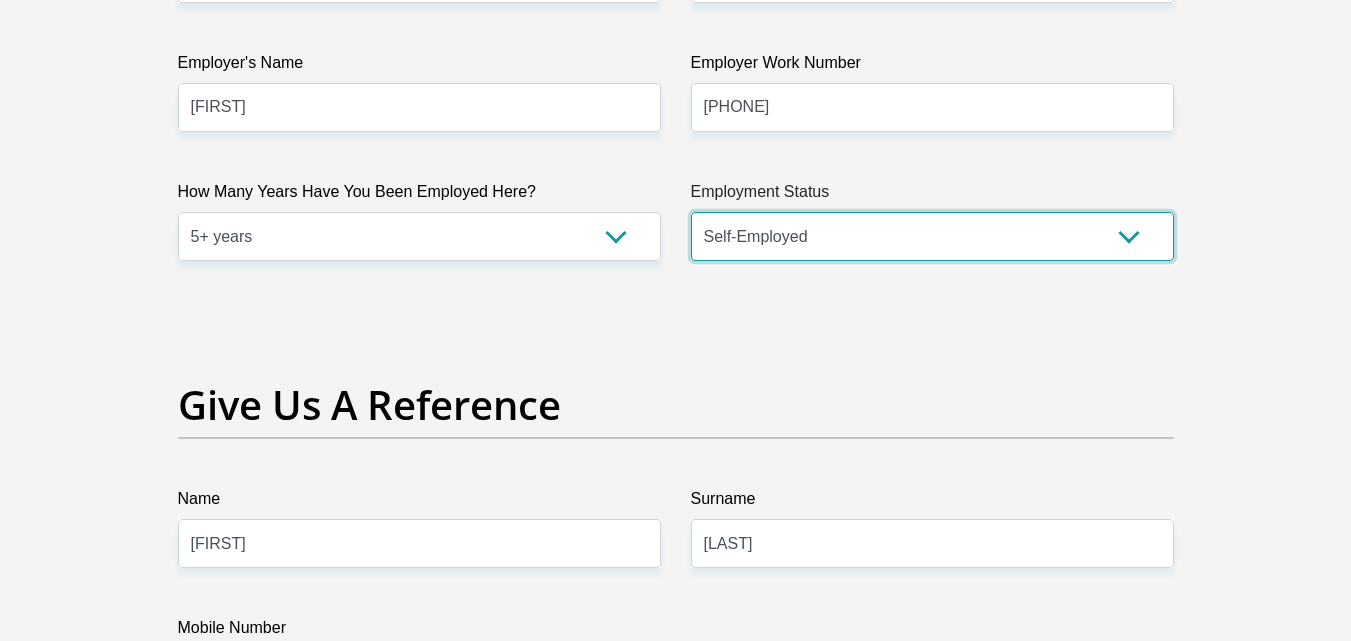 click on "Permanent/Full-time
Part-time/Casual
Contract Worker
Self-Employed
Housewife
Retired
Student
Medically Boarded
Disability
Unemployed" at bounding box center (932, 236) 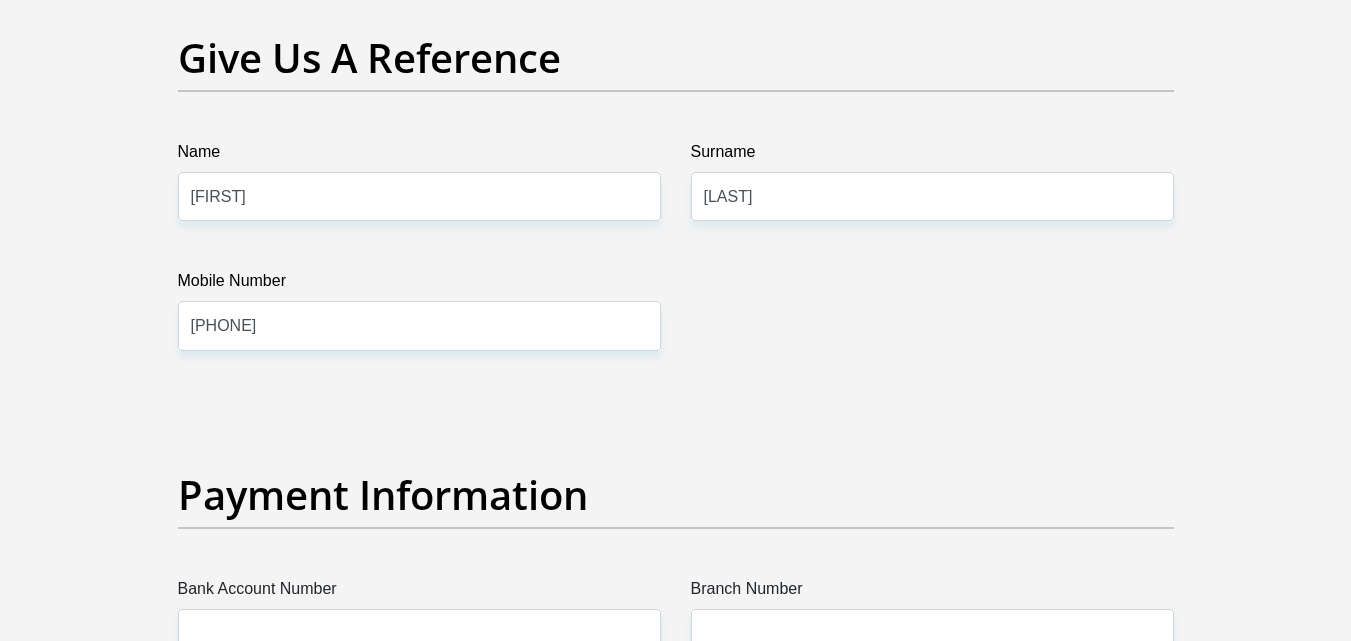 scroll, scrollTop: 4277, scrollLeft: 0, axis: vertical 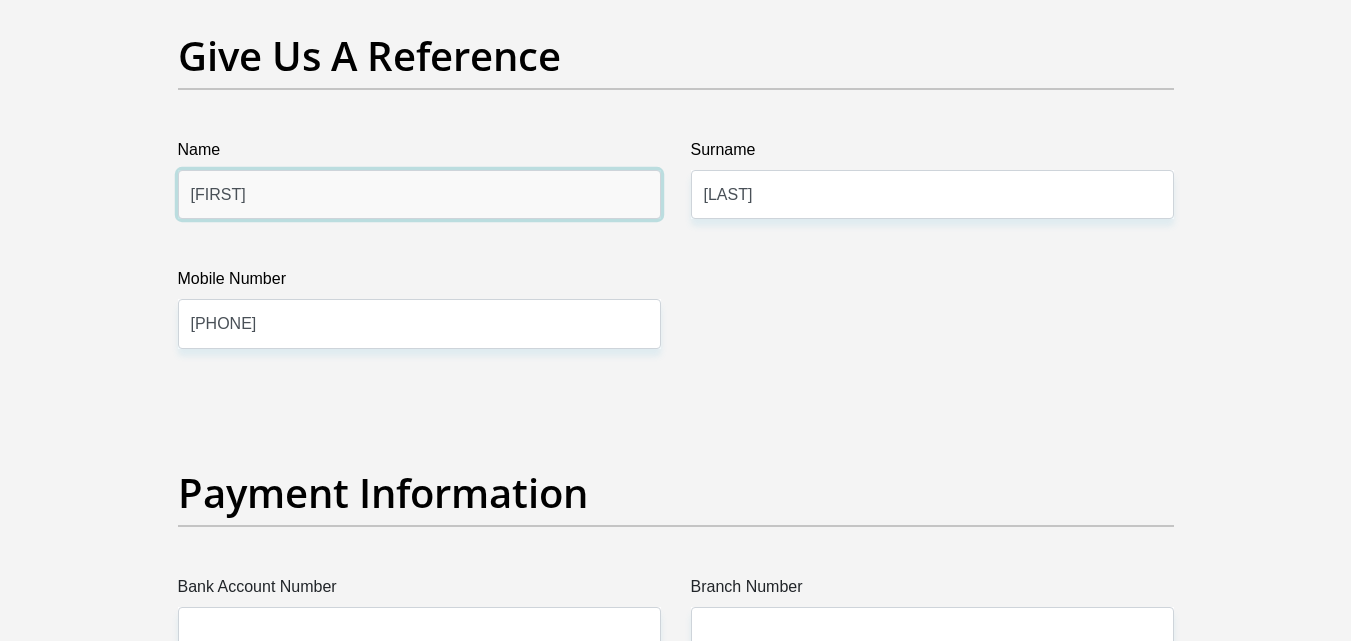 click on "Tshepi" at bounding box center (419, 194) 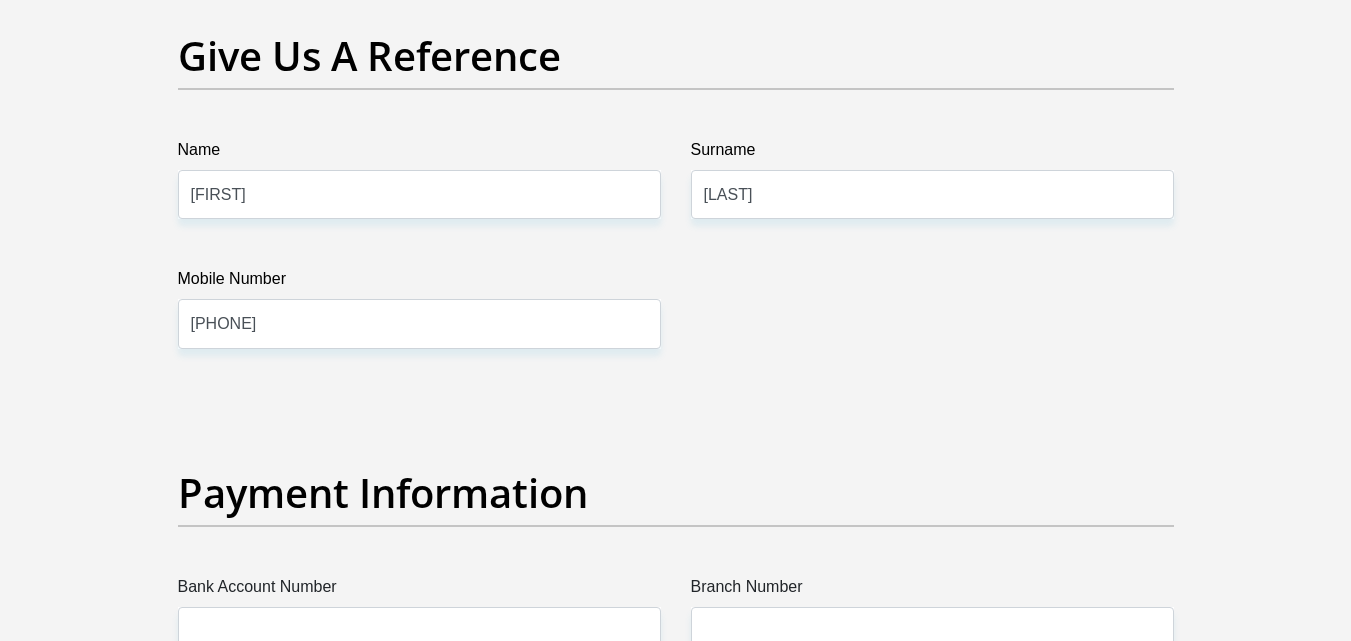 click on "Surname
Moabi" at bounding box center (932, 178) 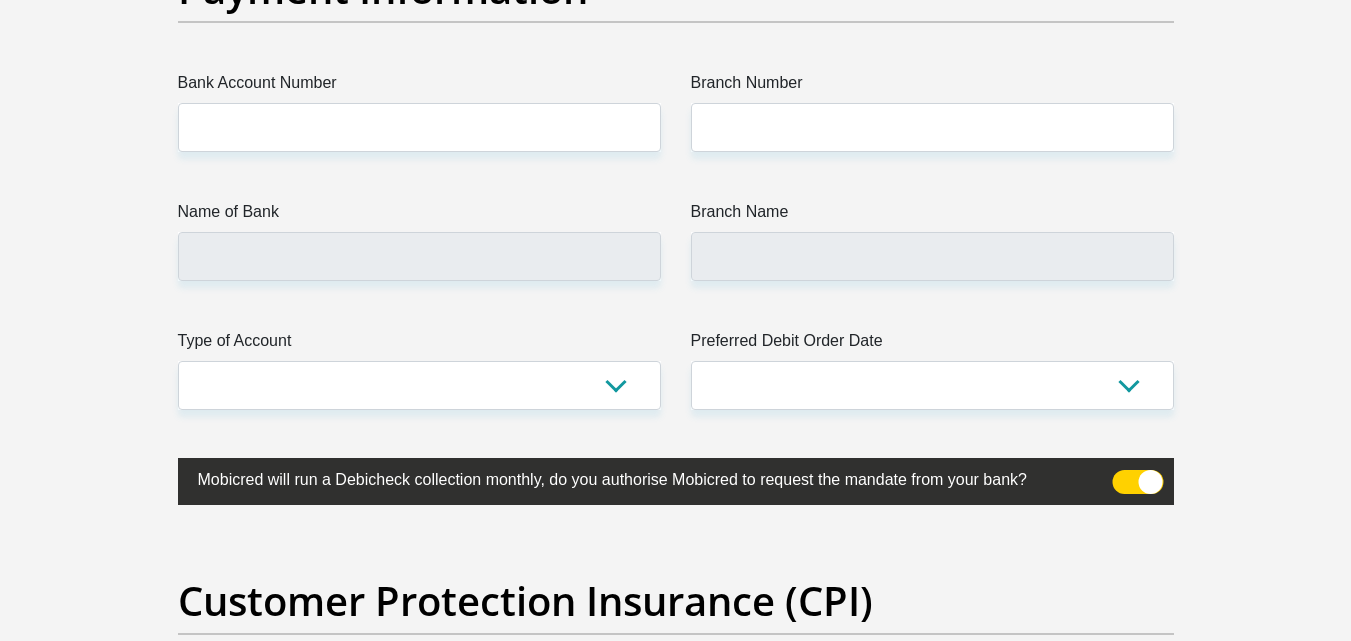 scroll, scrollTop: 4782, scrollLeft: 0, axis: vertical 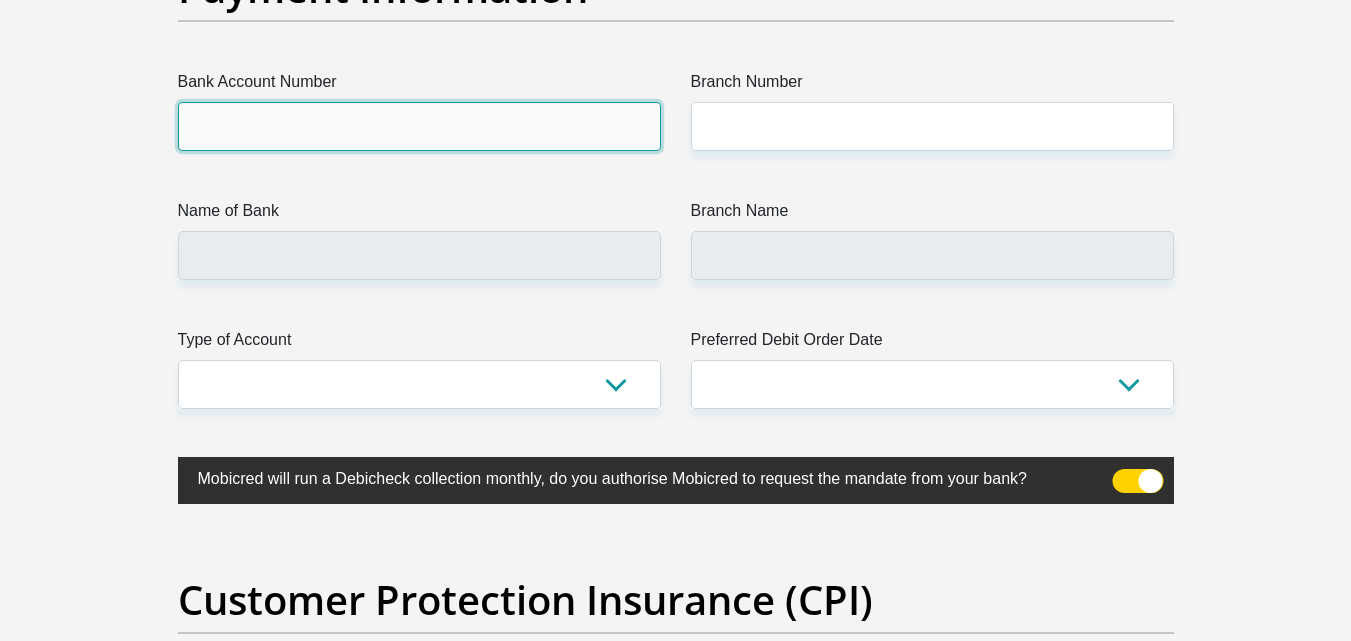 click on "Bank Account Number" at bounding box center (419, 126) 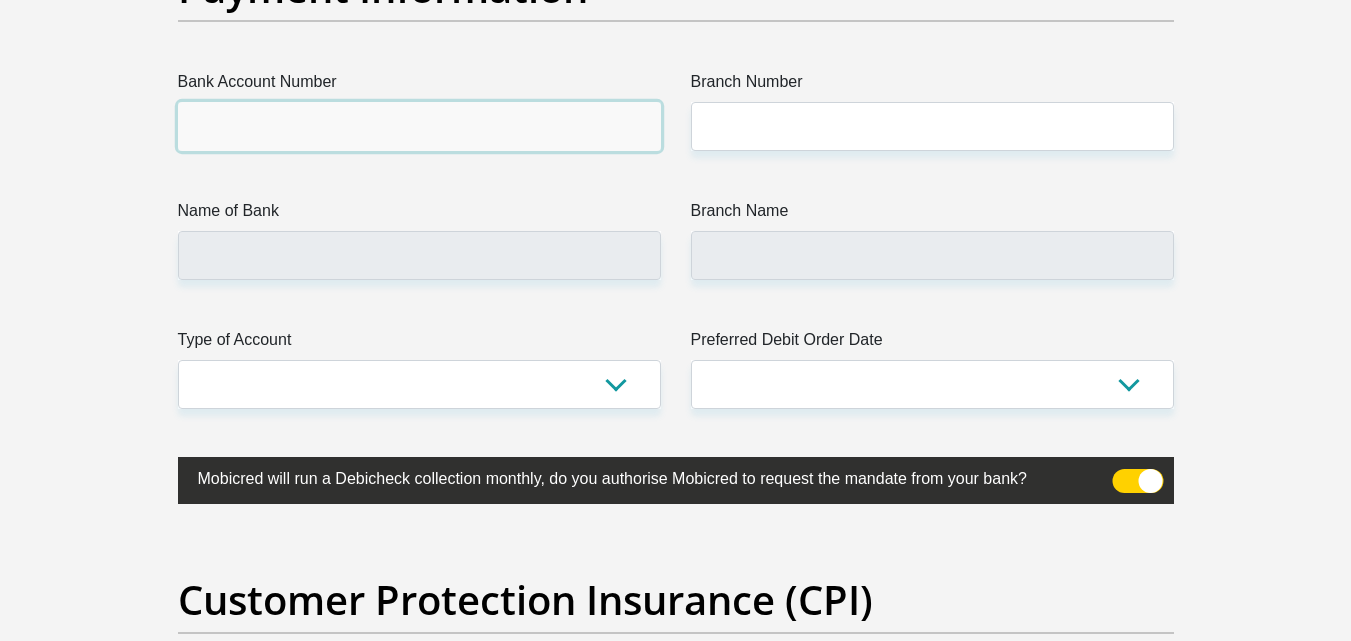 paste on "1136745244" 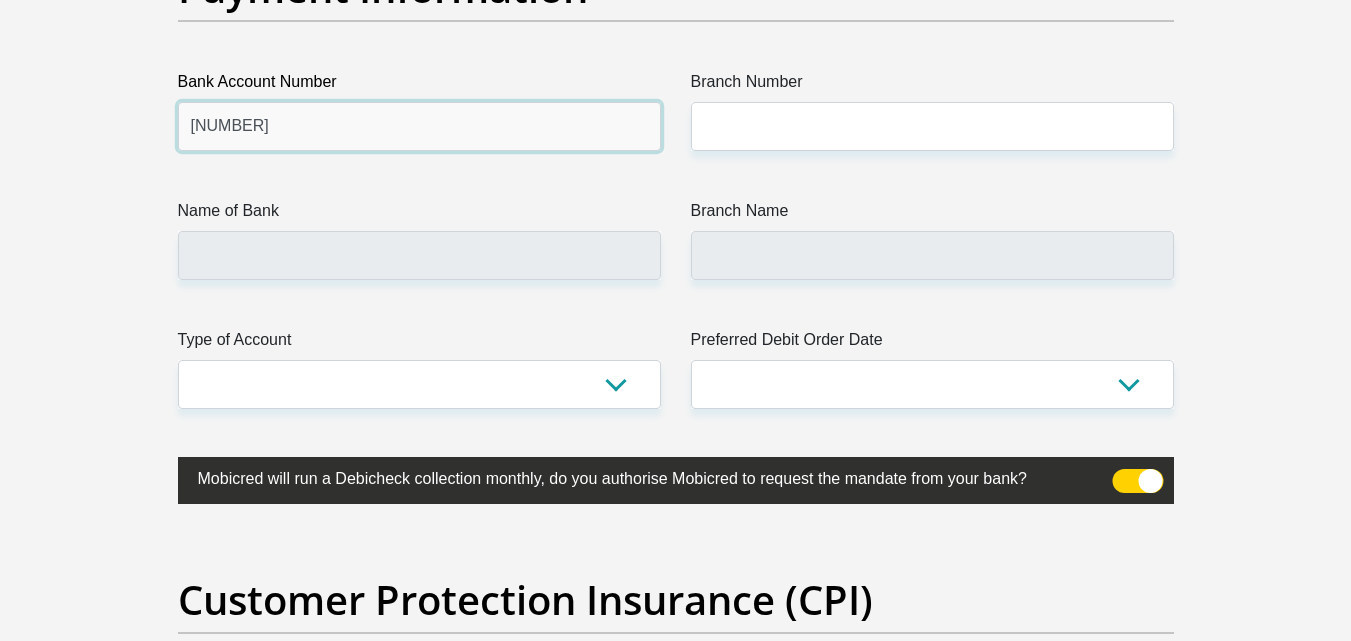 type on "1136745244" 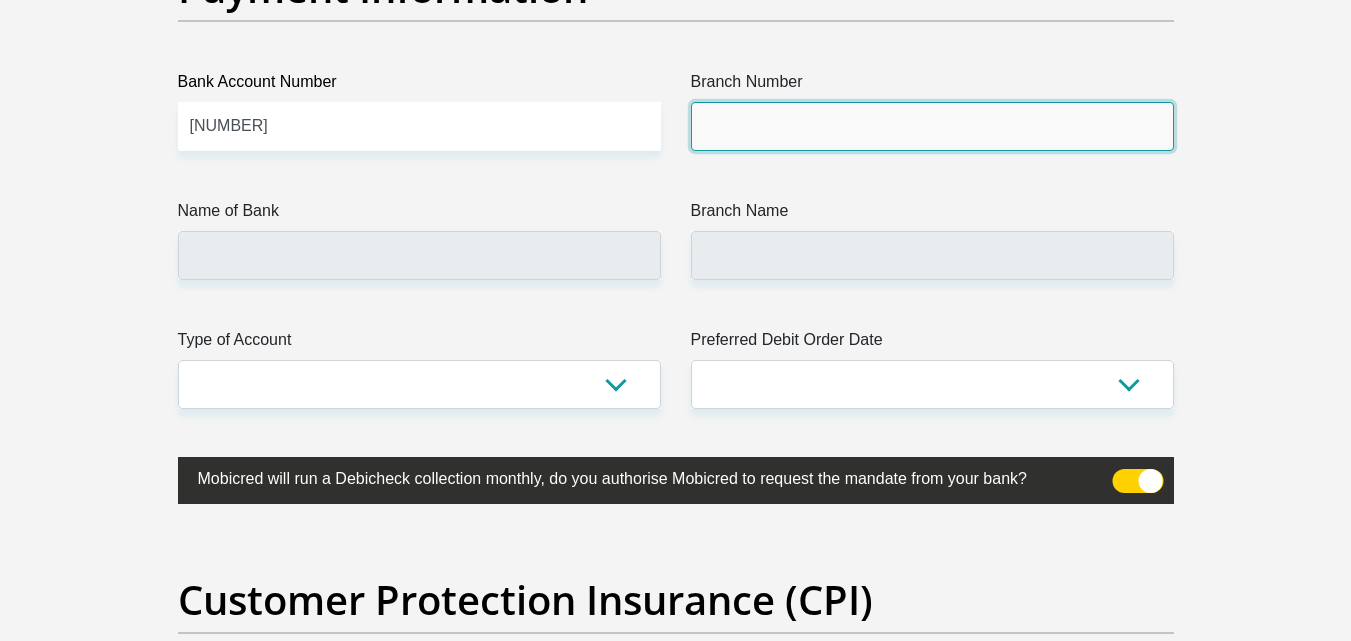 click on "Branch Number" at bounding box center [932, 126] 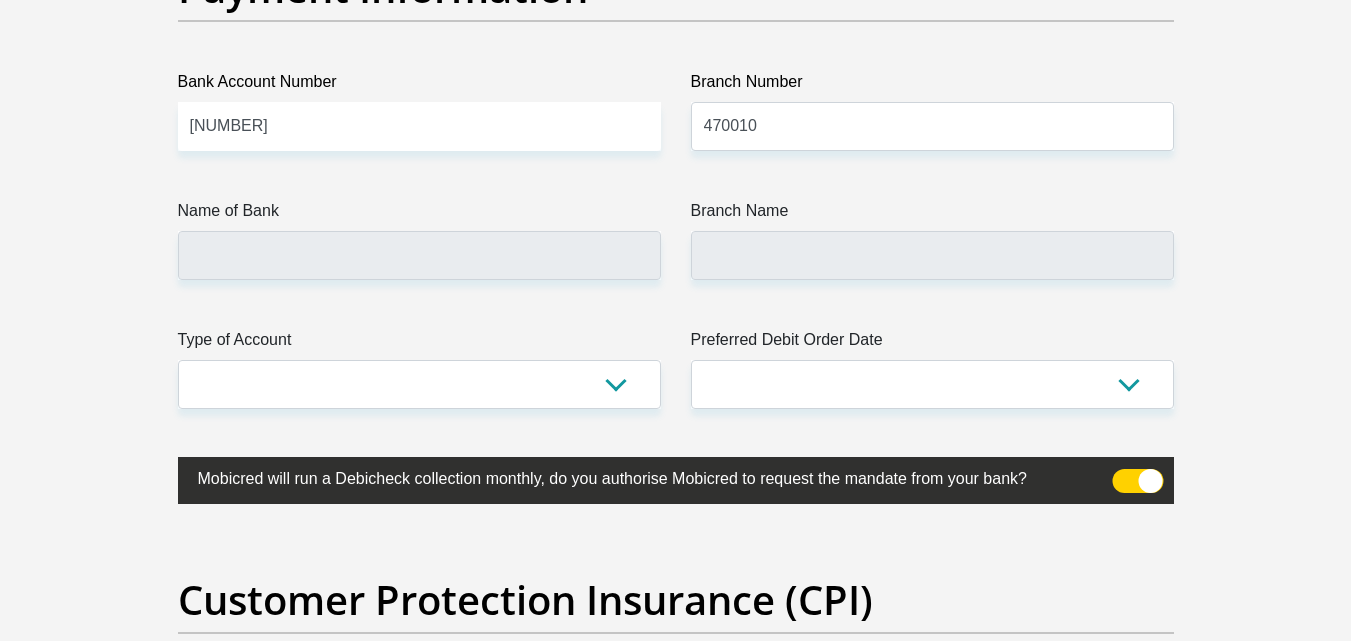 click on "Branch Name" at bounding box center [932, 239] 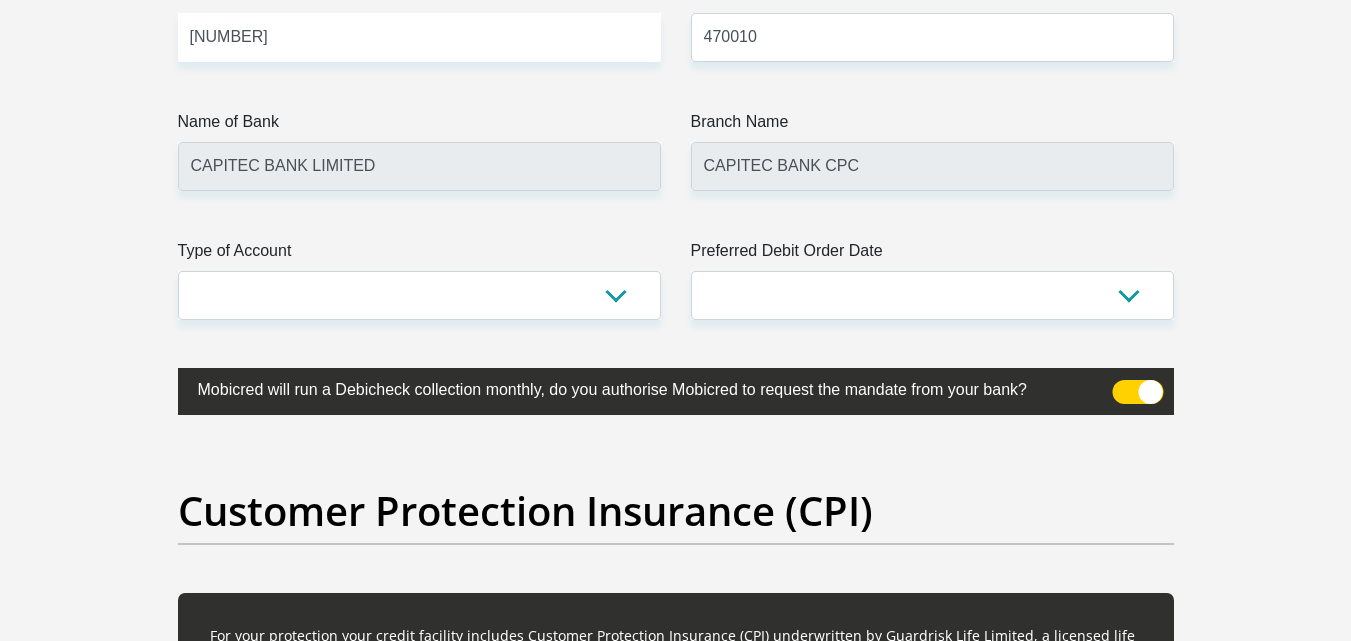 scroll, scrollTop: 4872, scrollLeft: 0, axis: vertical 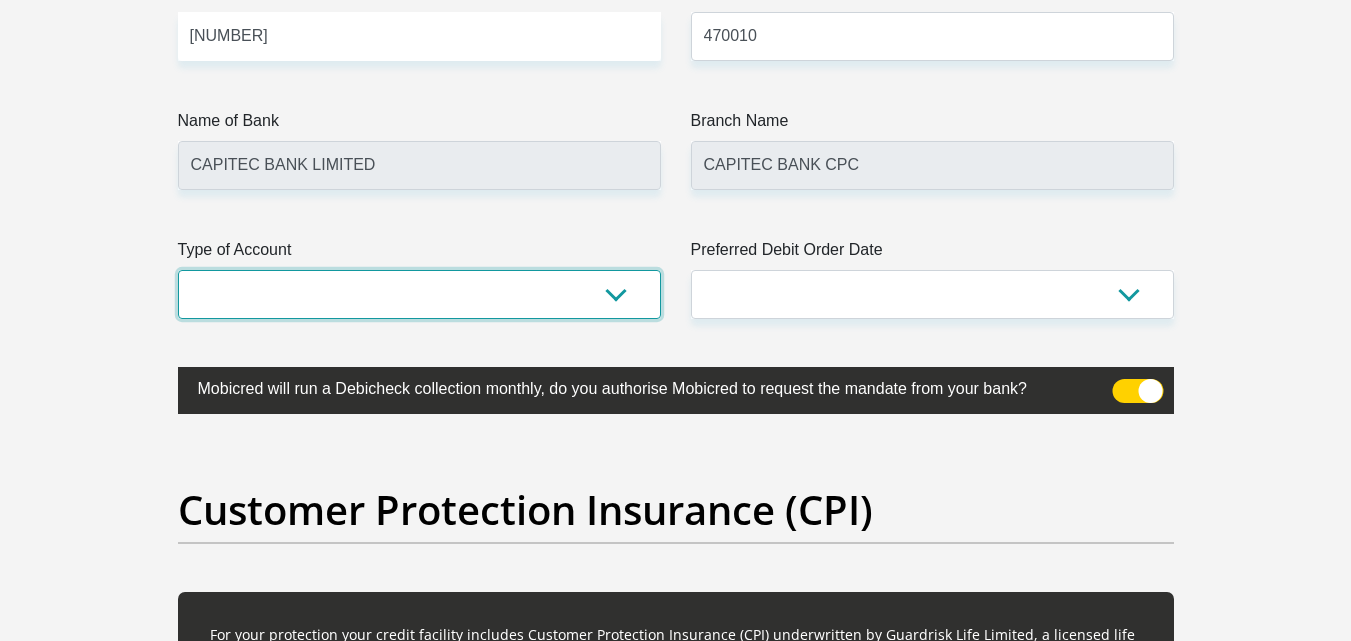 click on "Cheque
Savings" at bounding box center (419, 294) 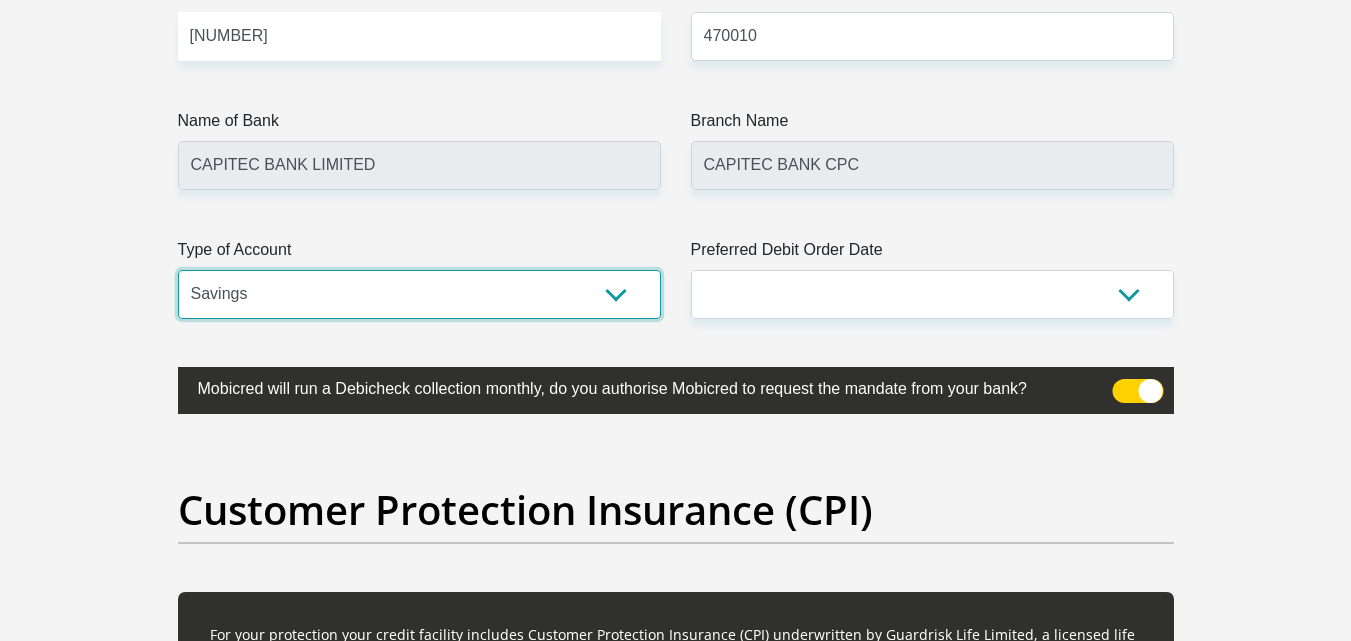 click on "Cheque
Savings" at bounding box center (419, 294) 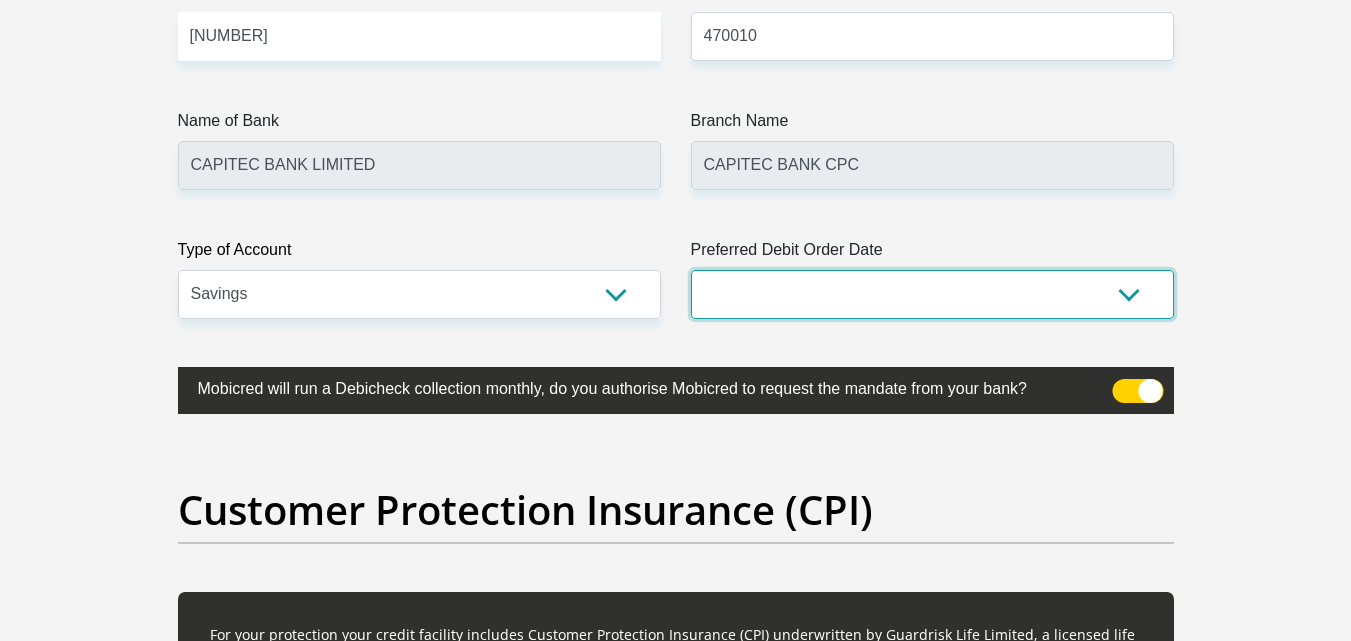 click on "1st
2nd
3rd
4th
5th
7th
18th
19th
20th
21st
22nd
23rd
24th
25th
26th
27th
28th
29th
30th" at bounding box center [932, 294] 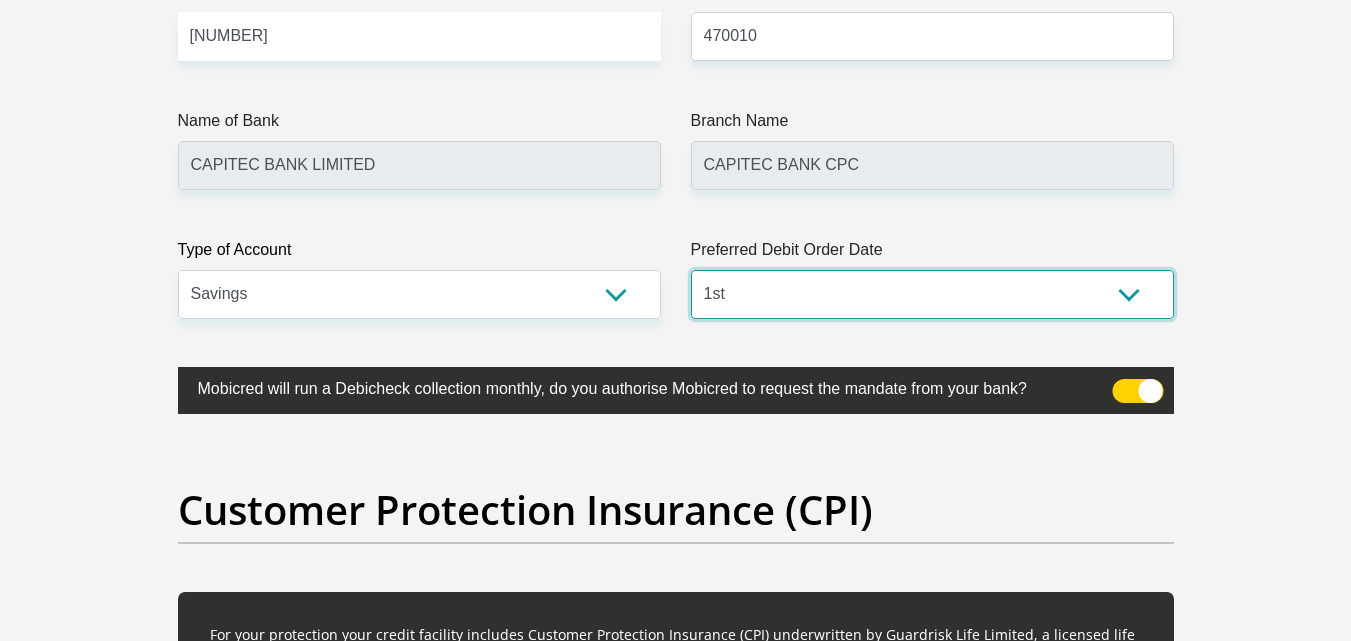 click on "1st
2nd
3rd
4th
5th
7th
18th
19th
20th
21st
22nd
23rd
24th
25th
26th
27th
28th
29th
30th" at bounding box center [932, 294] 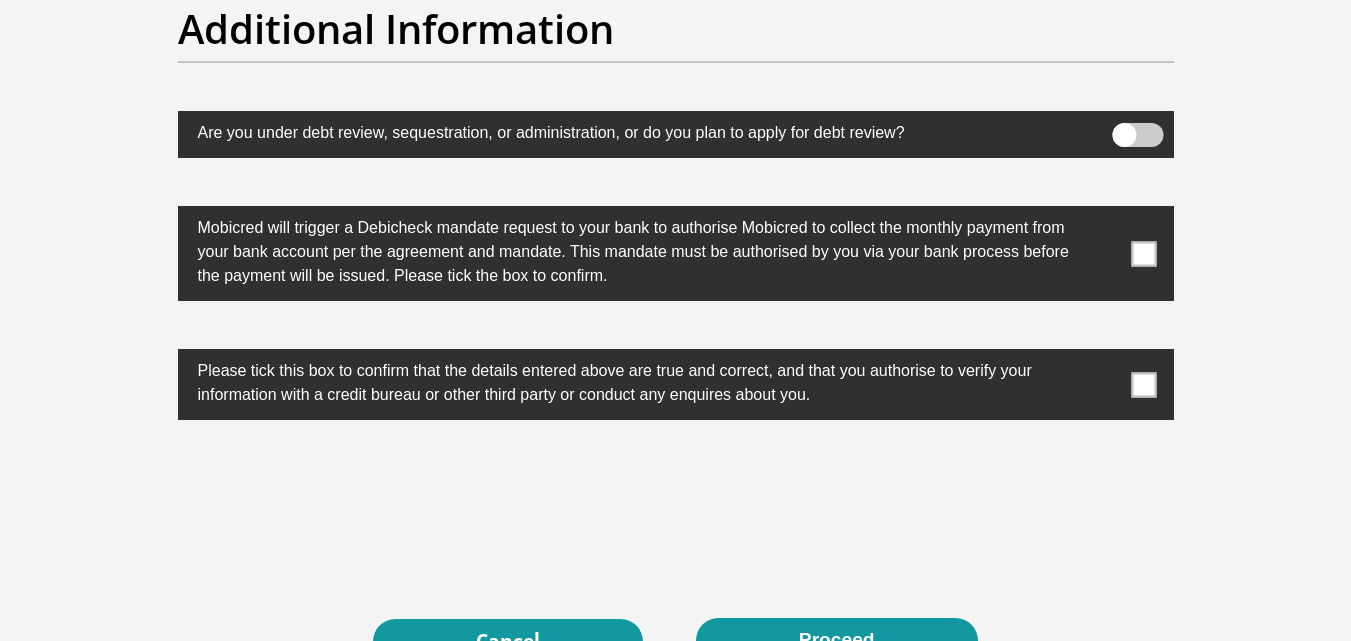 scroll, scrollTop: 6372, scrollLeft: 0, axis: vertical 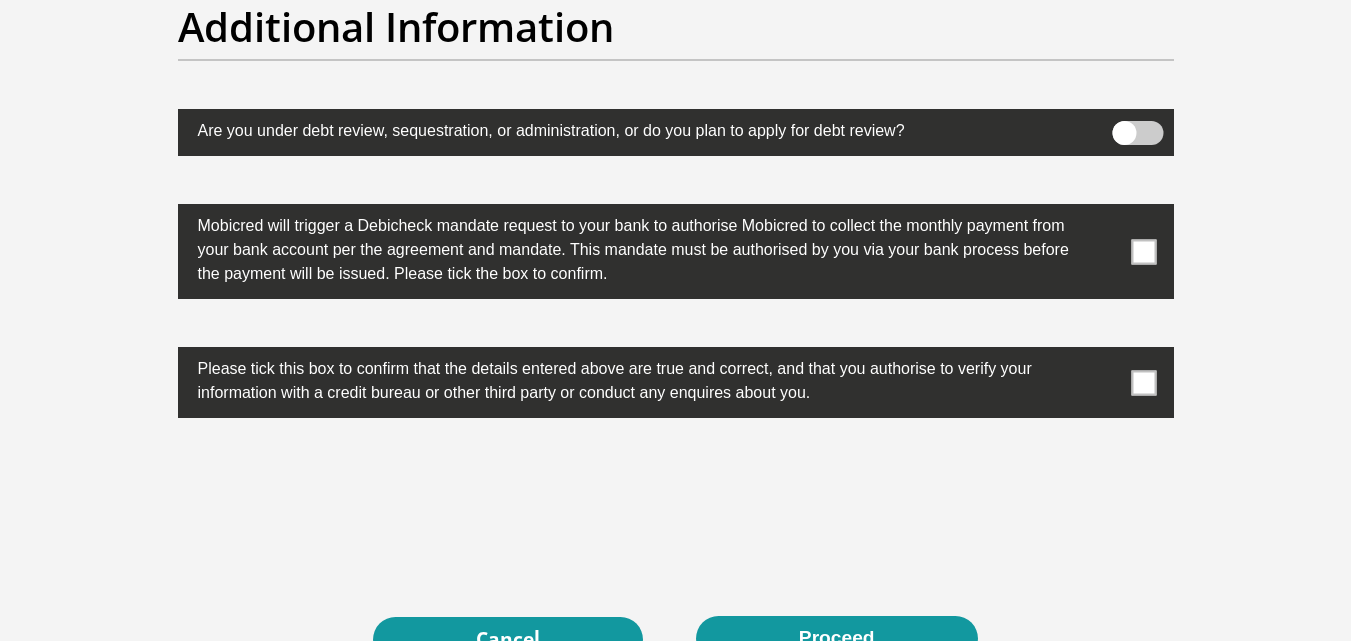 click at bounding box center (1143, 251) 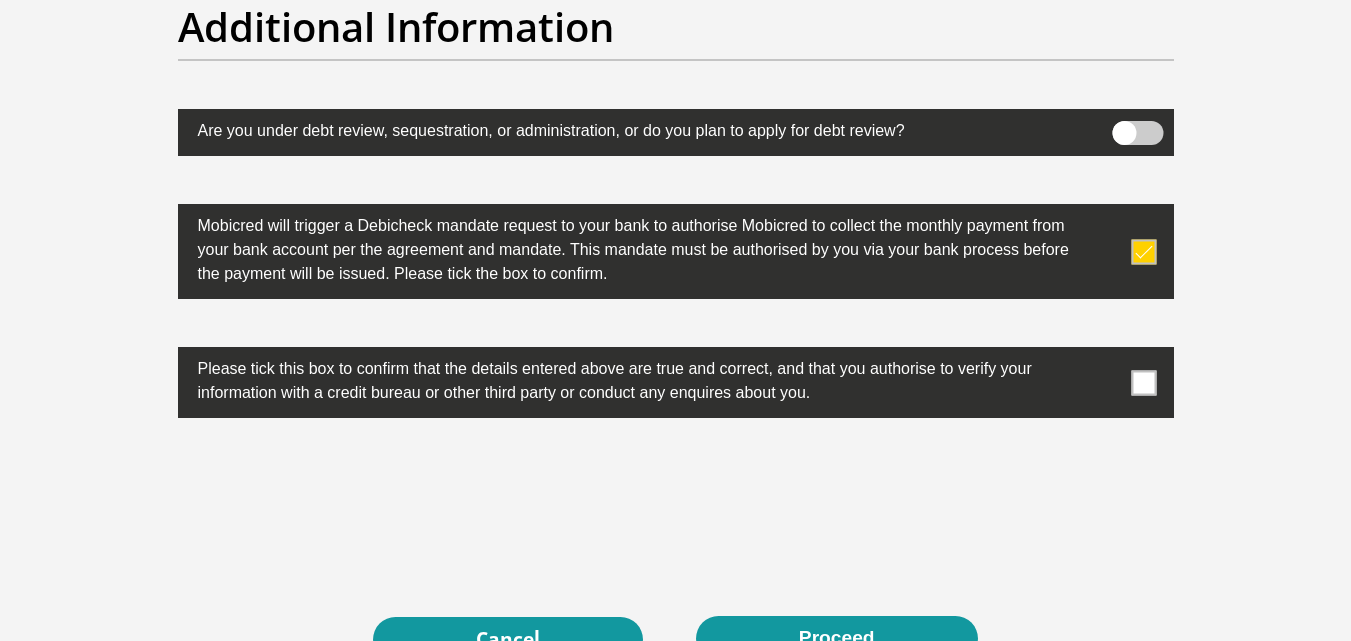 click at bounding box center (1143, 382) 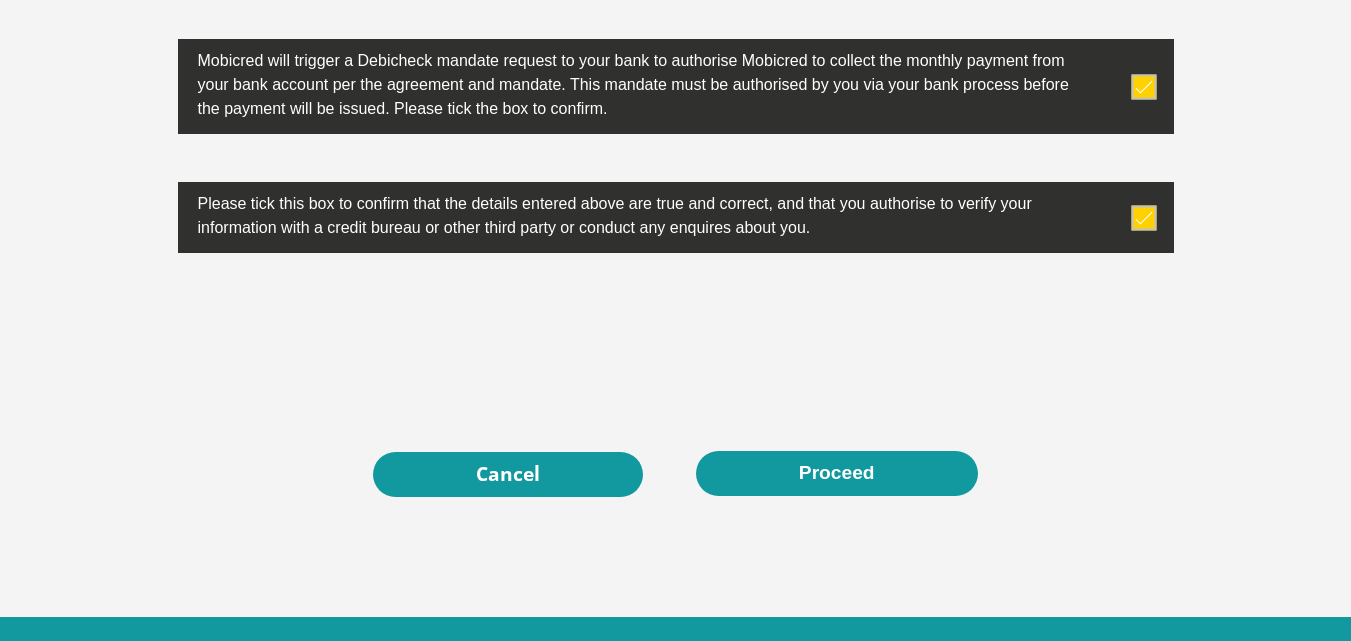 scroll, scrollTop: 6539, scrollLeft: 0, axis: vertical 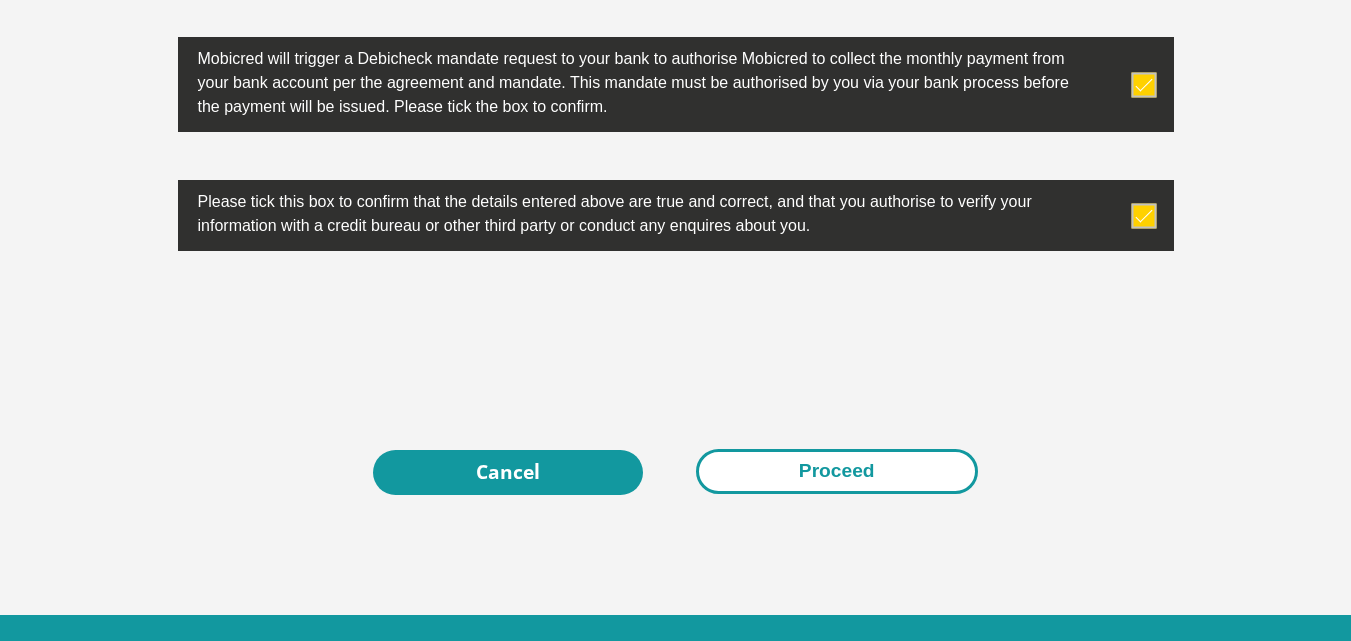 click on "Proceed" at bounding box center [837, 471] 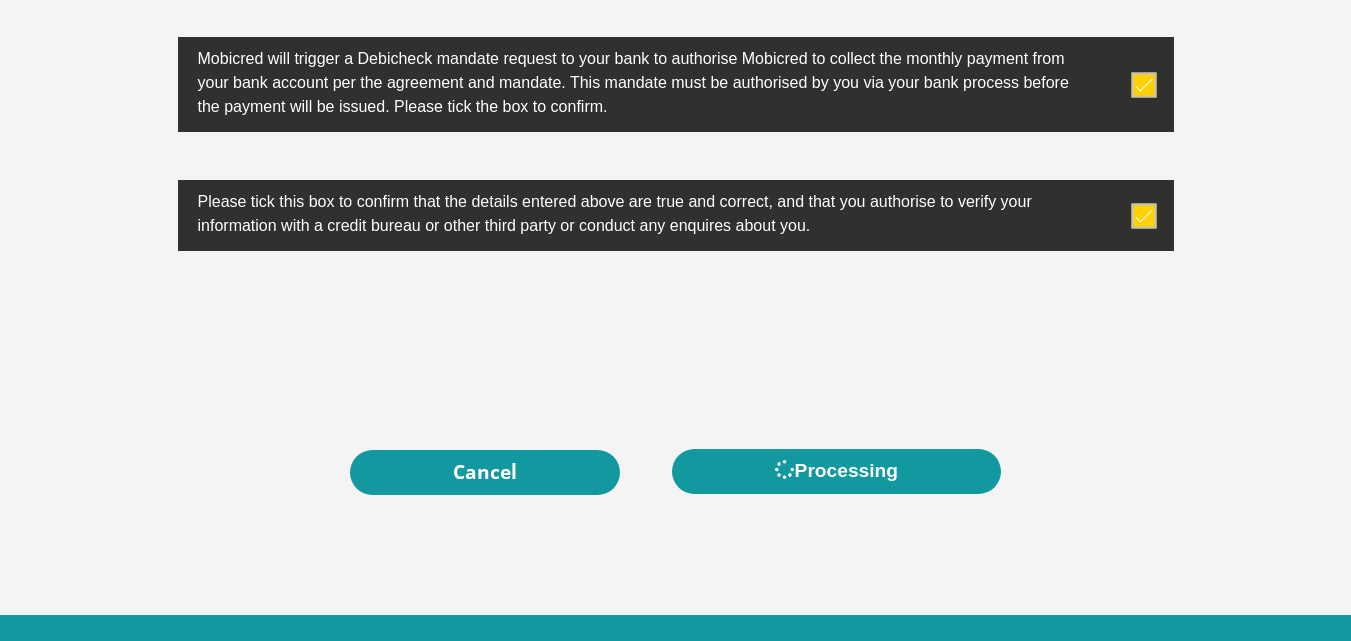 scroll, scrollTop: 0, scrollLeft: 0, axis: both 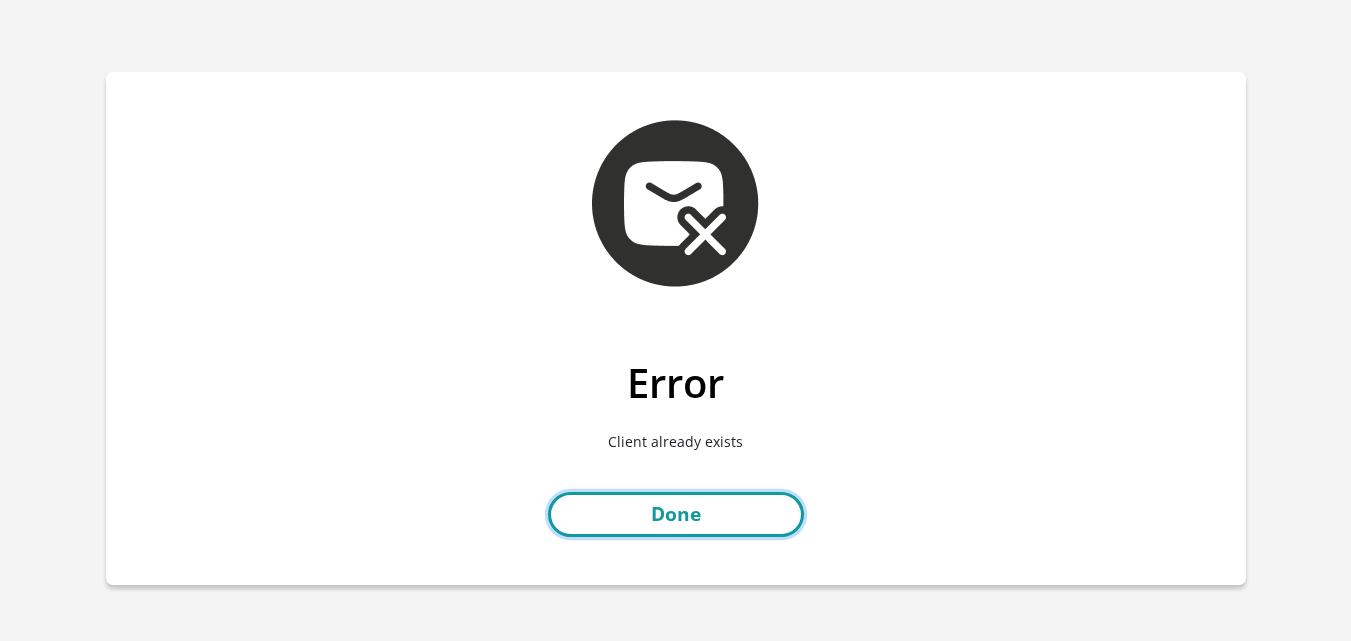 click on "Done" at bounding box center [676, 514] 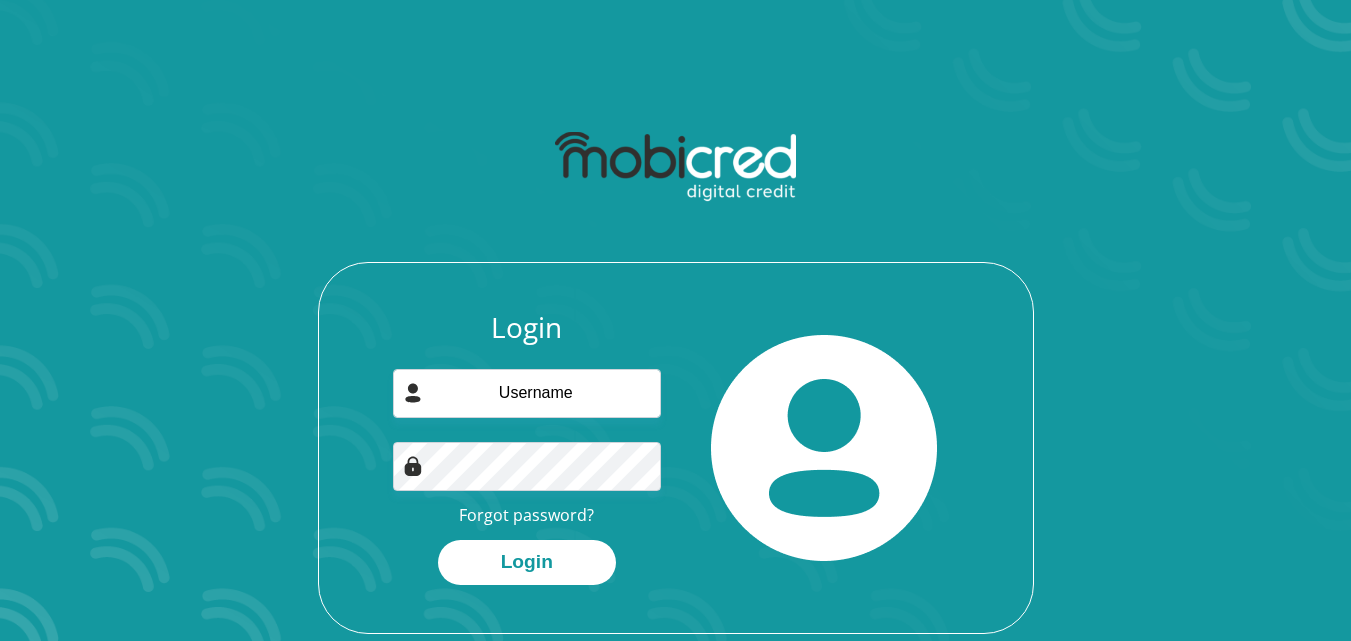 scroll, scrollTop: 0, scrollLeft: 0, axis: both 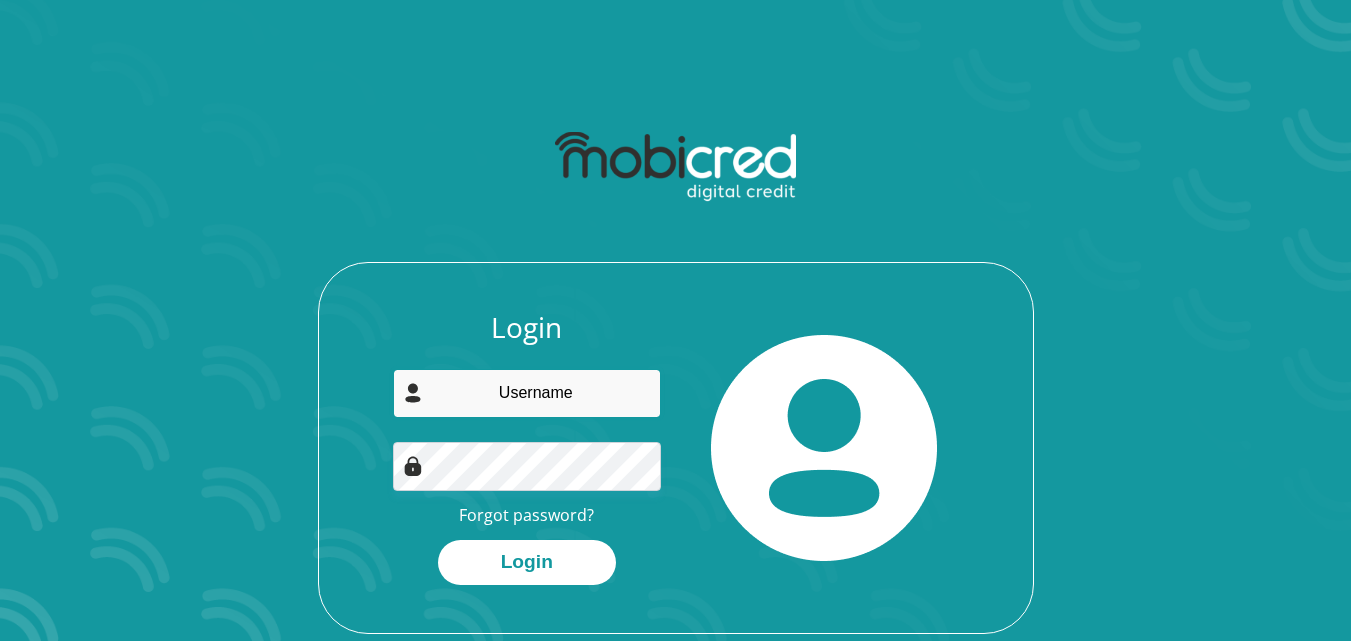 click at bounding box center (527, 393) 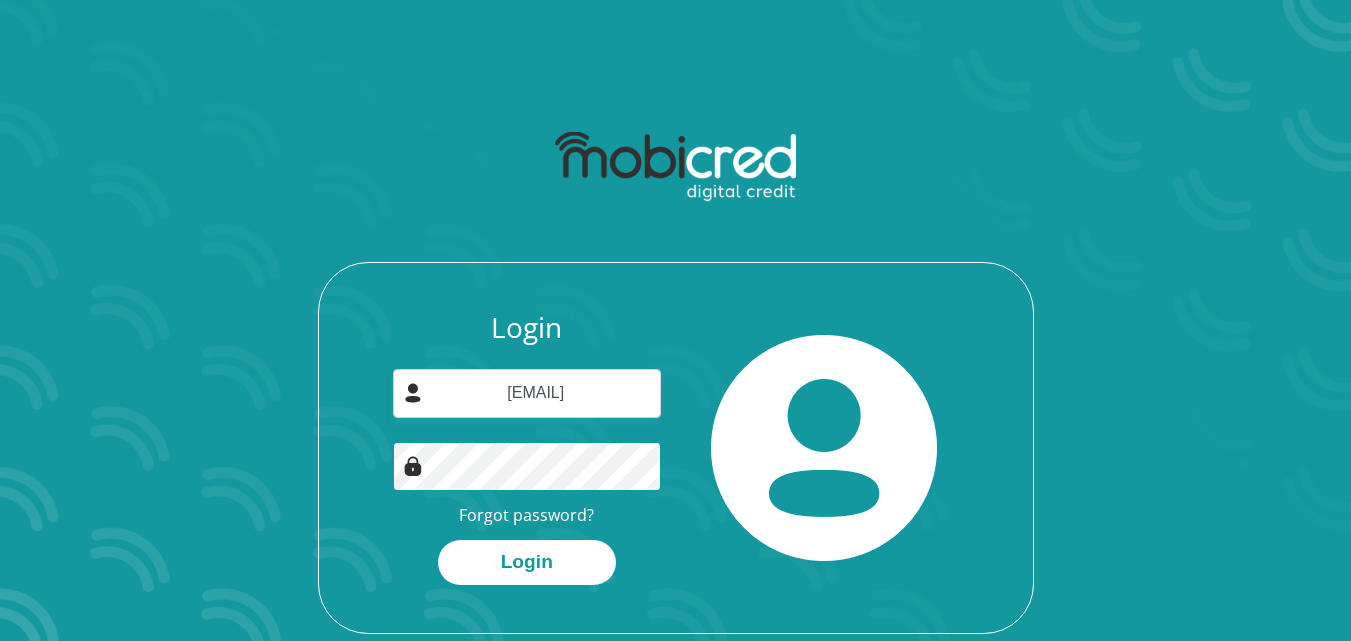 scroll, scrollTop: 114, scrollLeft: 0, axis: vertical 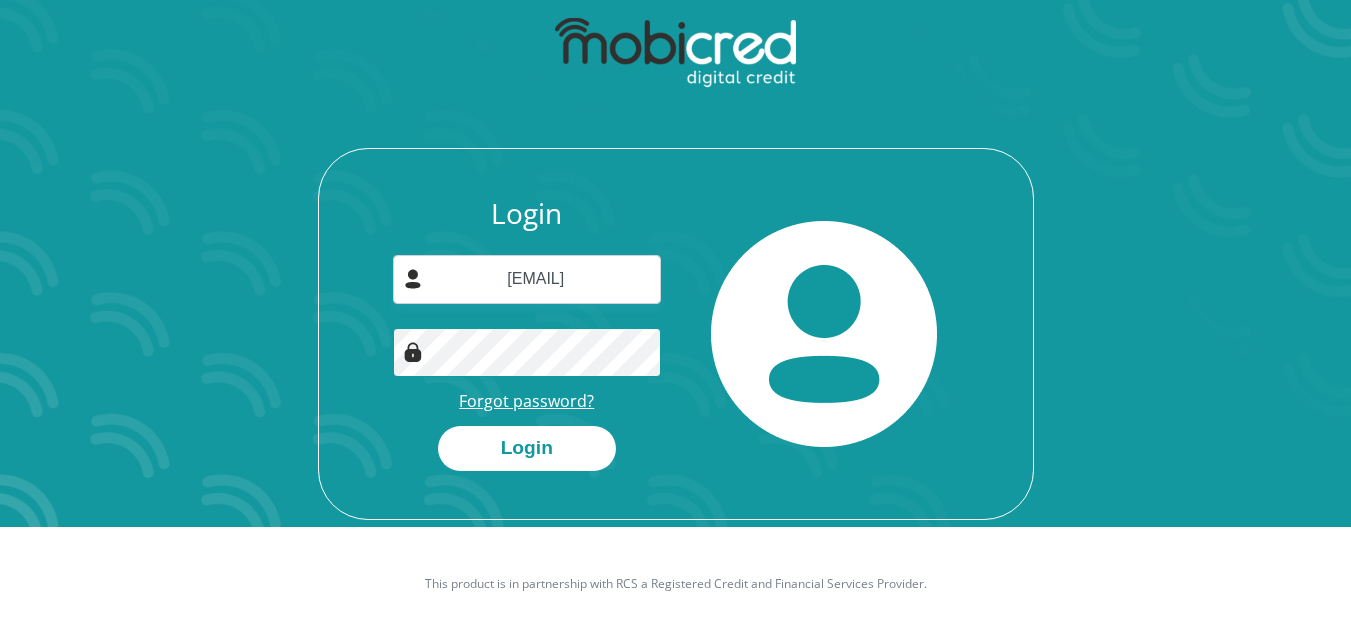 click on "Login" at bounding box center (527, 448) 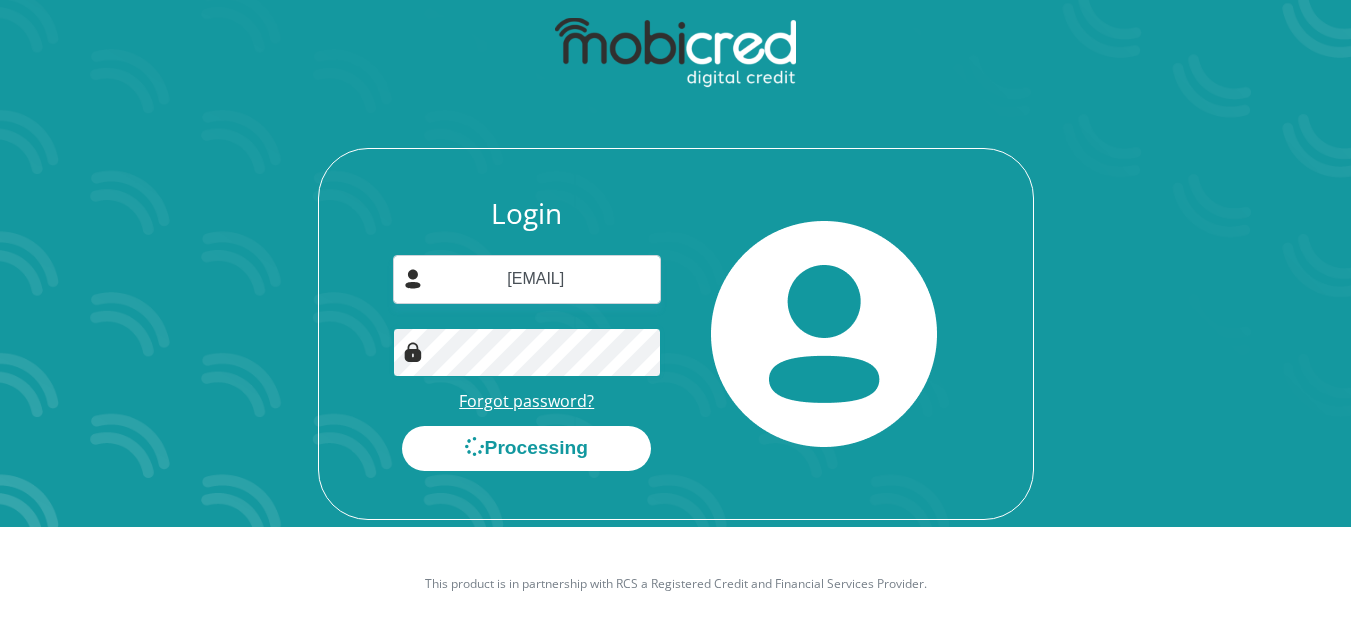 scroll, scrollTop: 0, scrollLeft: 0, axis: both 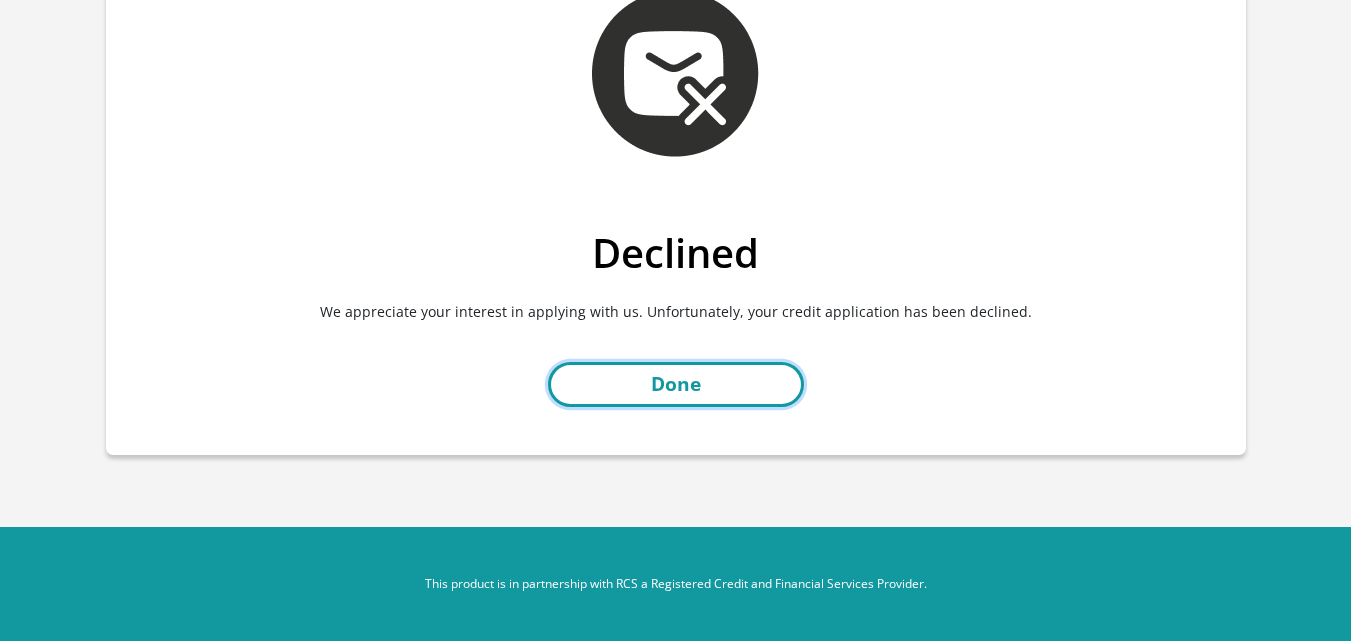 click on "Done" at bounding box center (676, 384) 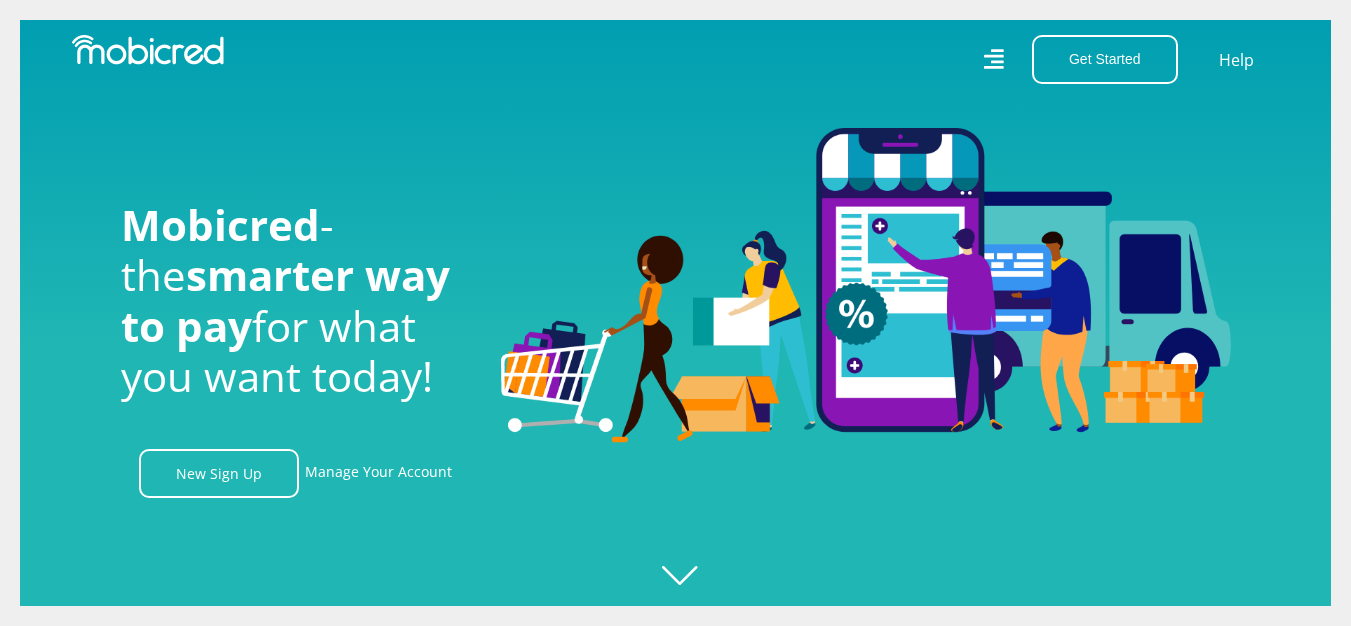 scroll, scrollTop: 0, scrollLeft: 0, axis: both 